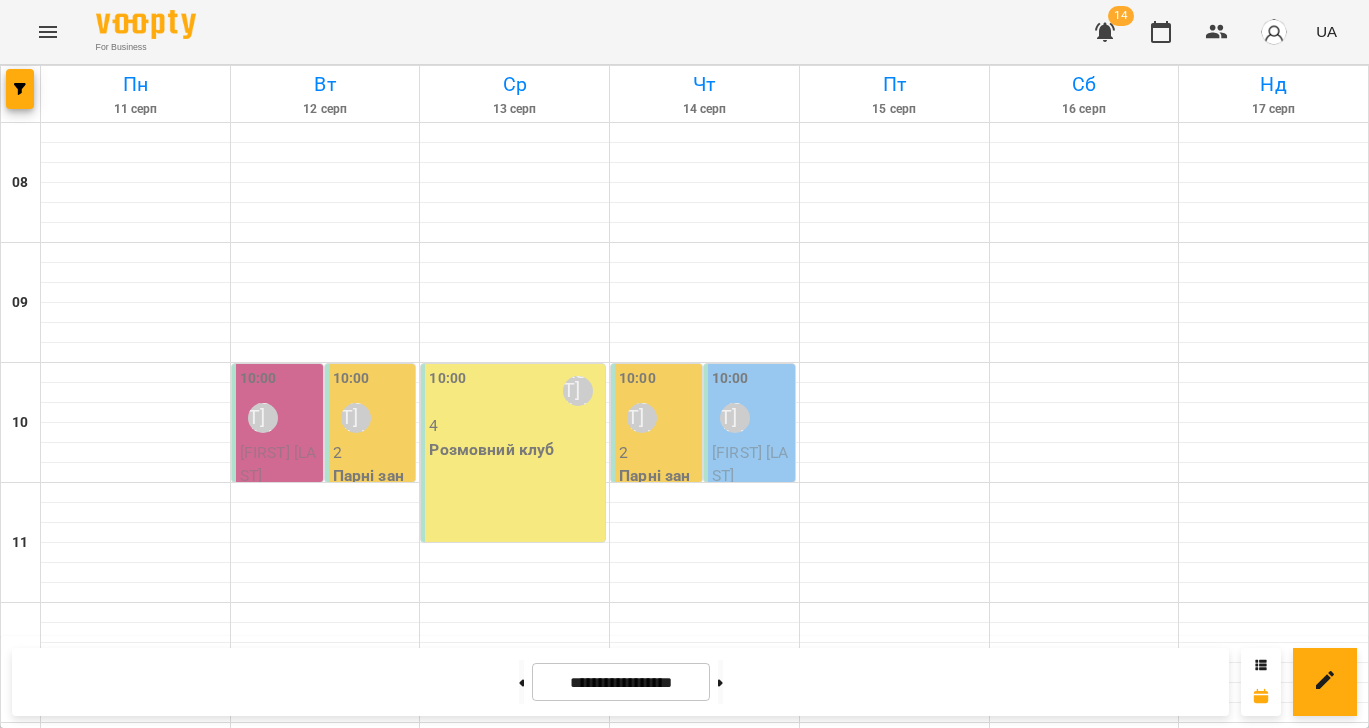 scroll, scrollTop: 0, scrollLeft: 0, axis: both 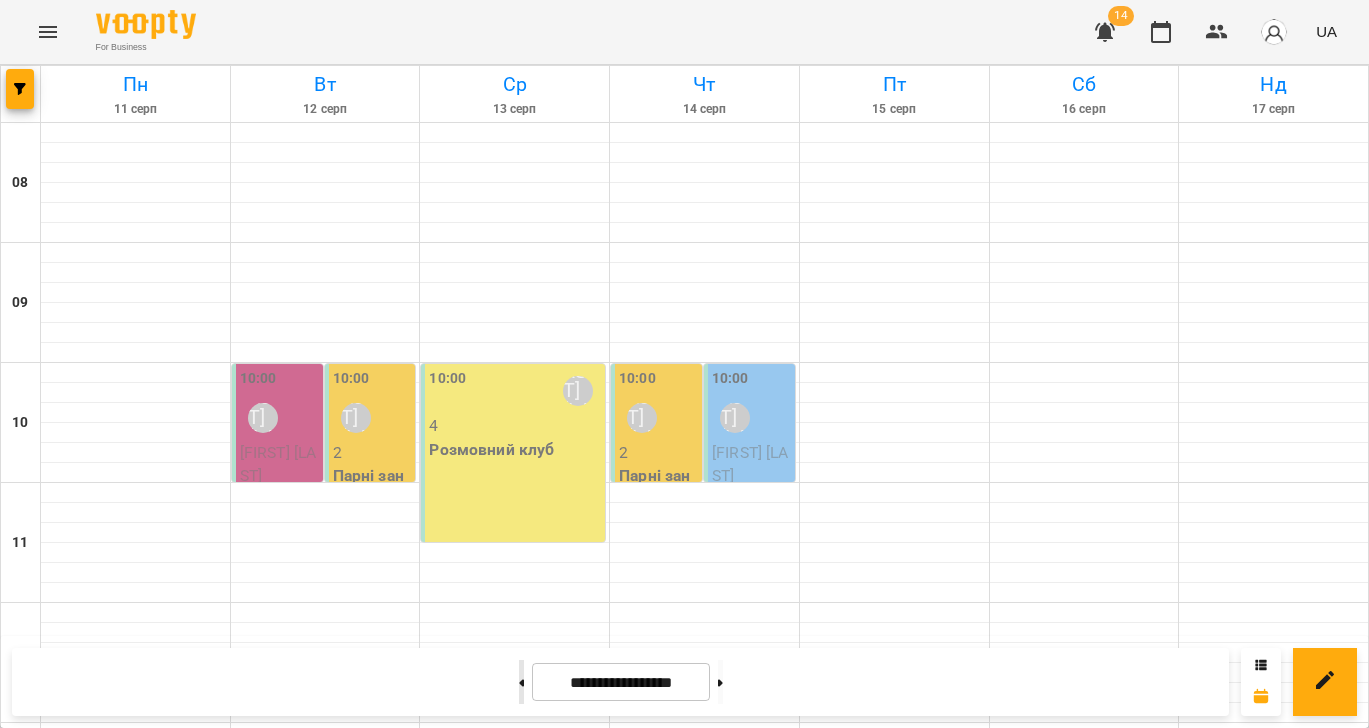 click 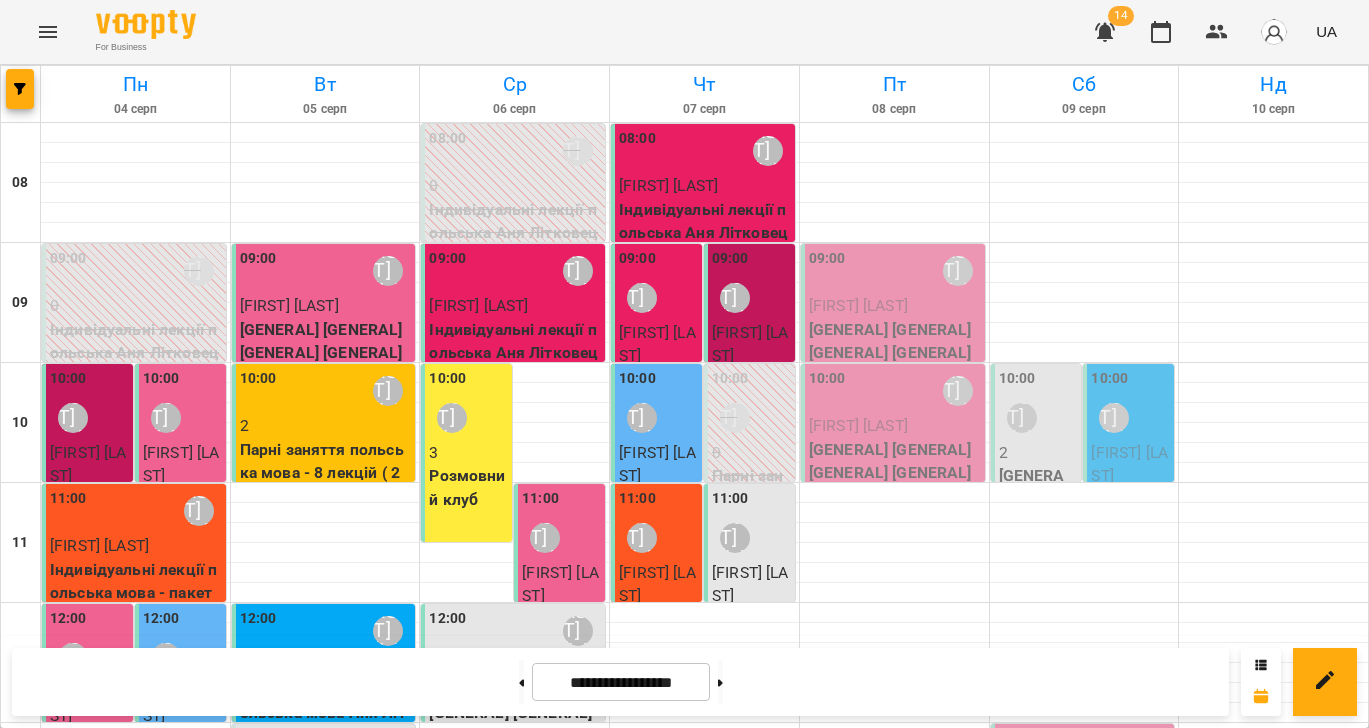 scroll, scrollTop: 141, scrollLeft: 0, axis: vertical 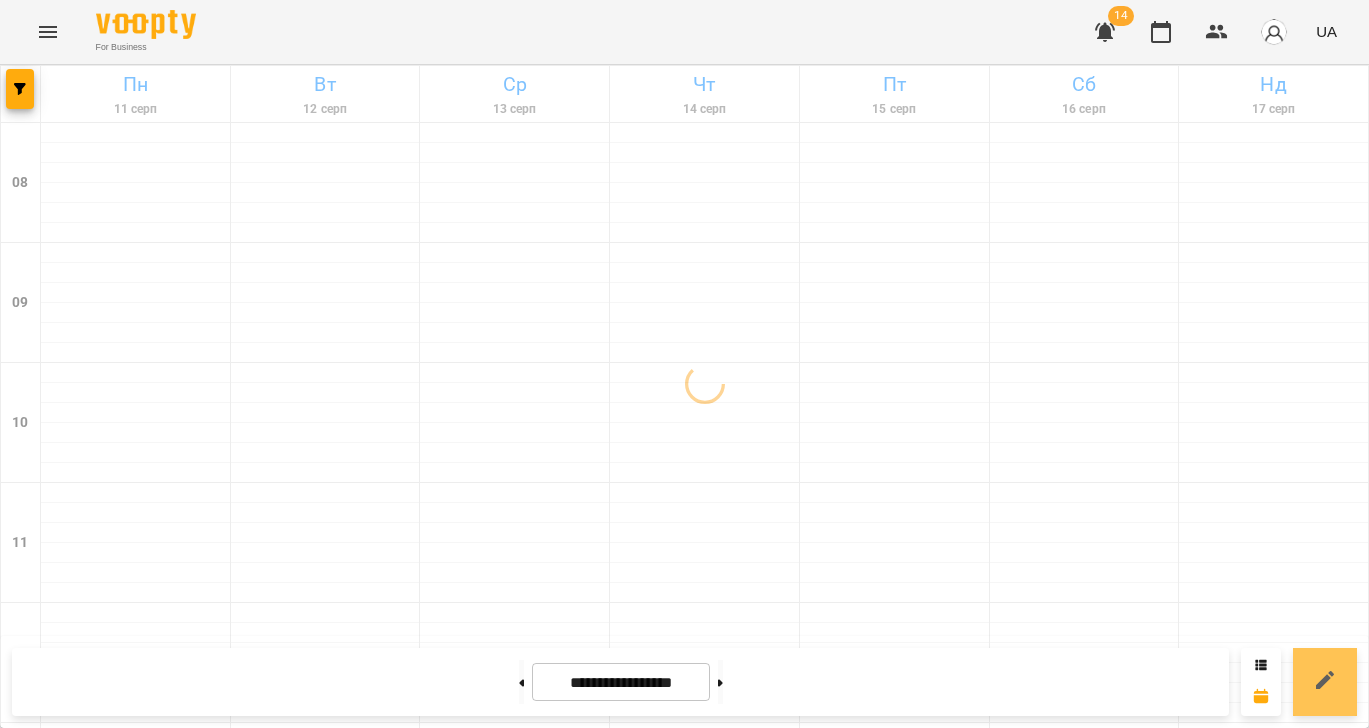 click 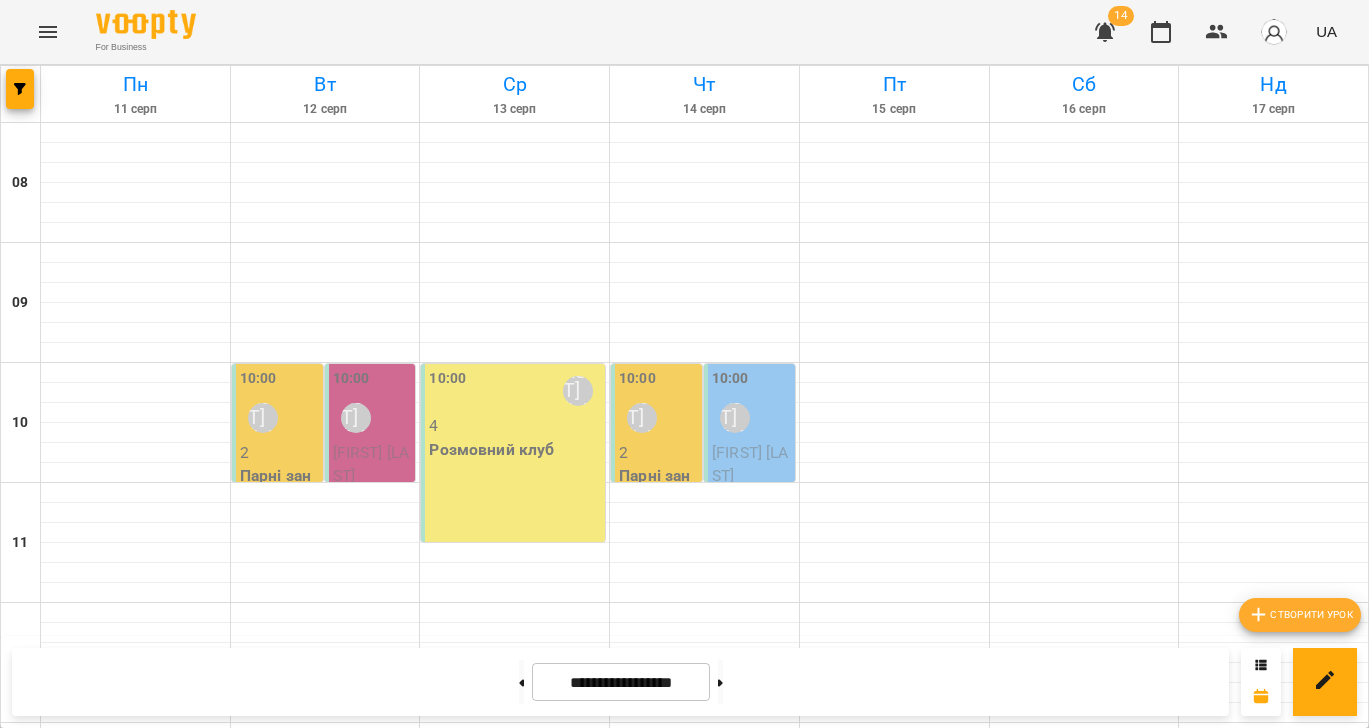 click on "Створити урок" at bounding box center [1300, 615] 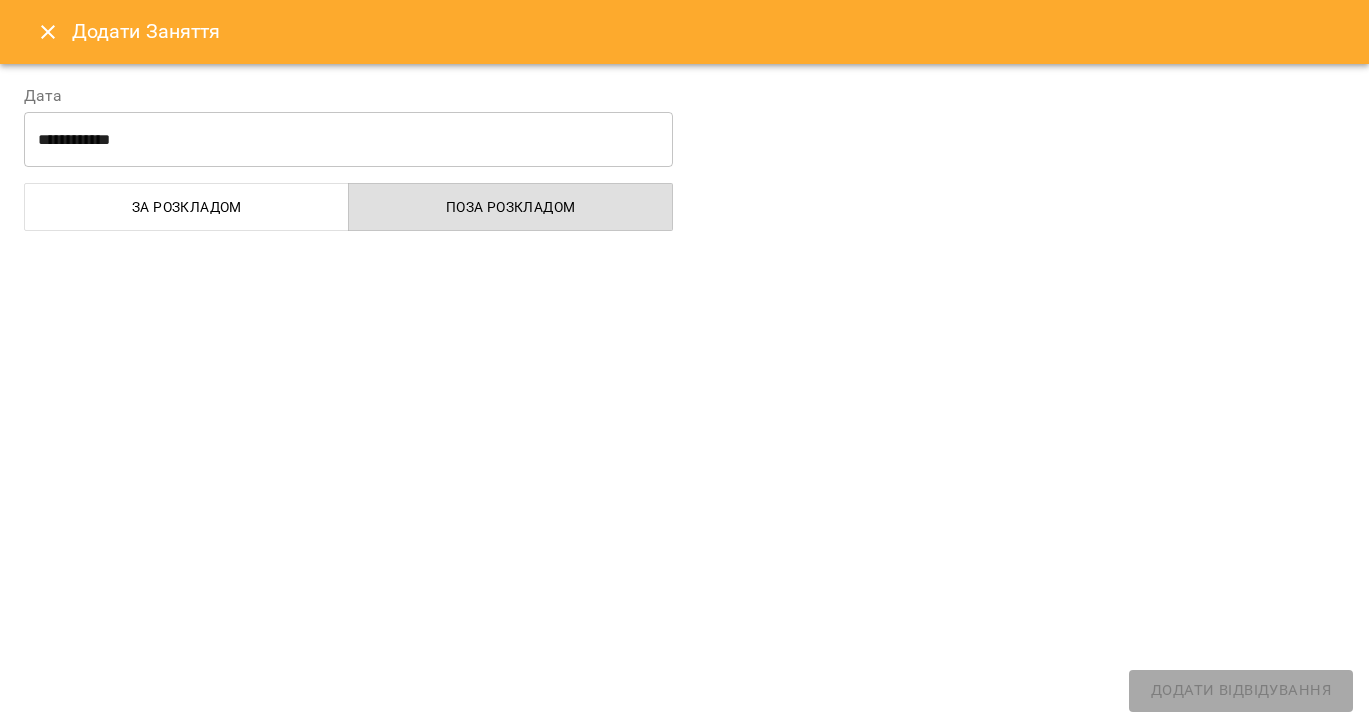 select 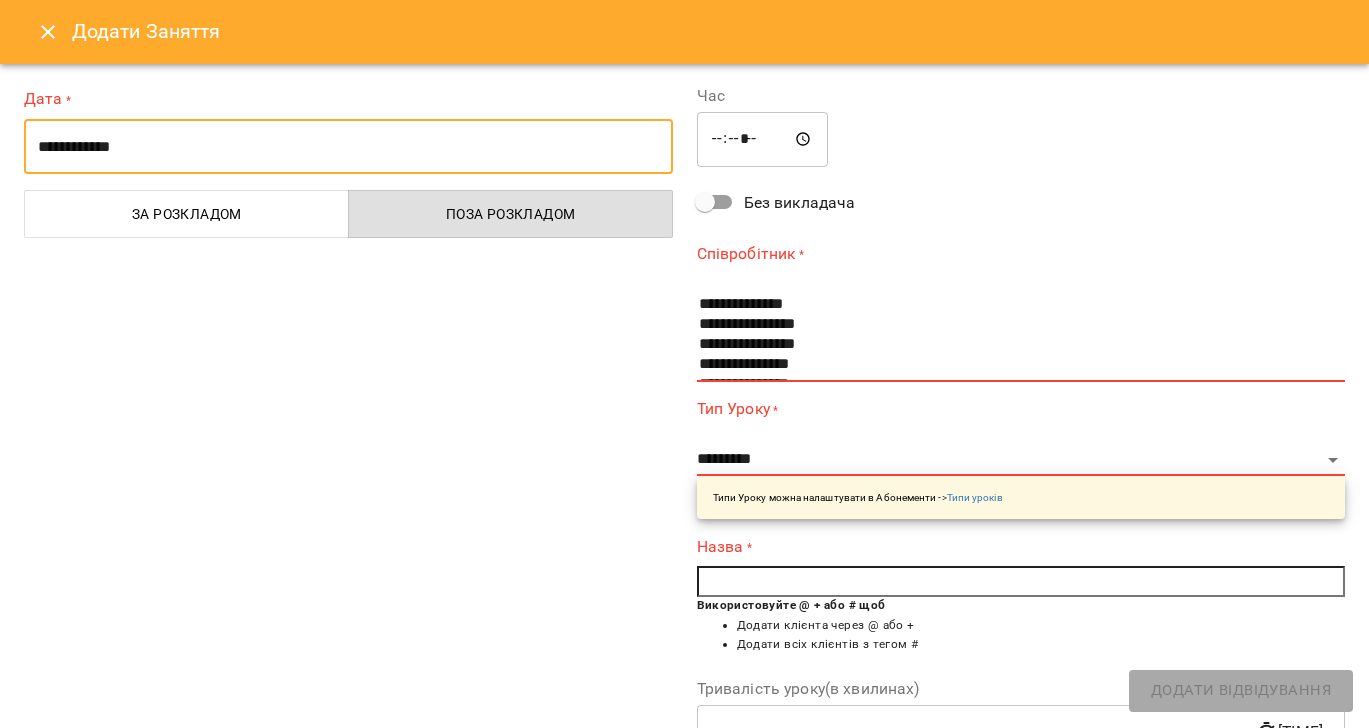 click on "**********" at bounding box center (348, 147) 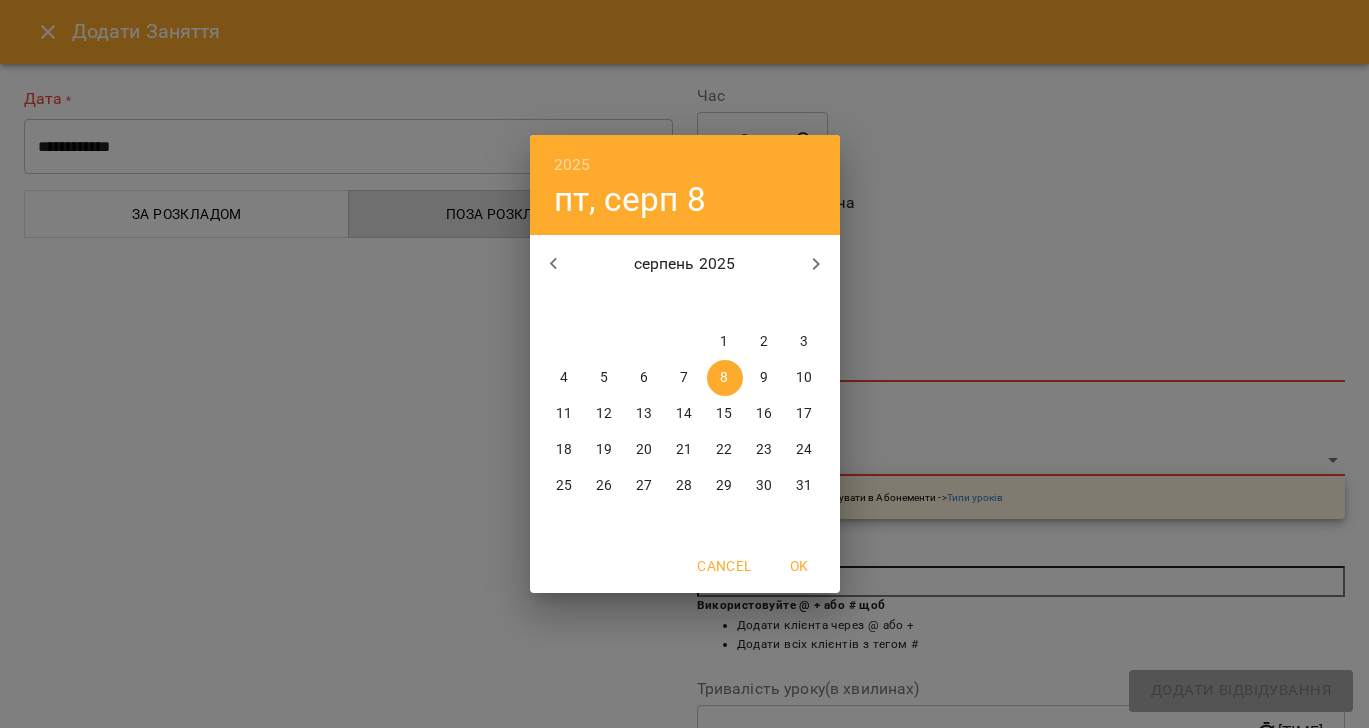 click on "11" at bounding box center [564, 414] 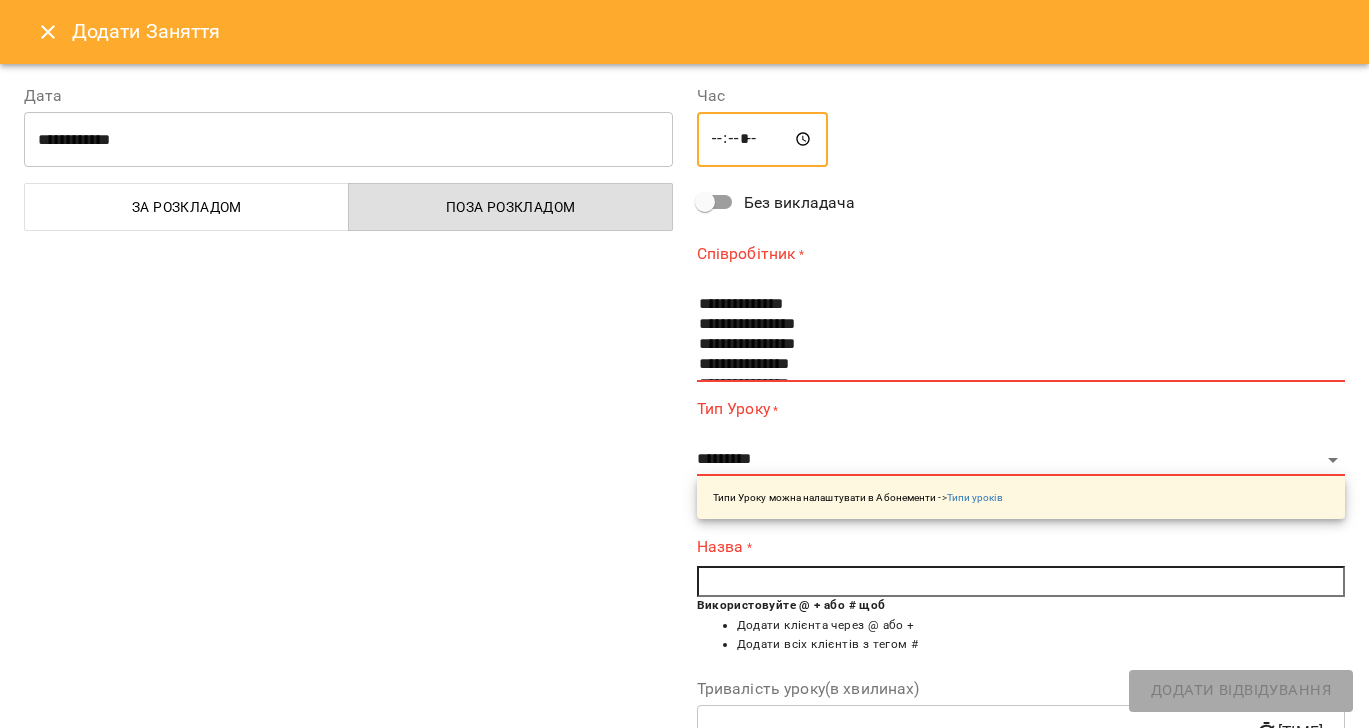 click on "*****" at bounding box center (763, 140) 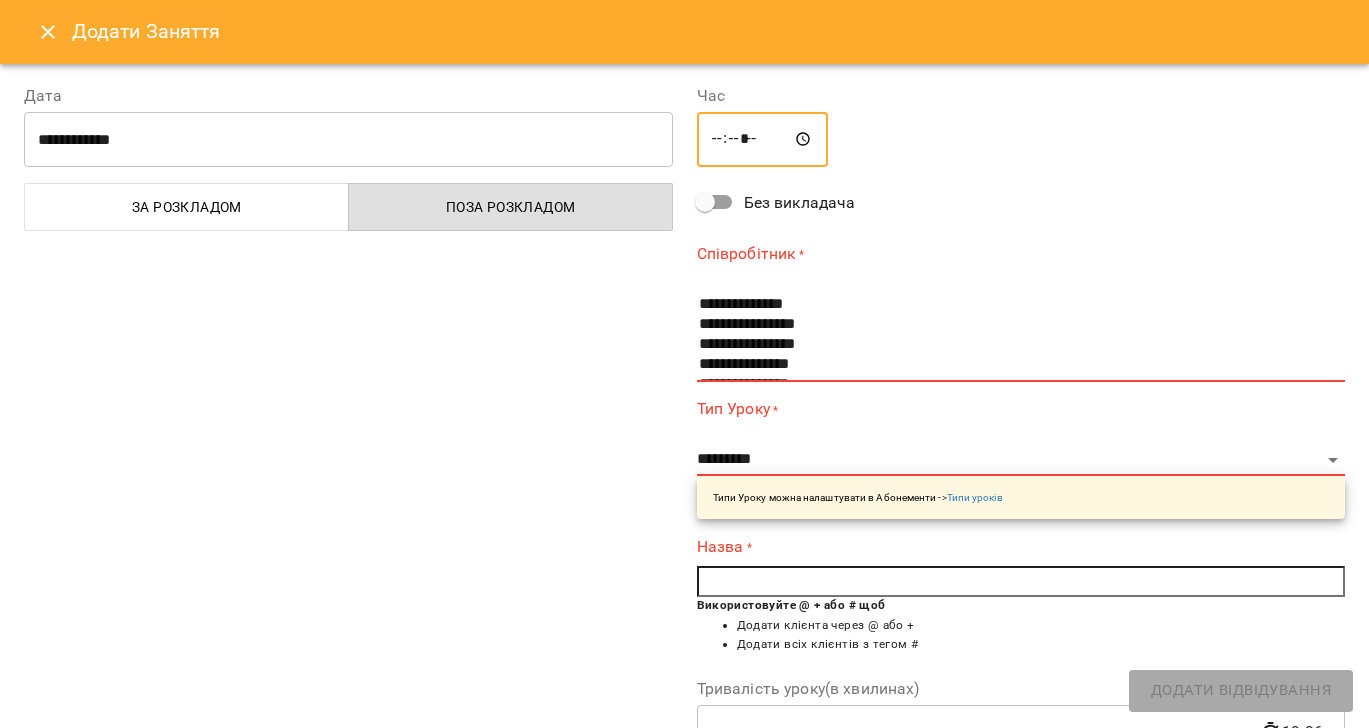 type on "*****" 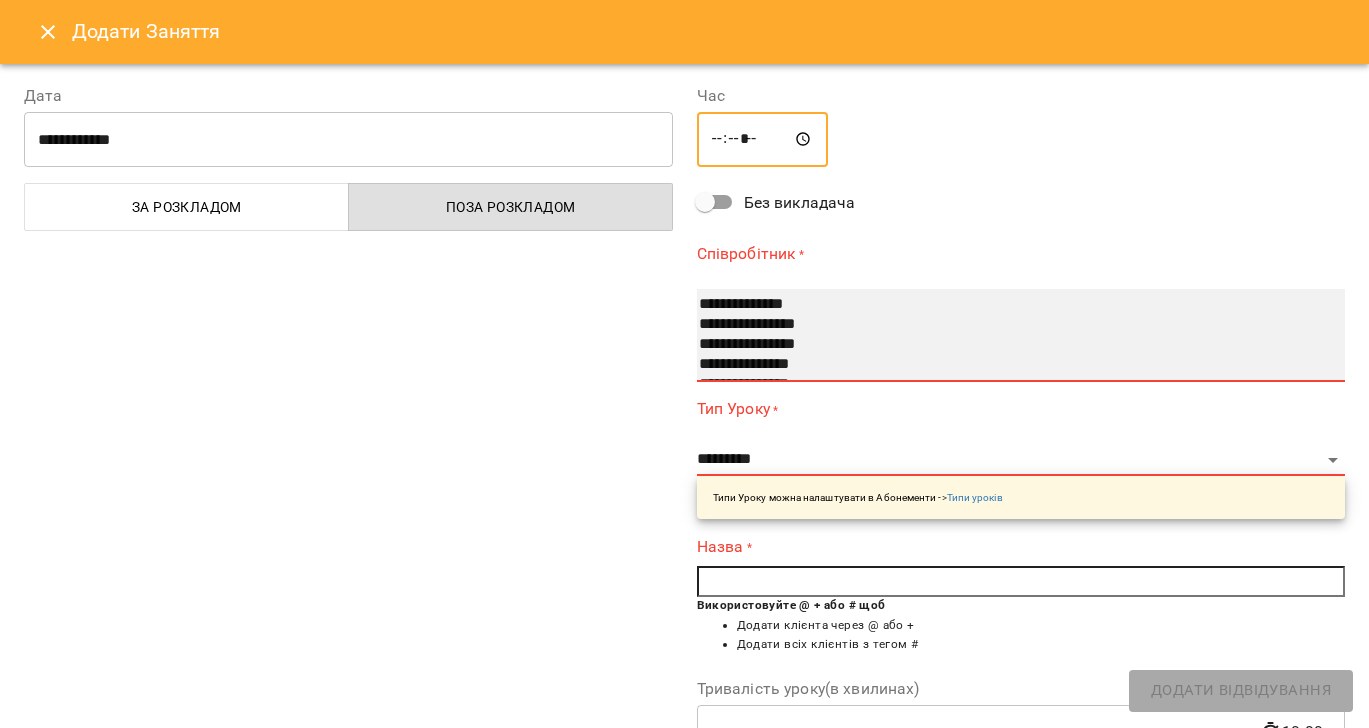 select on "**********" 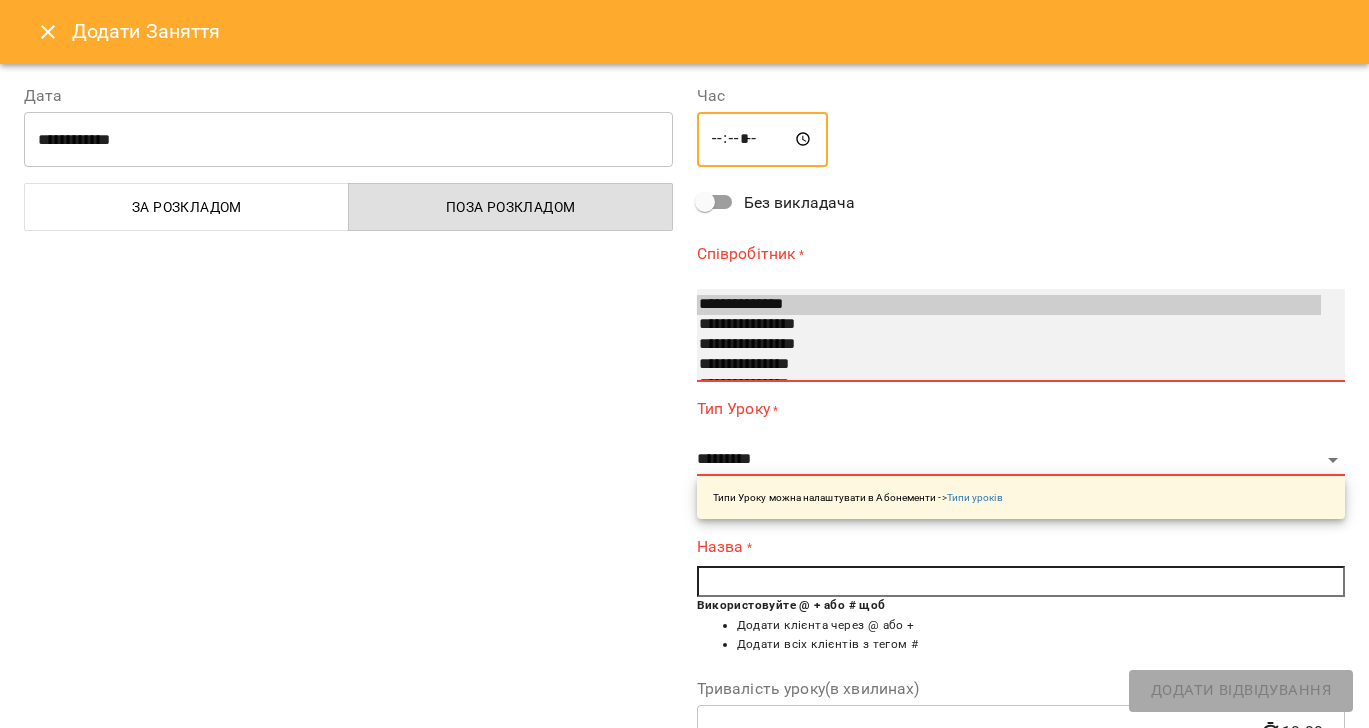 click on "**********" at bounding box center [1009, 305] 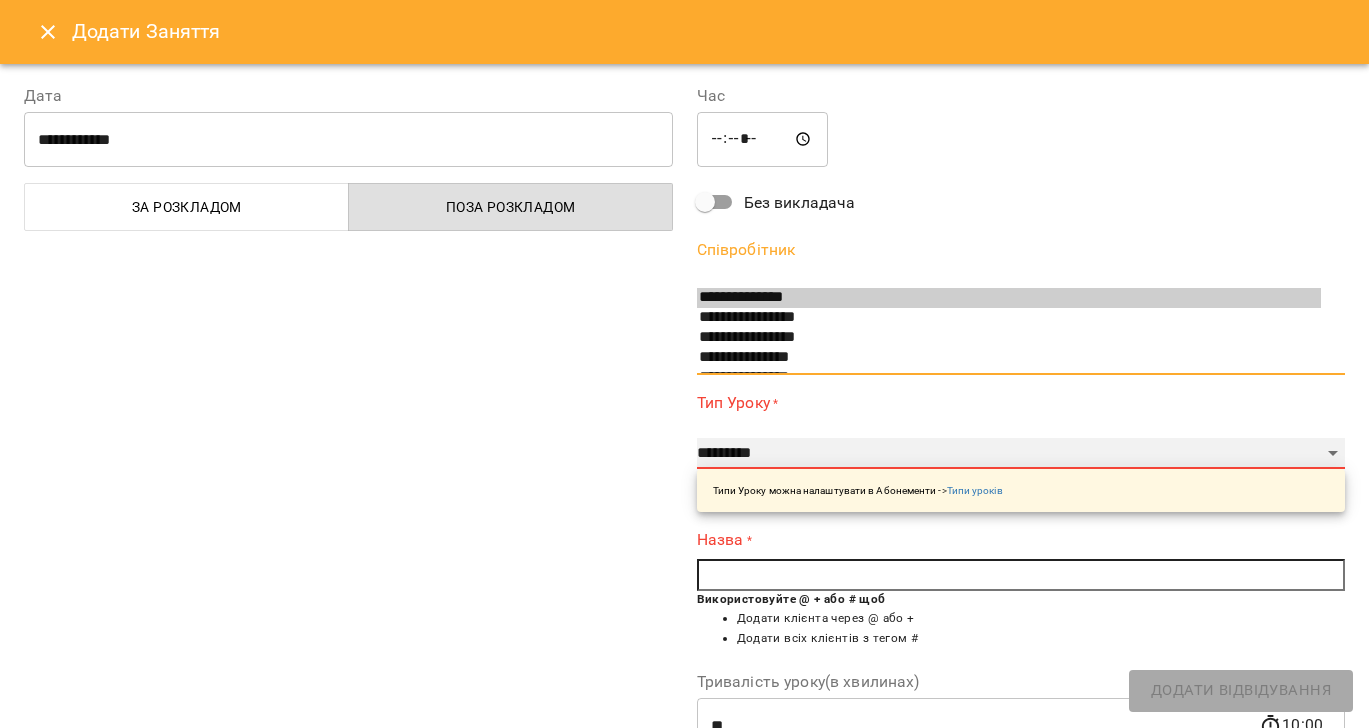 click on "**********" at bounding box center [1021, 454] 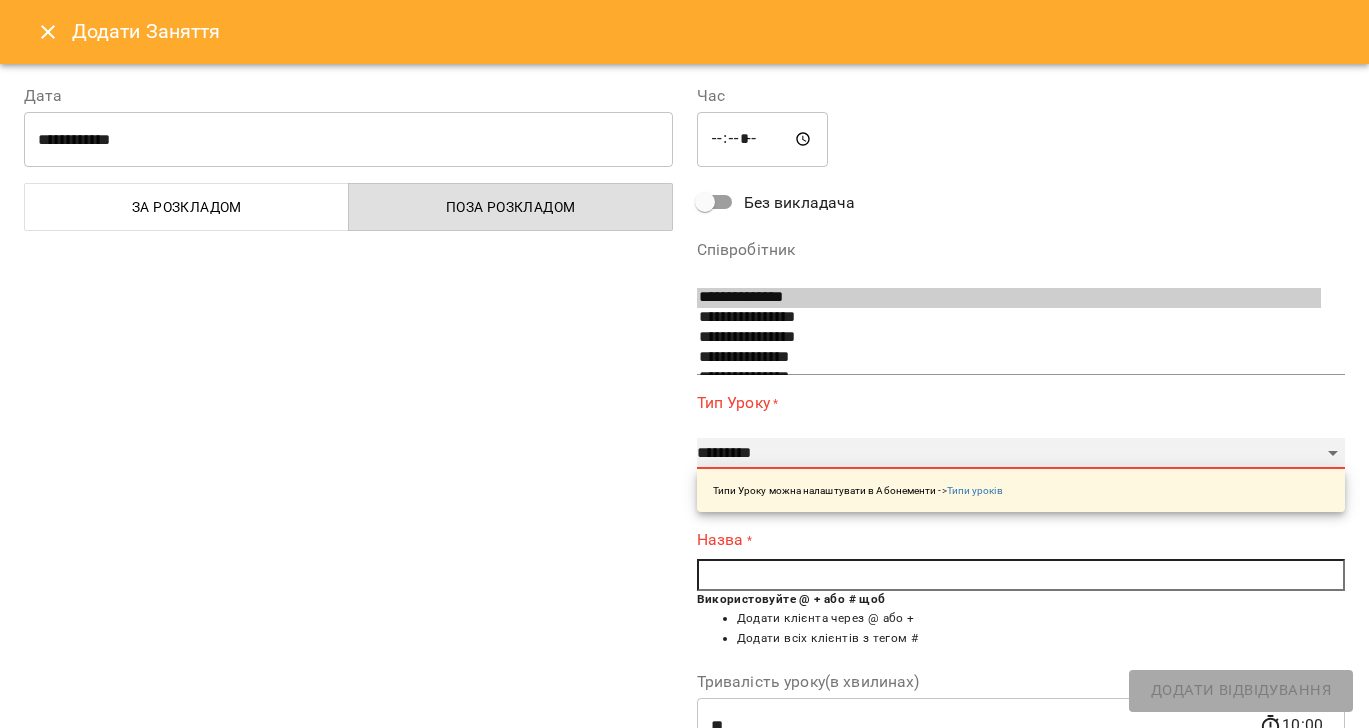 select on "**********" 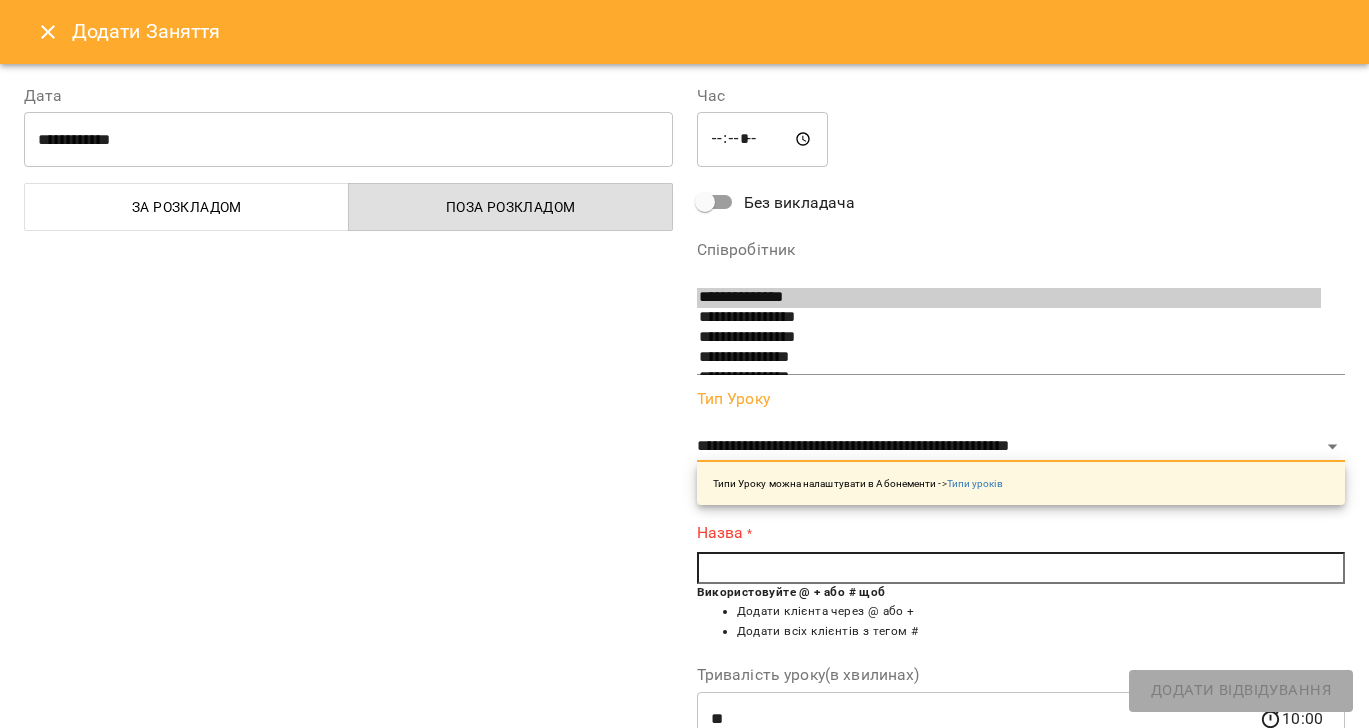 click at bounding box center (1021, 568) 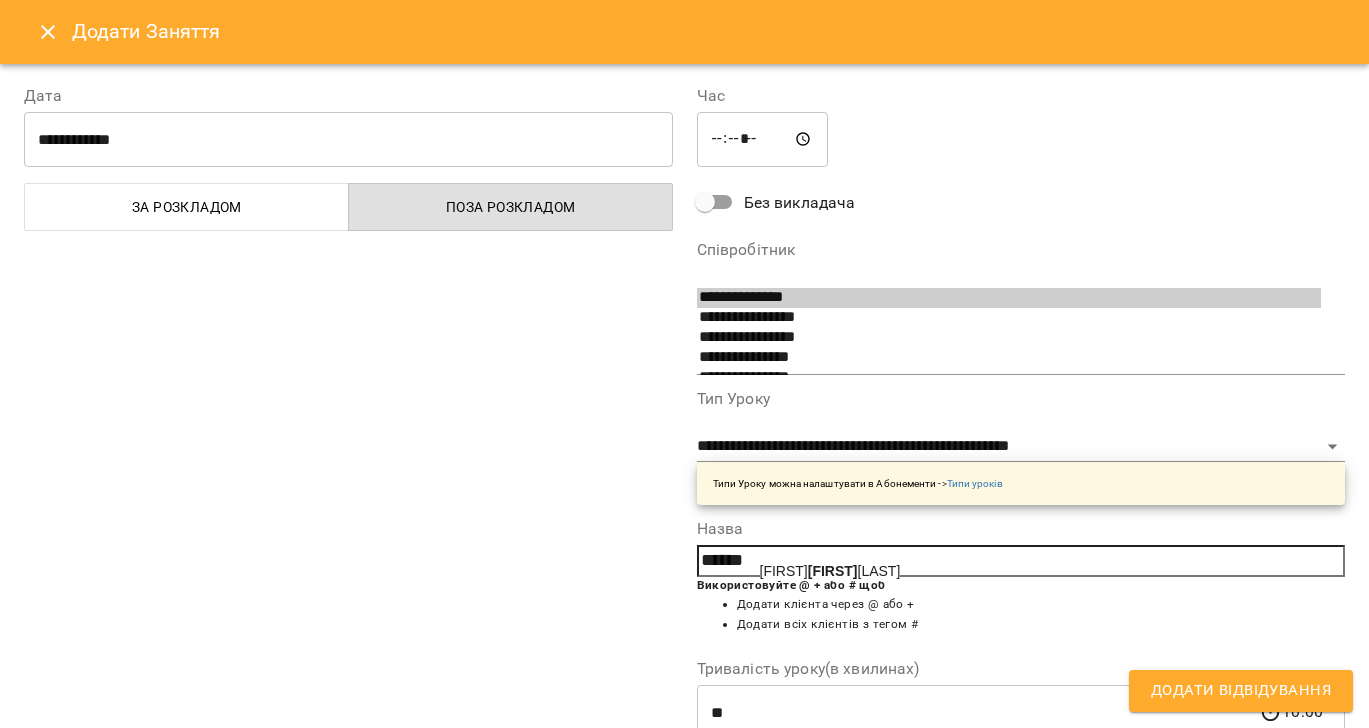 click on "[FIRST]" at bounding box center (833, 571) 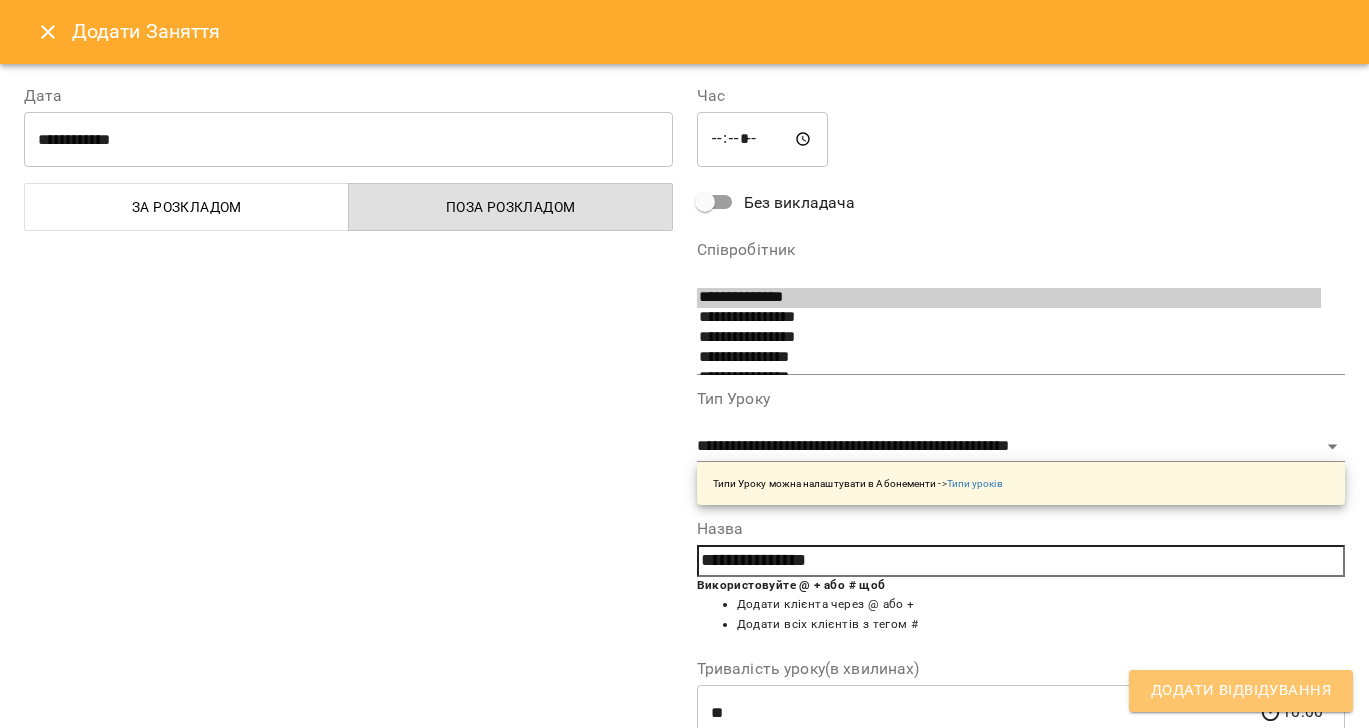 click on "Додати Відвідування" at bounding box center [1241, 691] 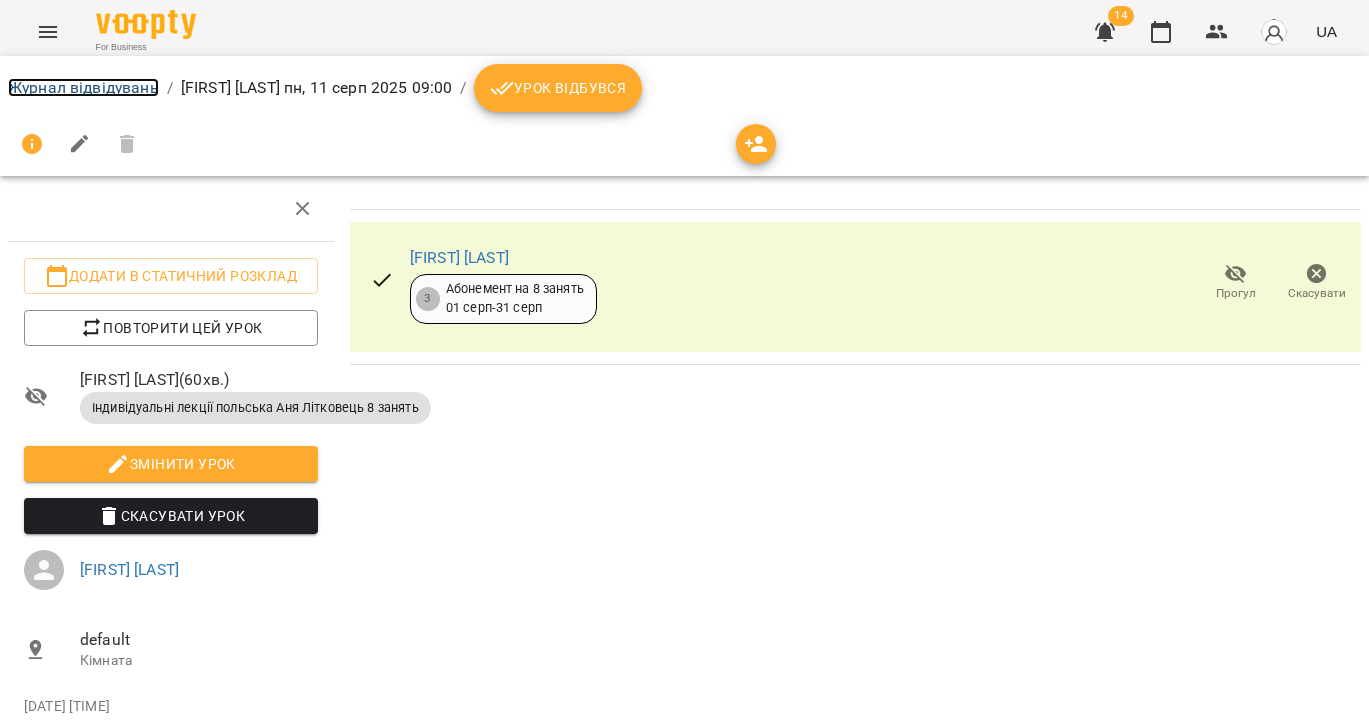 drag, startPoint x: 47, startPoint y: 85, endPoint x: 77, endPoint y: 79, distance: 30.594116 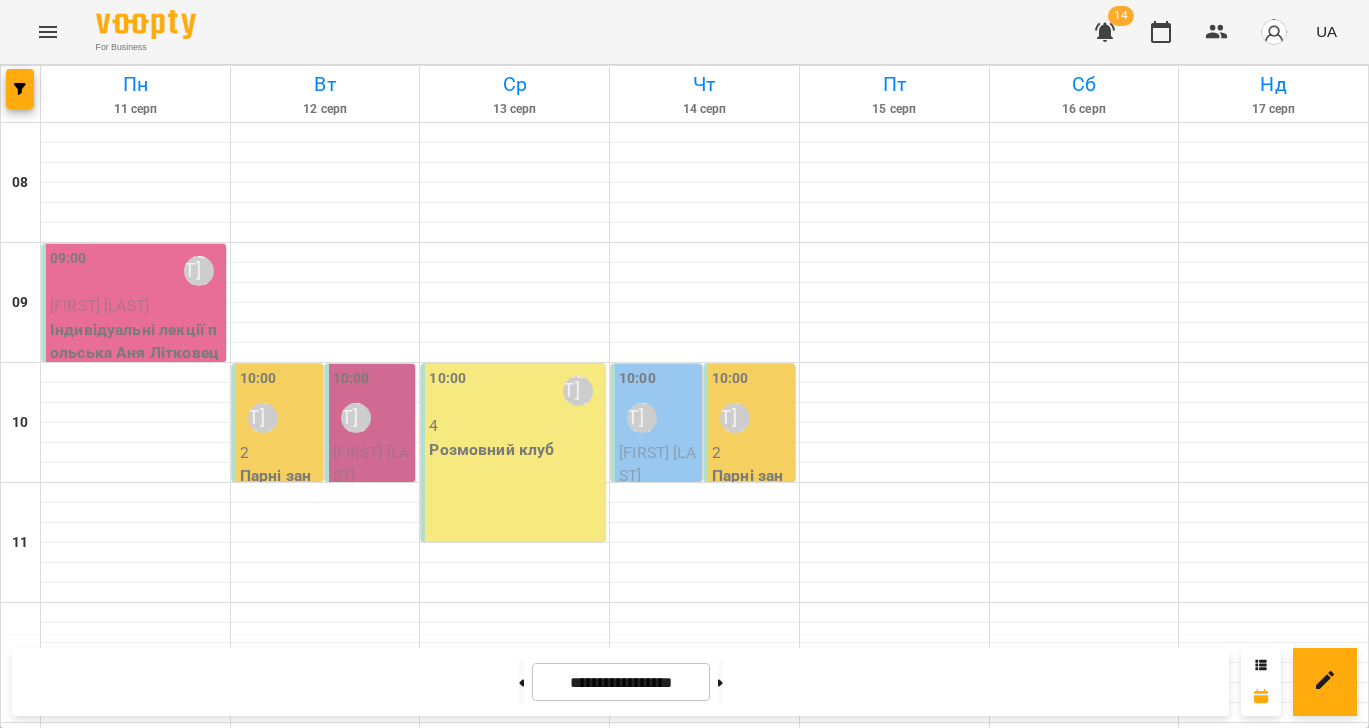 drag, startPoint x: 1322, startPoint y: 670, endPoint x: 1313, endPoint y: 637, distance: 34.20526 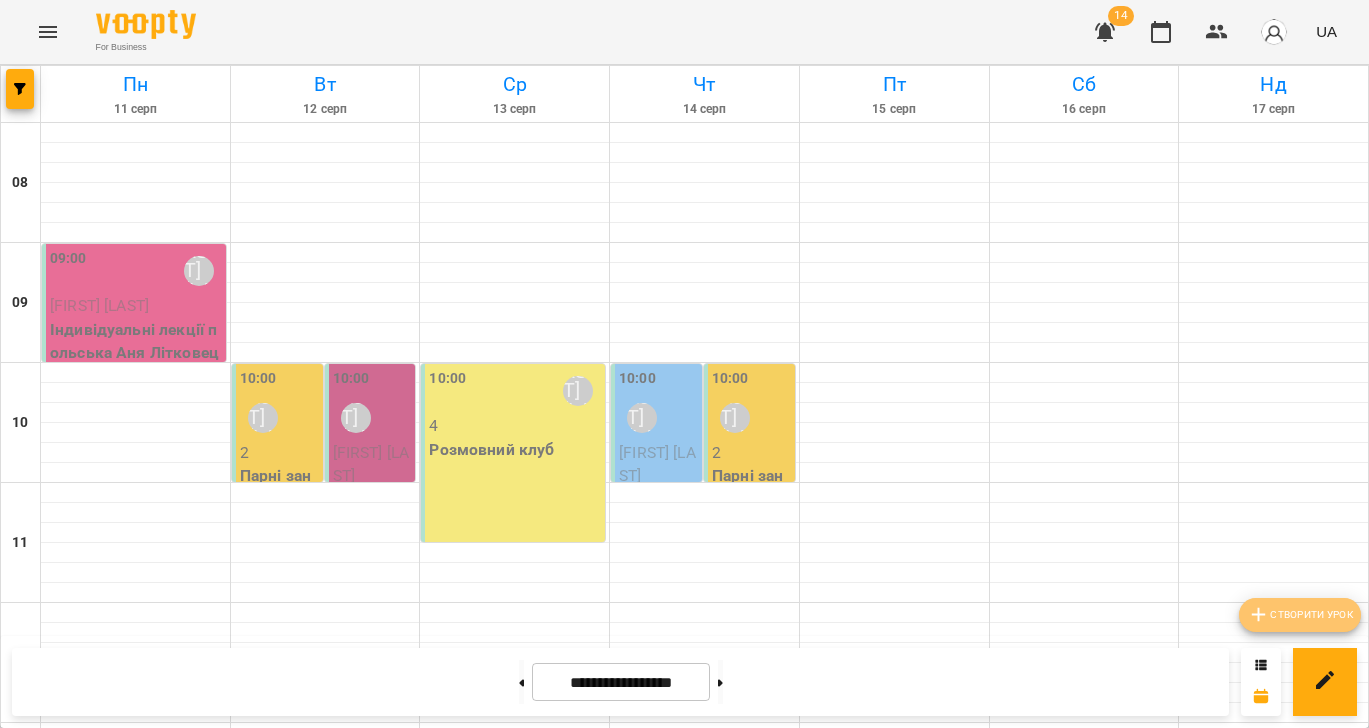 click on "Створити урок" at bounding box center [1300, 615] 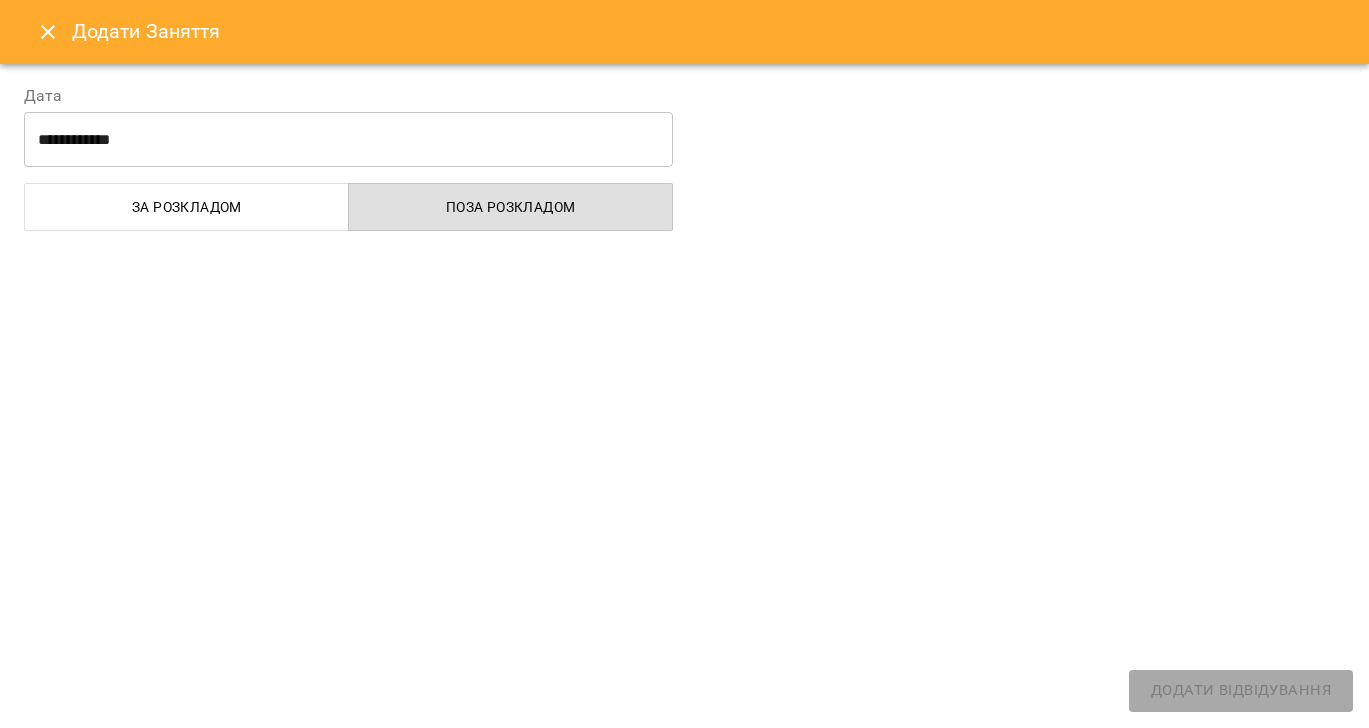 select 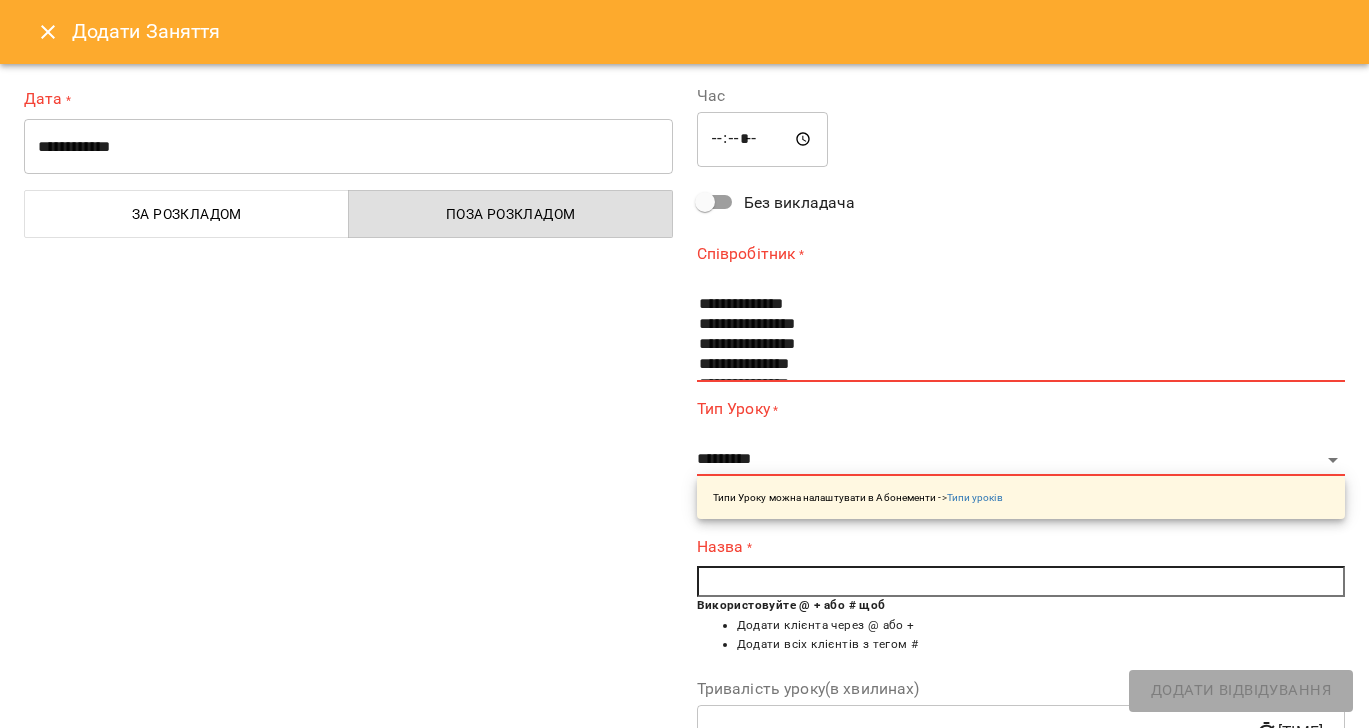 click on "**********" at bounding box center (348, 147) 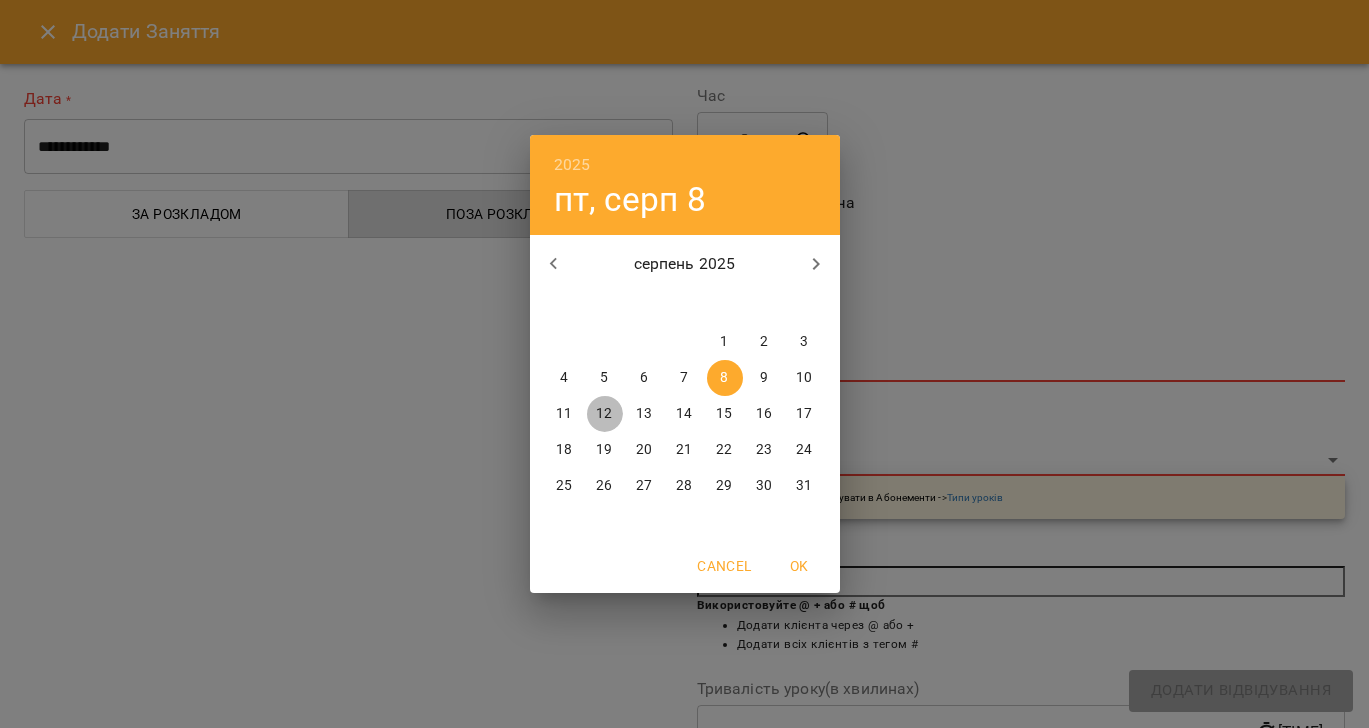 click on "12" at bounding box center (604, 414) 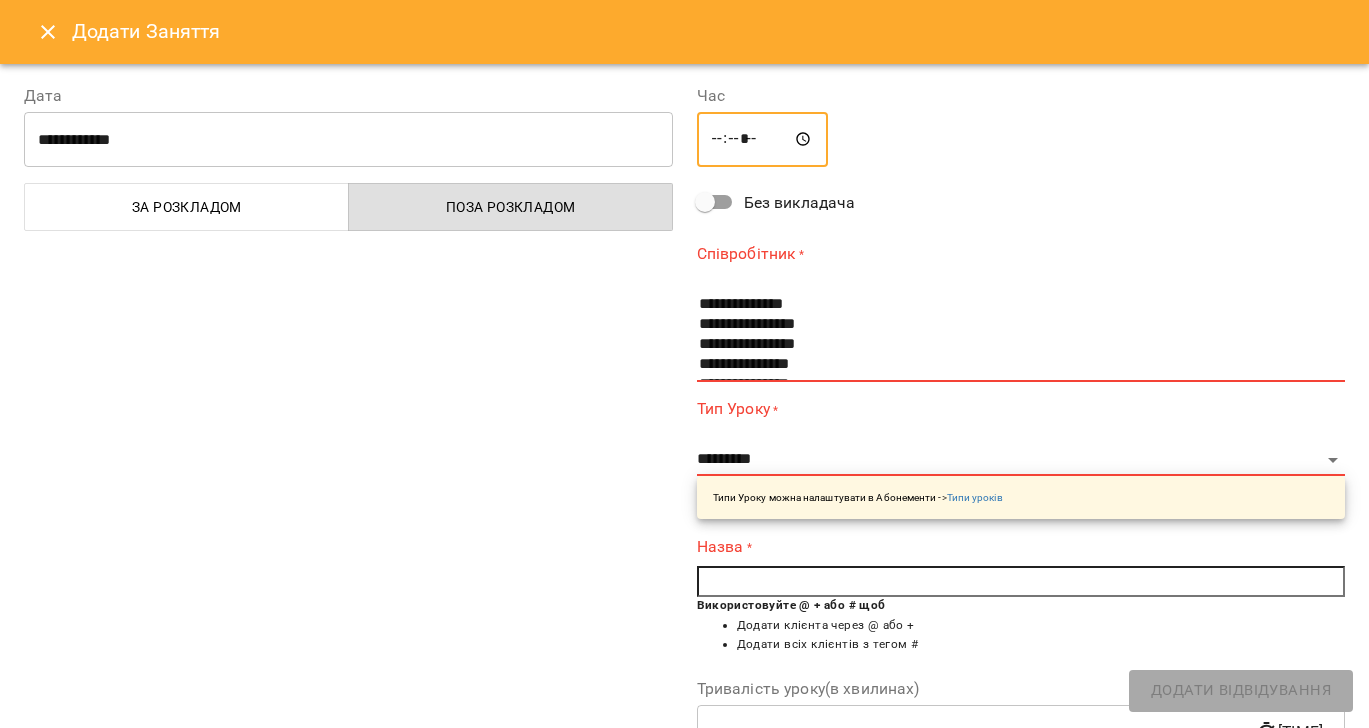click on "*****" at bounding box center (763, 140) 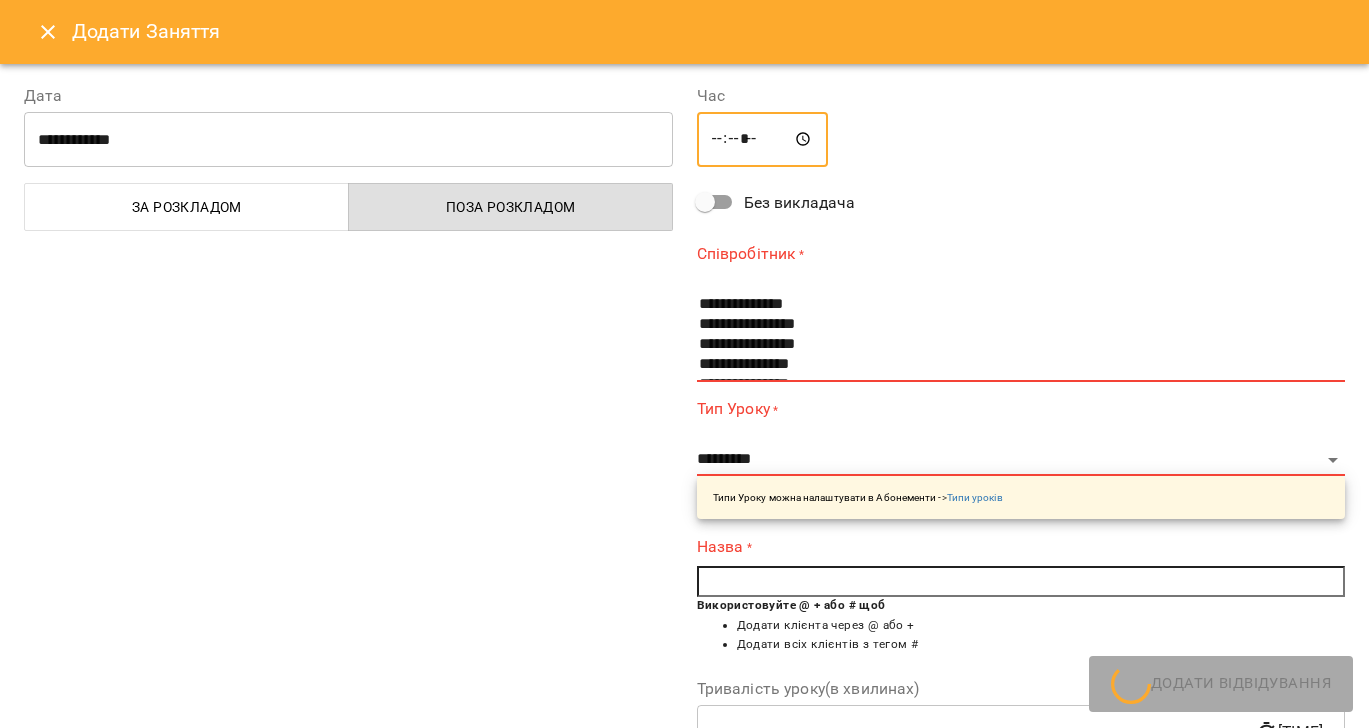 type on "*****" 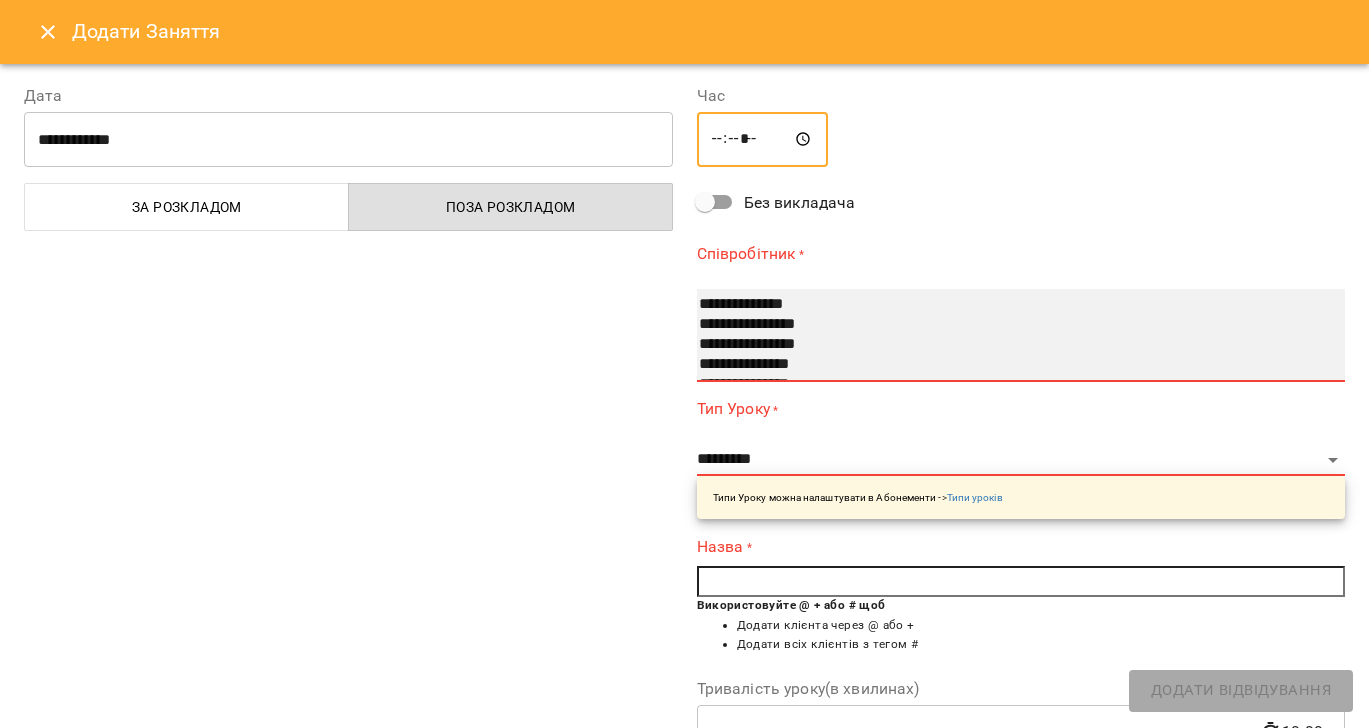 select on "**********" 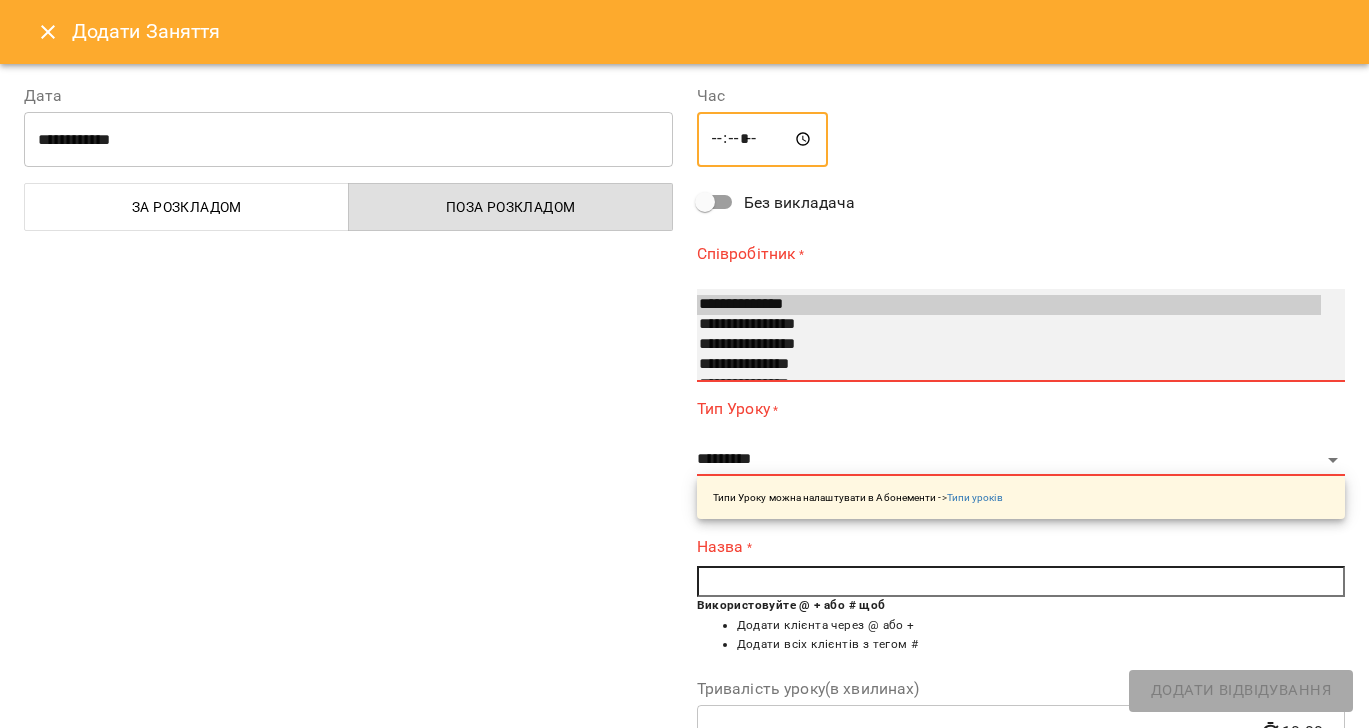 click on "**********" at bounding box center [1009, 305] 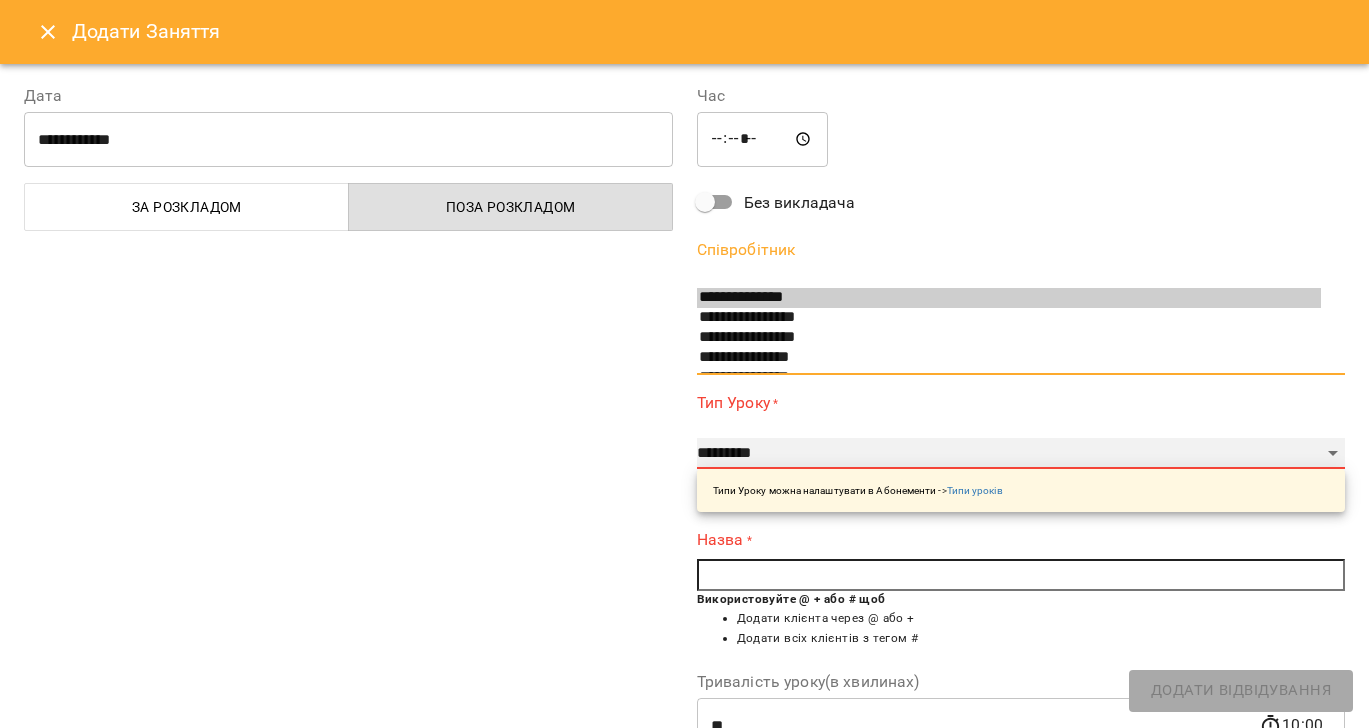 click on "**********" at bounding box center [1021, 454] 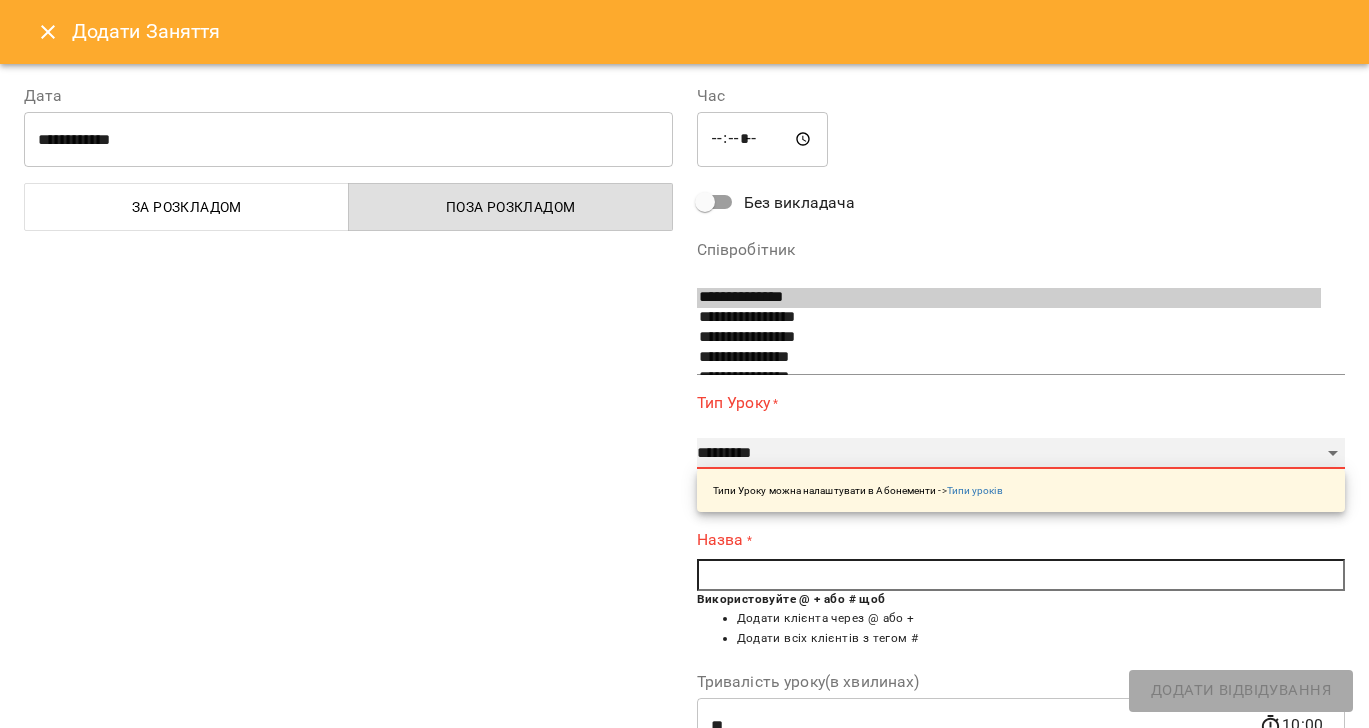 select on "**********" 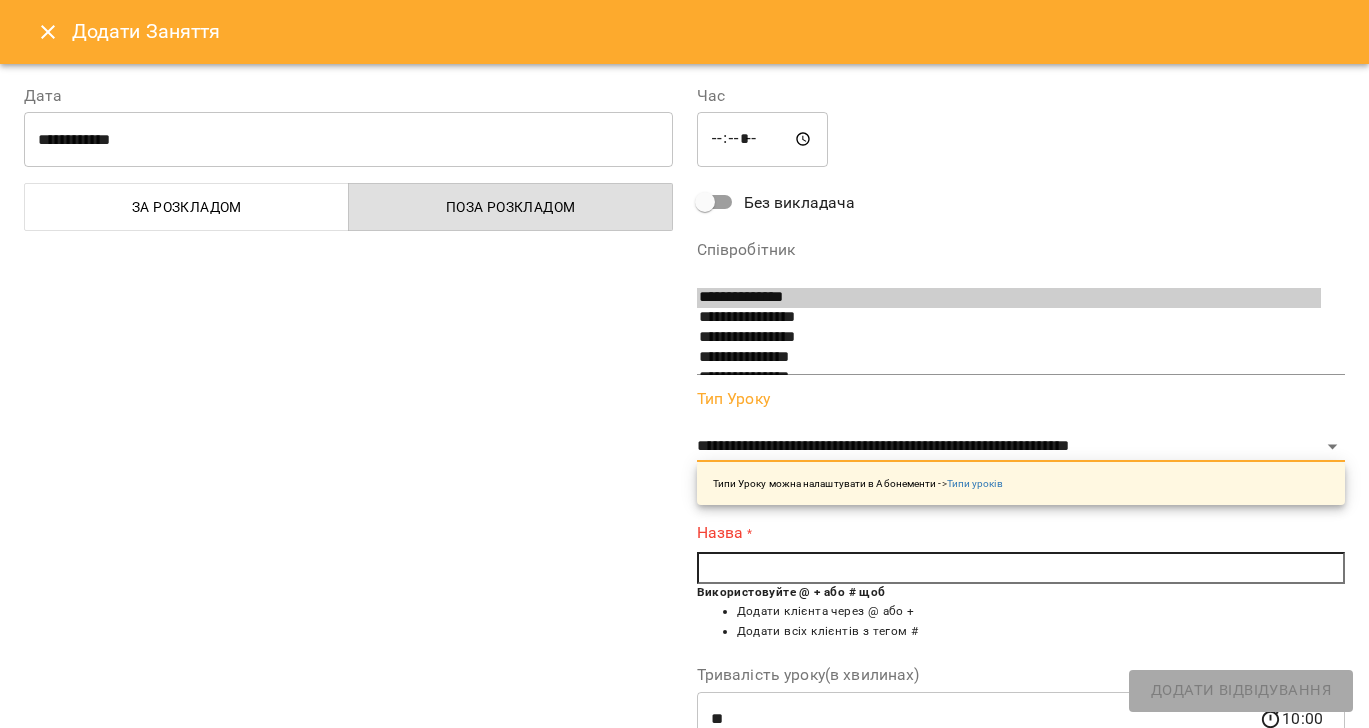 click at bounding box center [1021, 568] 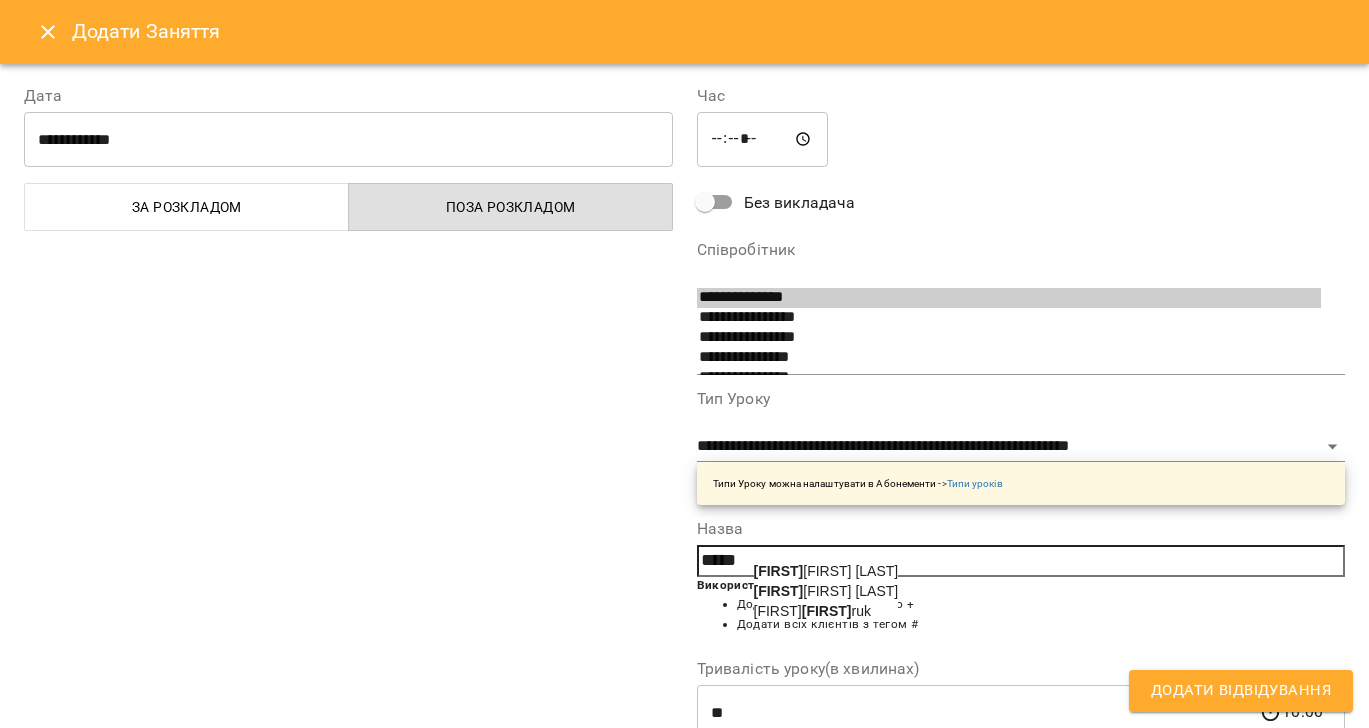 drag, startPoint x: 851, startPoint y: 589, endPoint x: 1071, endPoint y: 637, distance: 225.17549 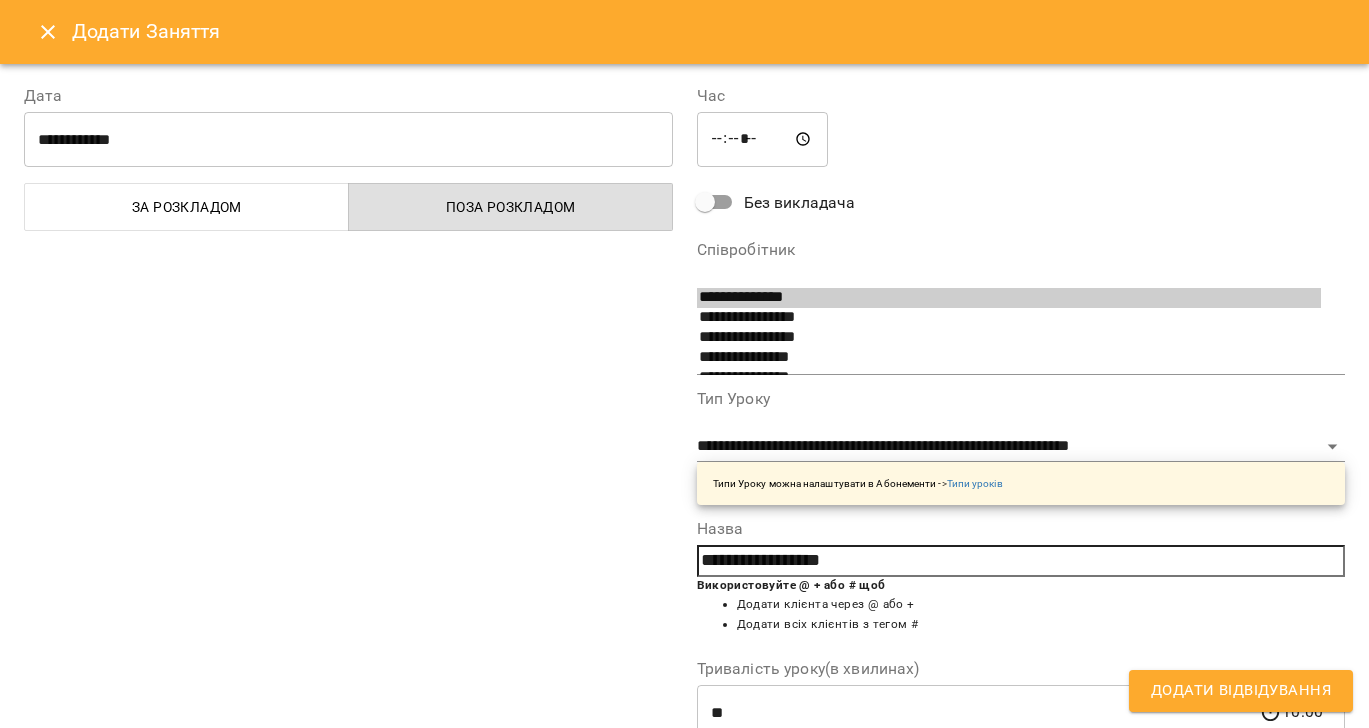 click on "Додати Відвідування" at bounding box center [1241, 691] 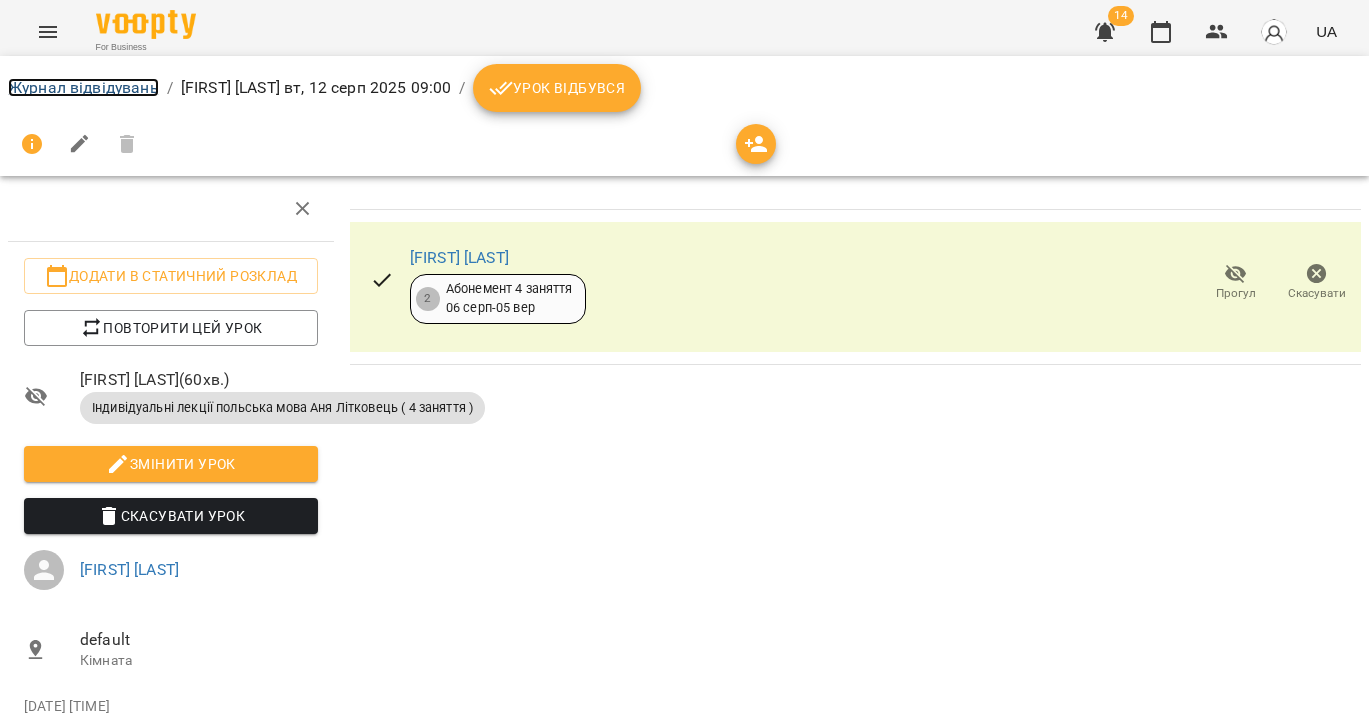 click on "Журнал відвідувань" at bounding box center (83, 87) 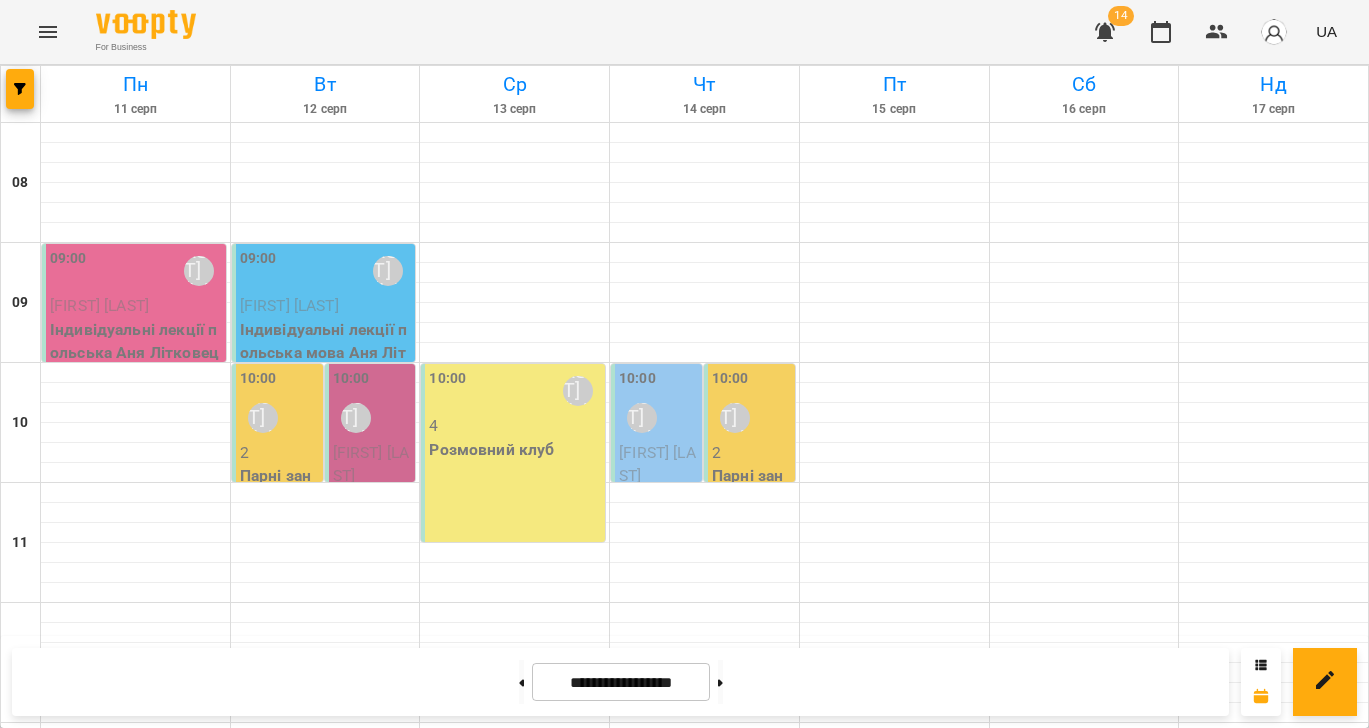 drag, startPoint x: 1318, startPoint y: 688, endPoint x: 1315, endPoint y: 640, distance: 48.09366 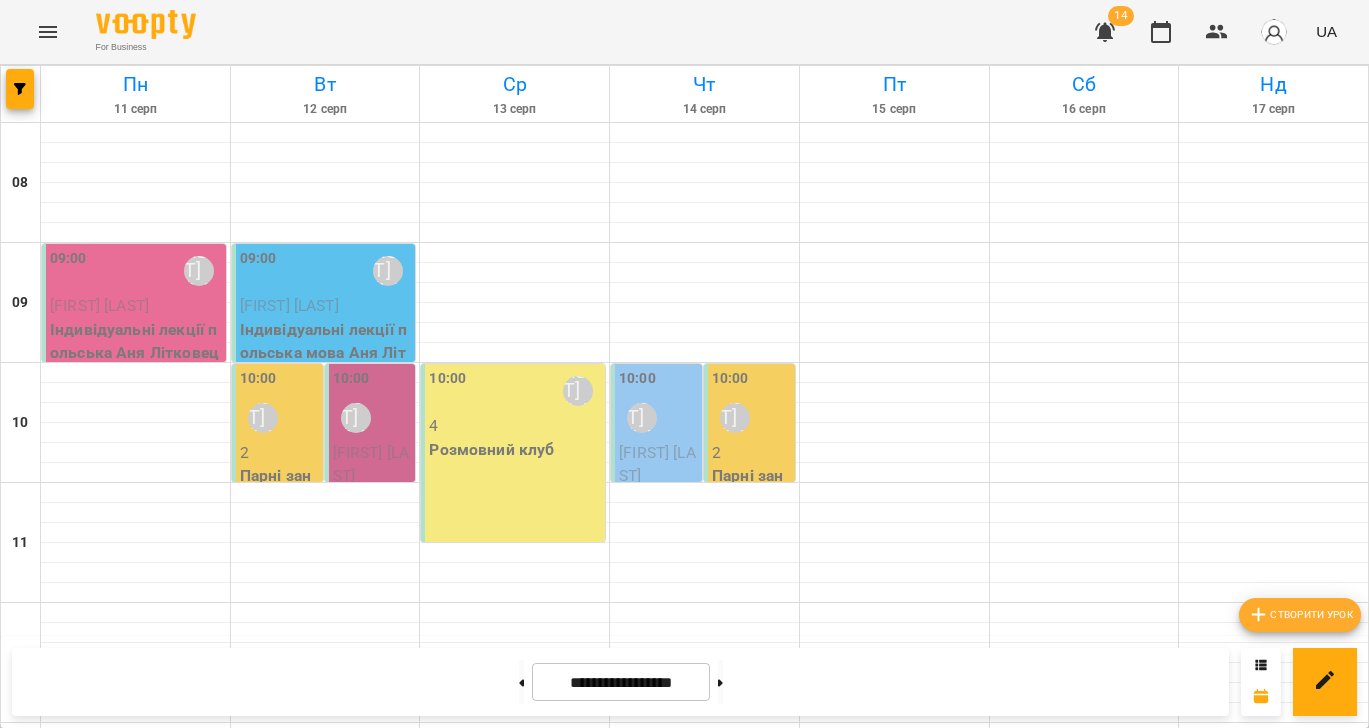 click on "Створити урок" at bounding box center (1300, 615) 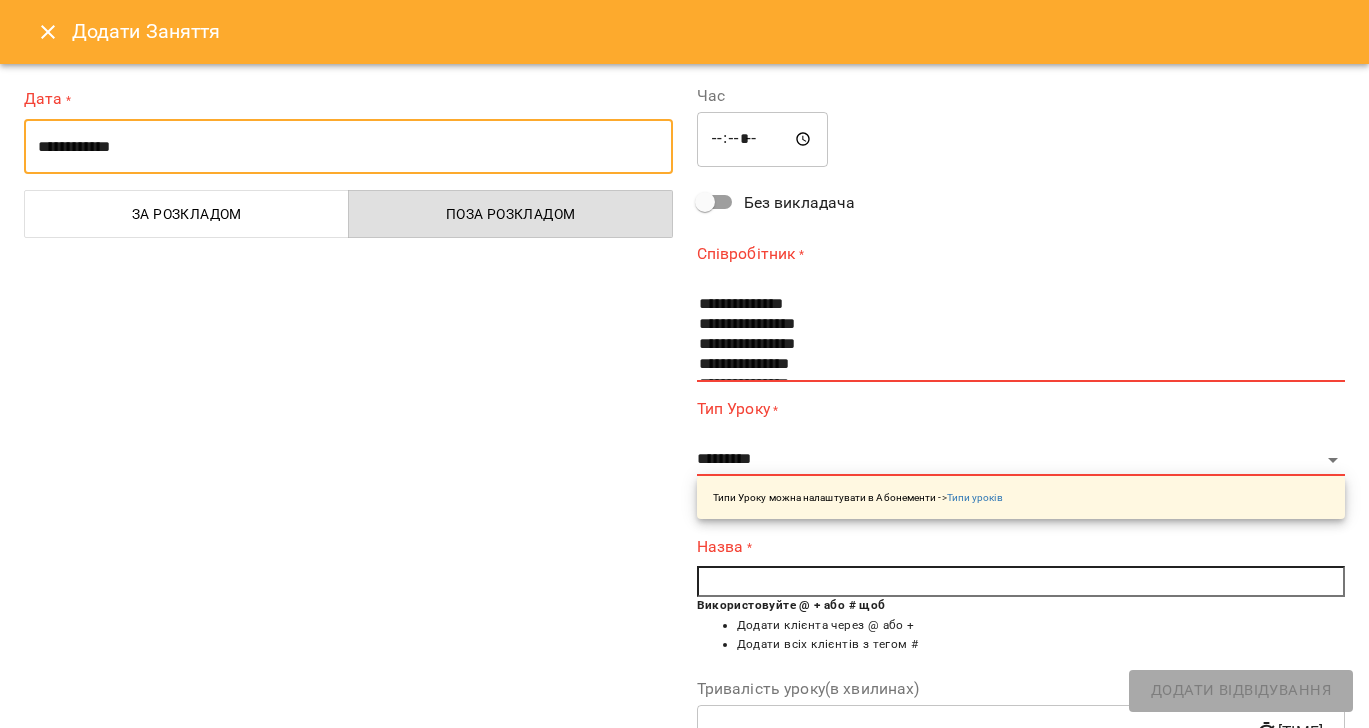 click on "**********" at bounding box center [348, 147] 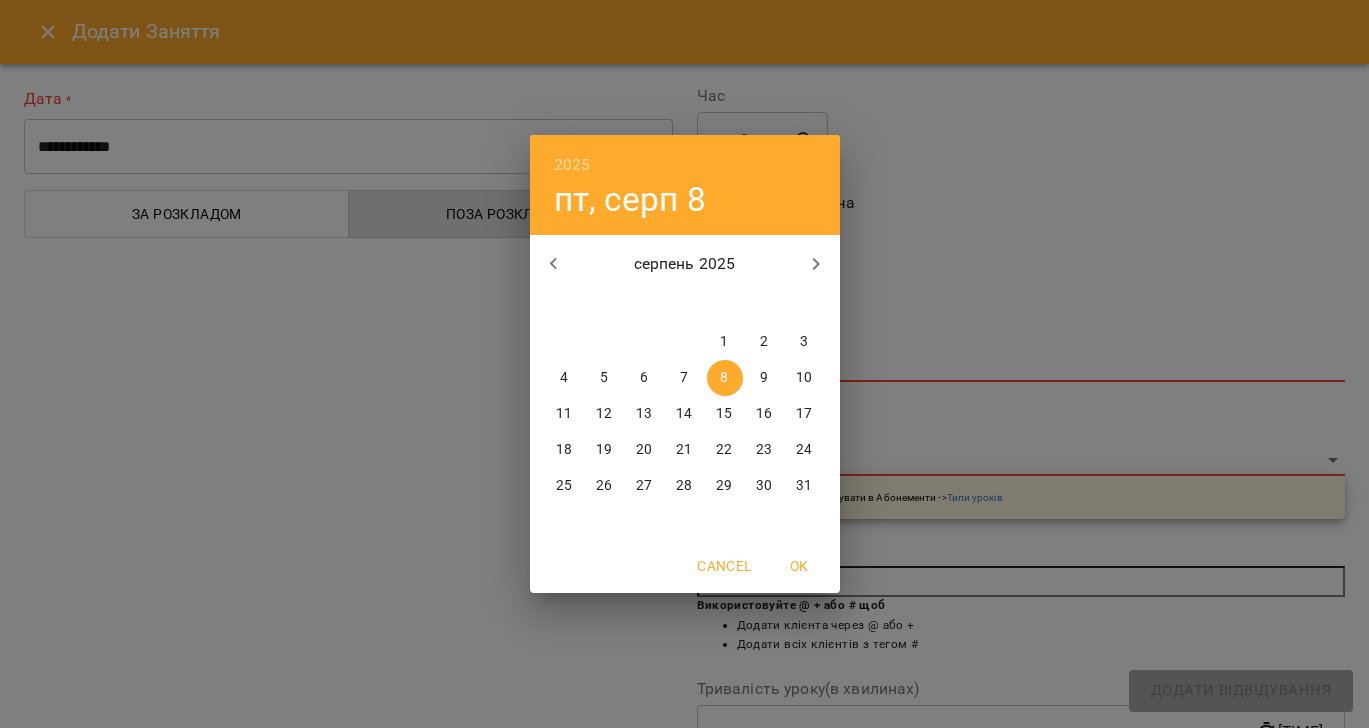 click on "12" at bounding box center [604, 414] 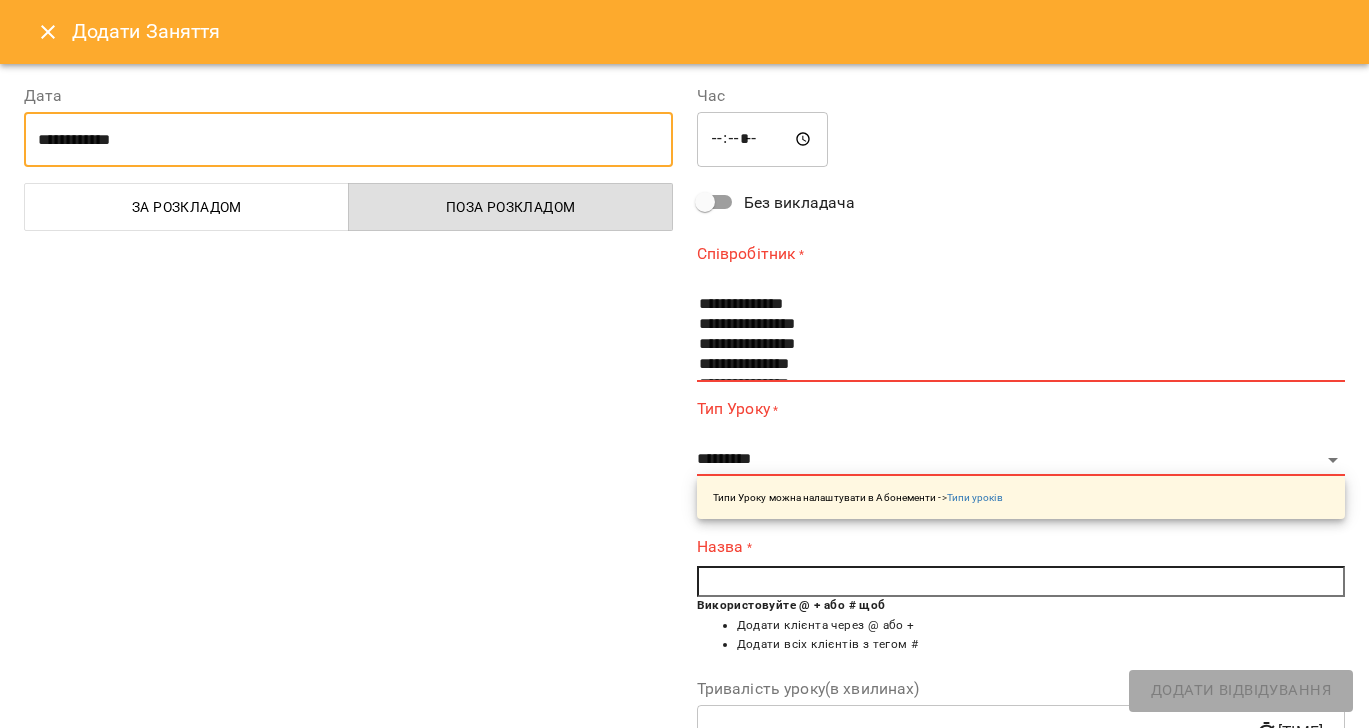 click on "*****" at bounding box center (763, 140) 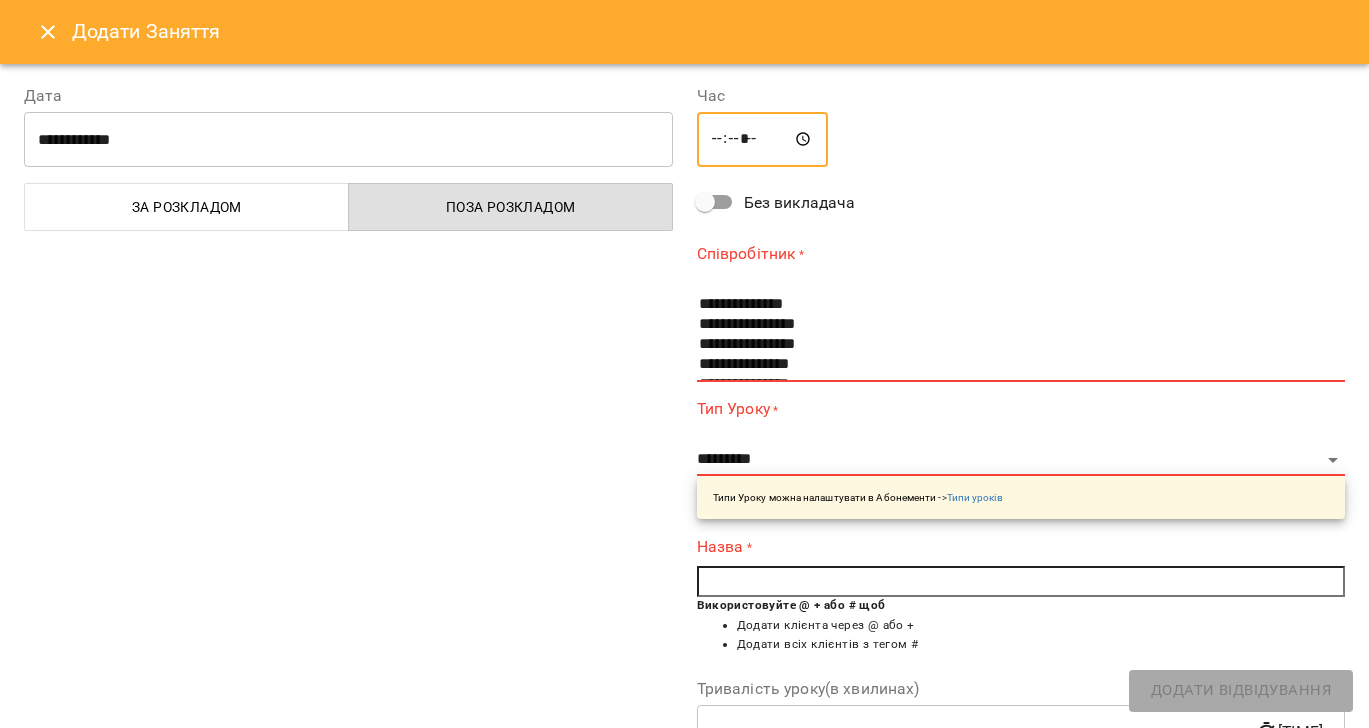 type on "*****" 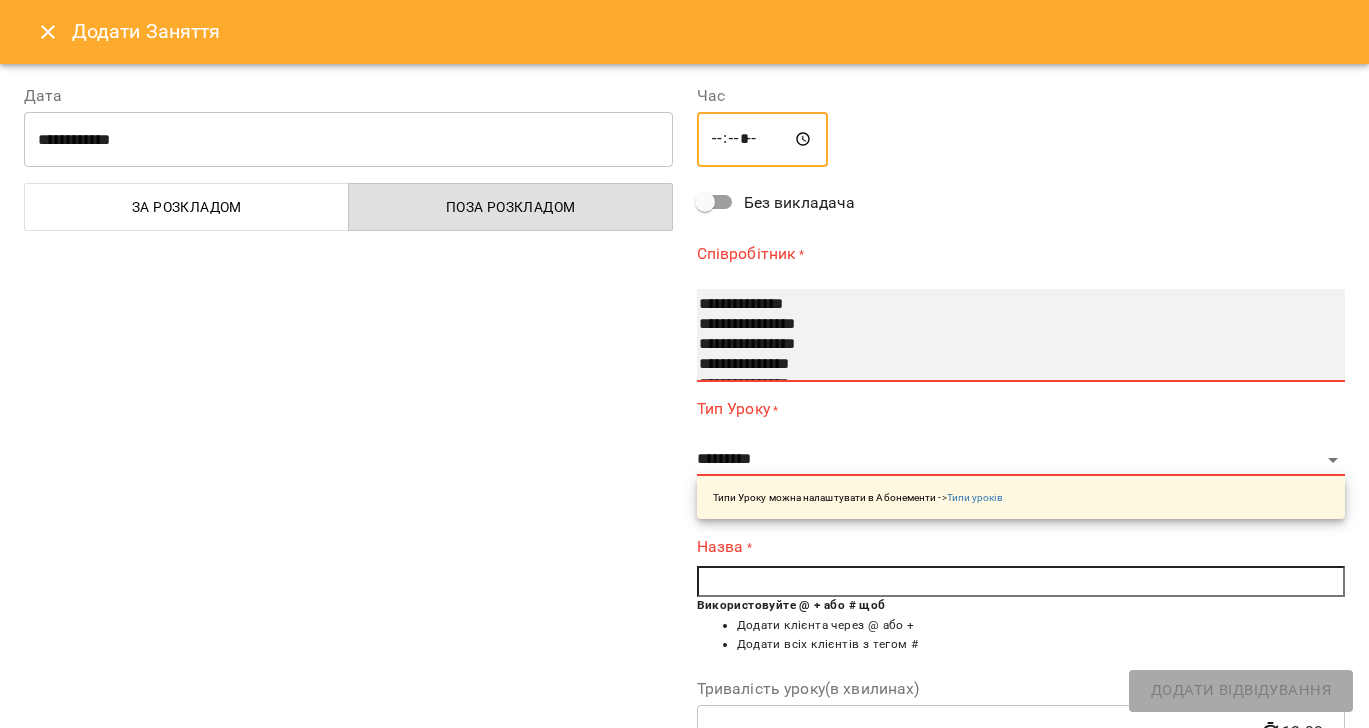 select on "**********" 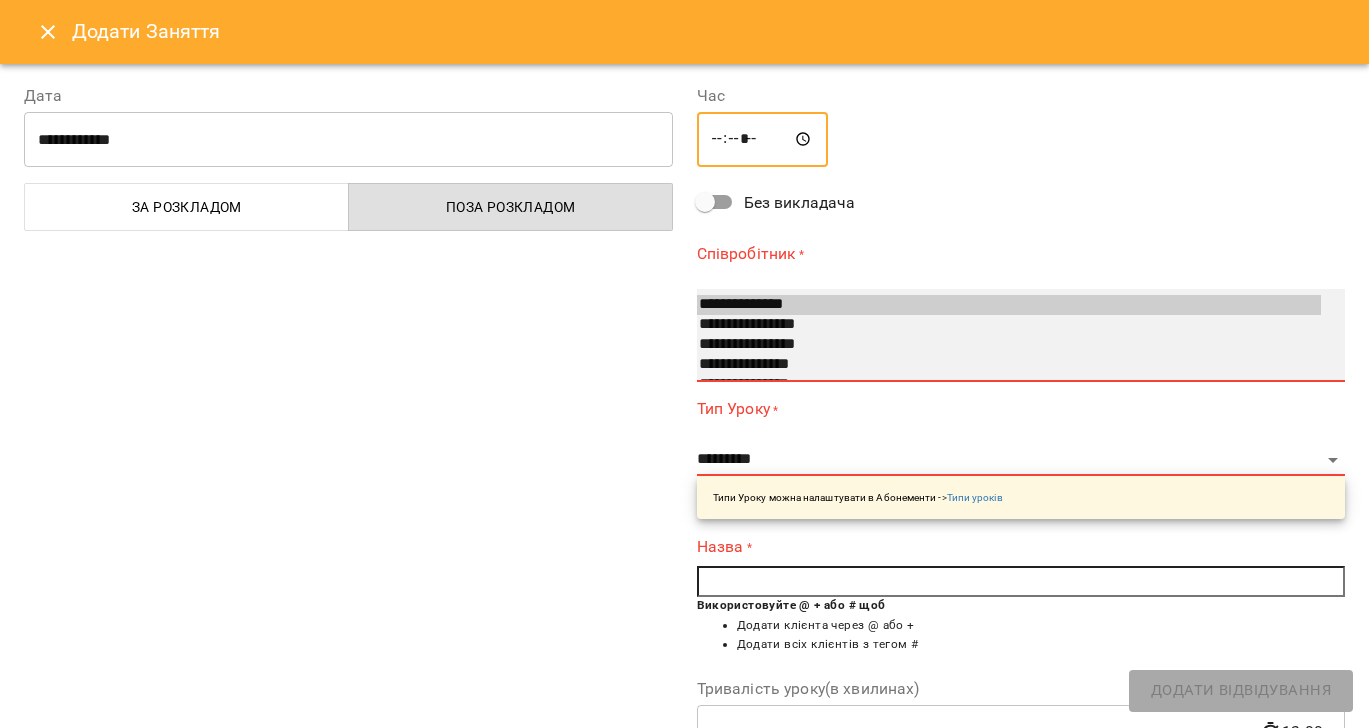 click on "**********" at bounding box center (1009, 305) 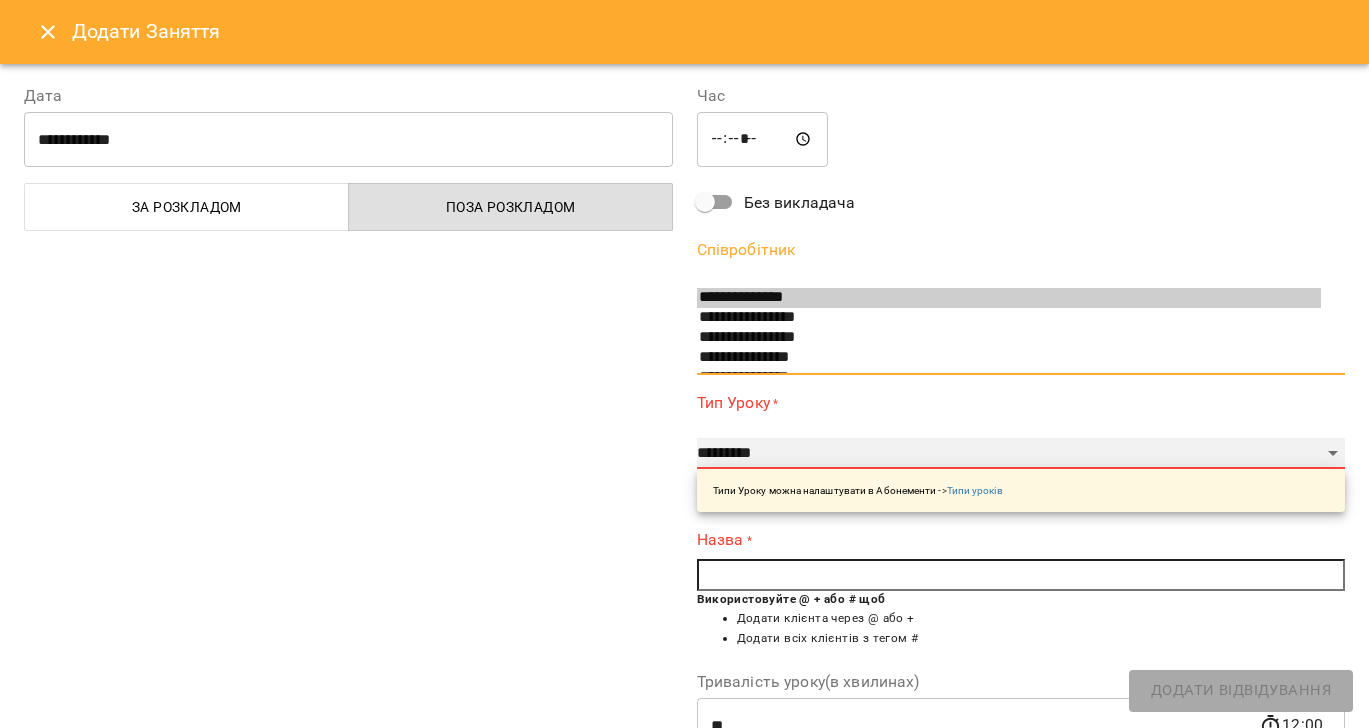 click on "**********" at bounding box center [1021, 454] 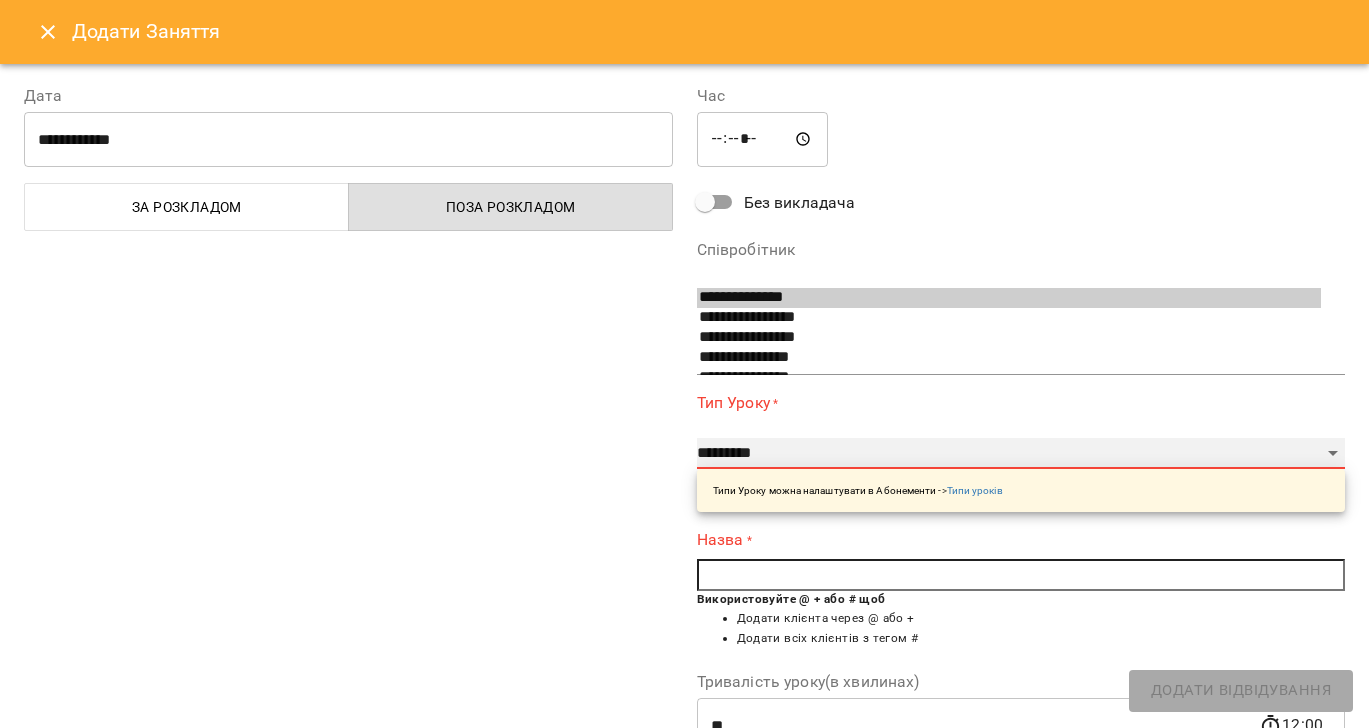 select on "**********" 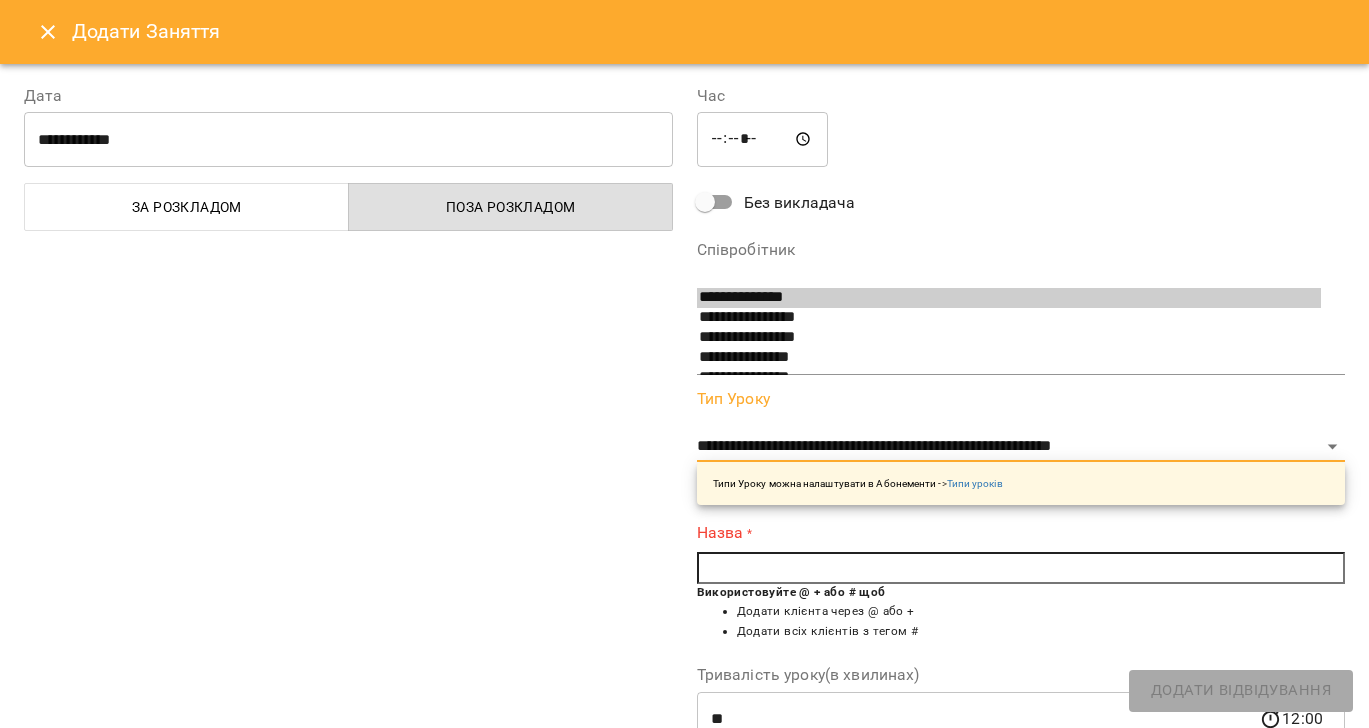 click at bounding box center [1021, 568] 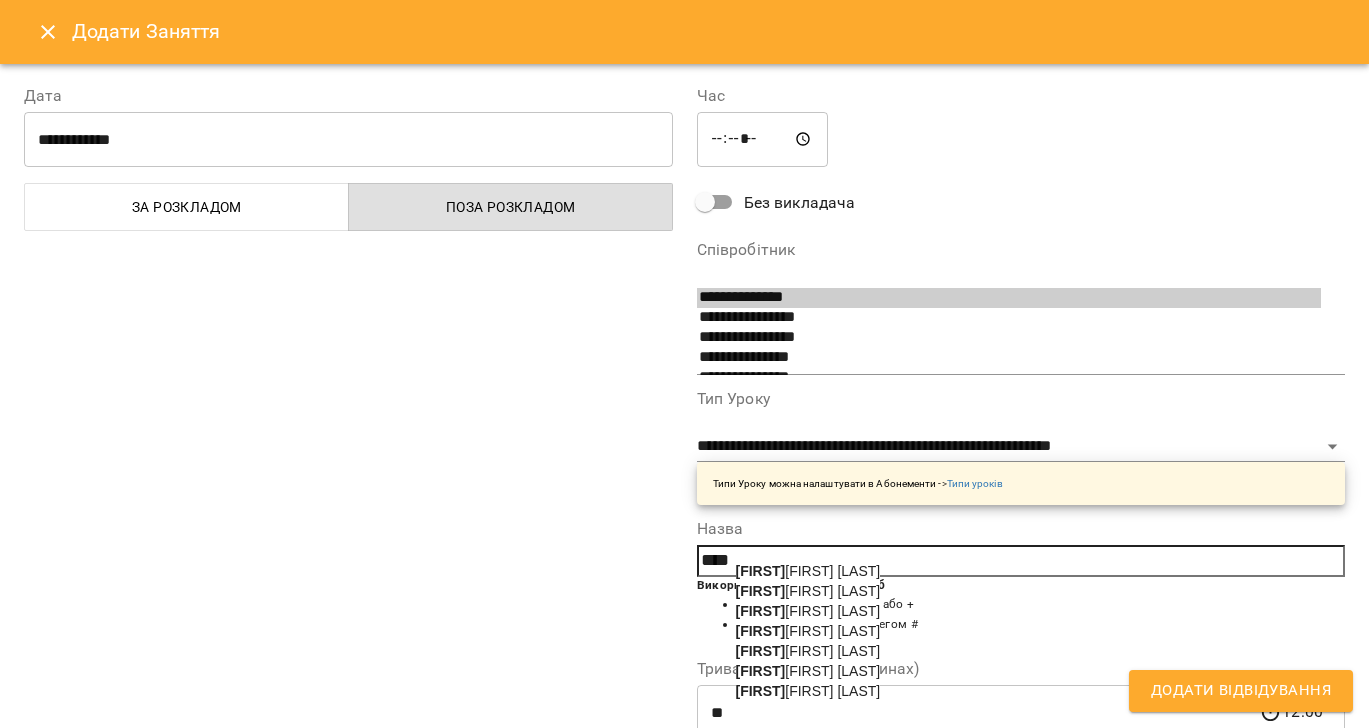 click on "[FIRST] [LAST]" at bounding box center (808, 611) 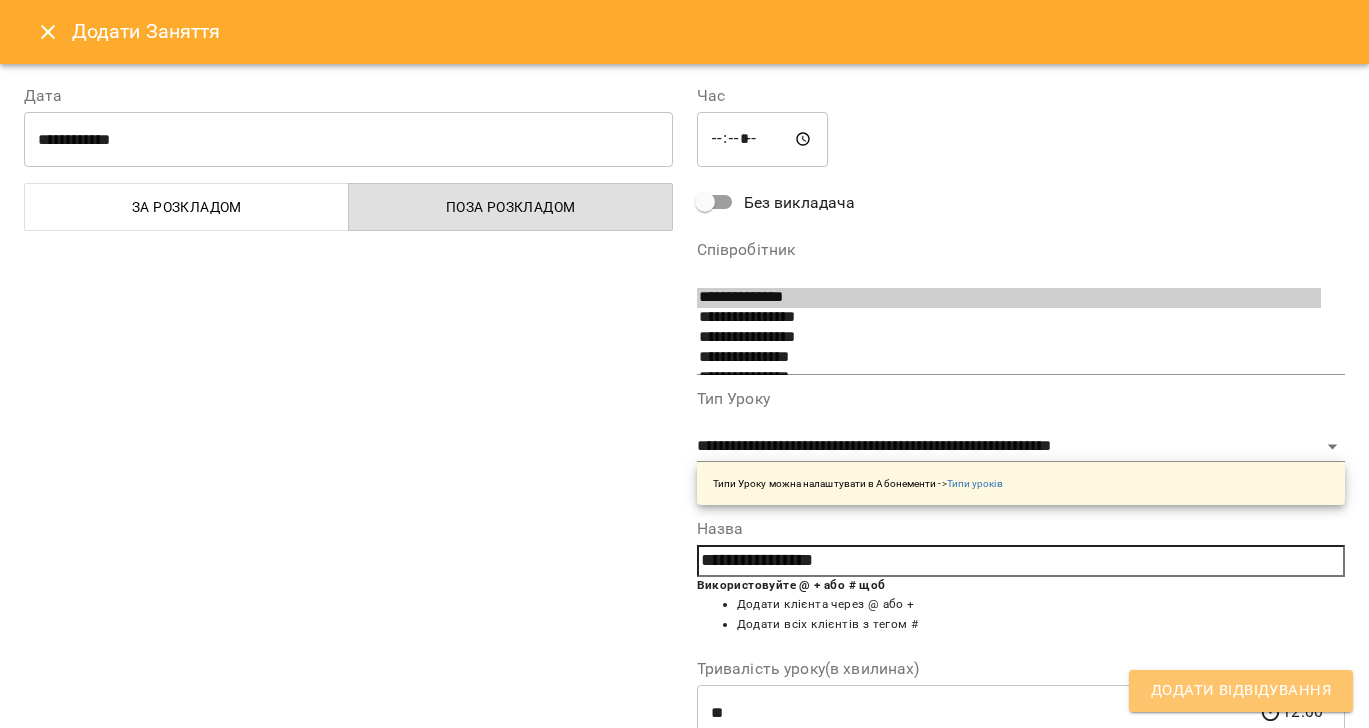 drag, startPoint x: 1280, startPoint y: 696, endPoint x: 1222, endPoint y: 679, distance: 60.440052 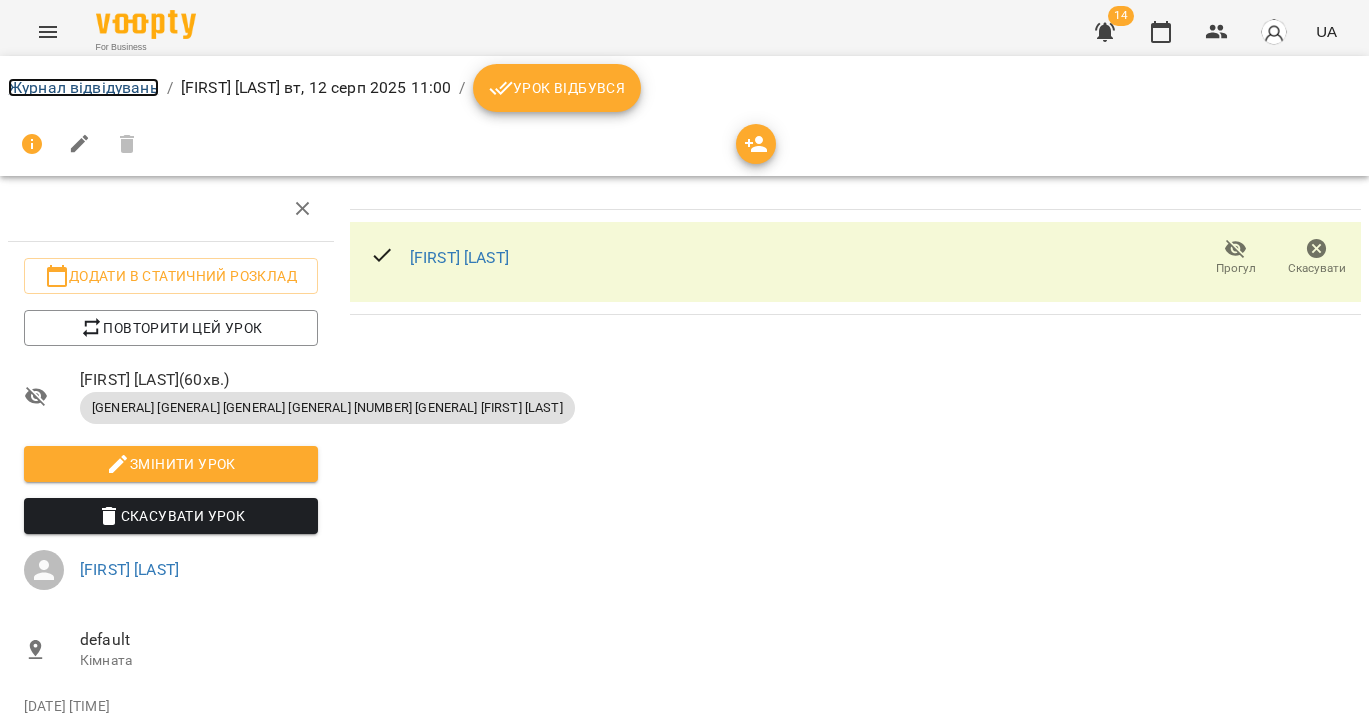 click on "Журнал відвідувань" at bounding box center [83, 87] 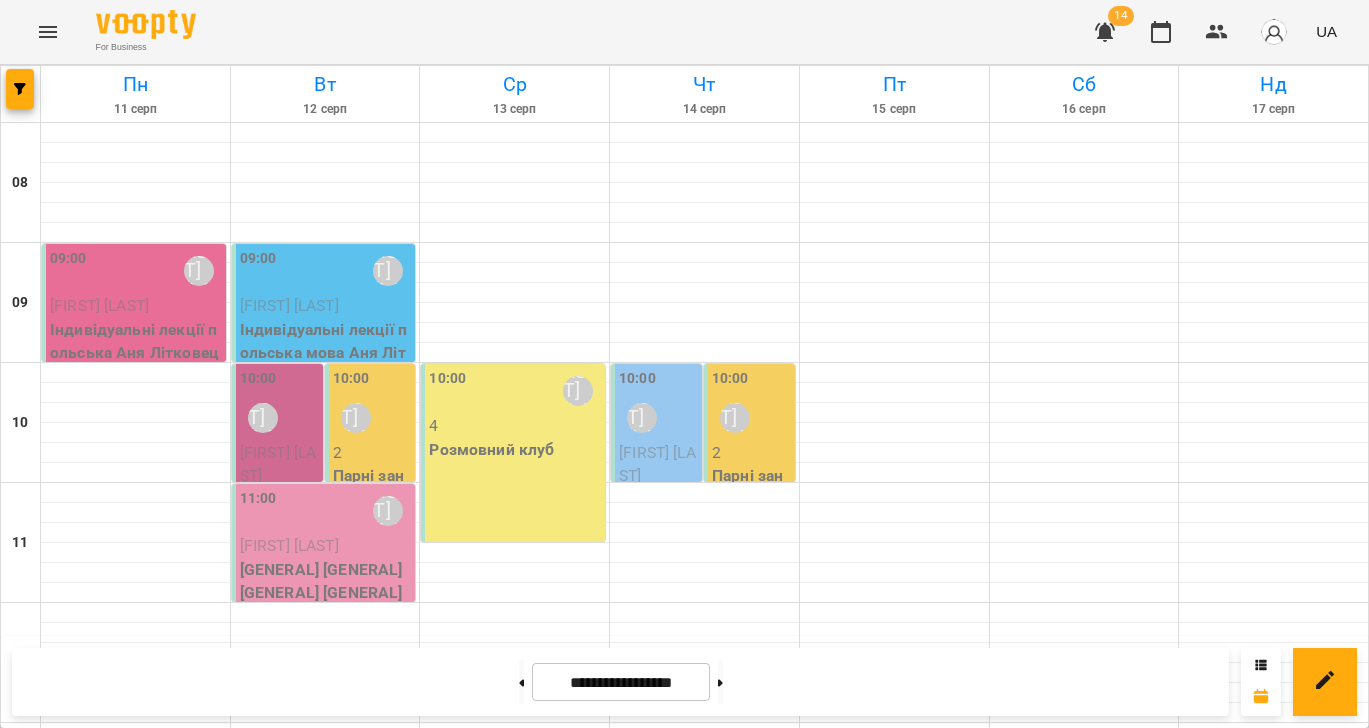 drag, startPoint x: 1306, startPoint y: 672, endPoint x: 1305, endPoint y: 646, distance: 26.019224 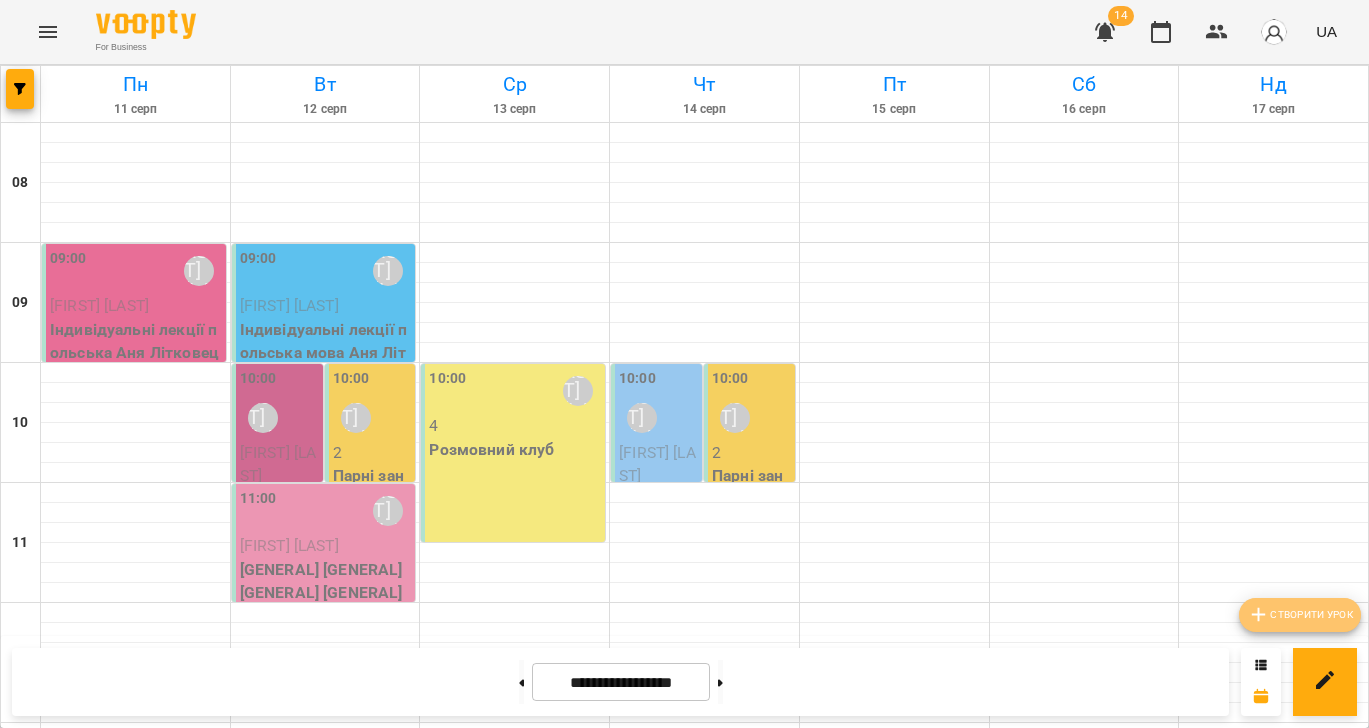 click on "Створити урок" at bounding box center [1300, 615] 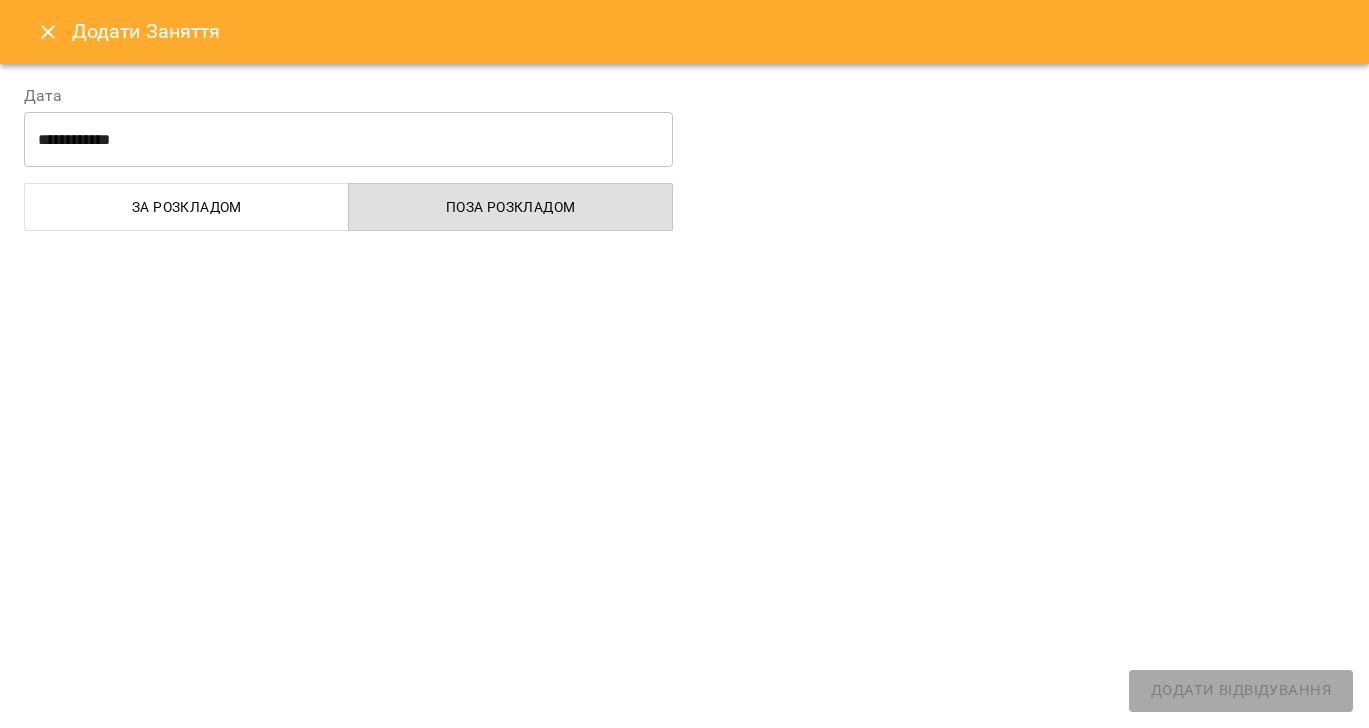 select 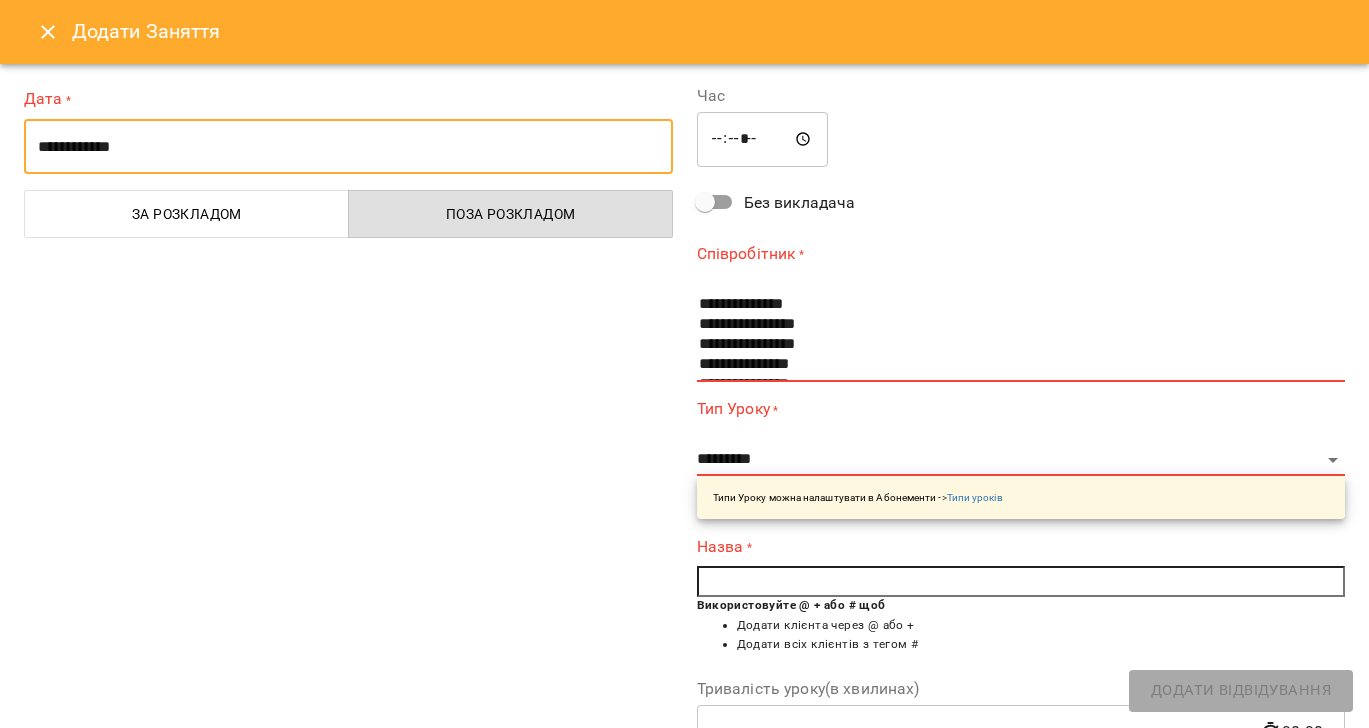 click on "**********" at bounding box center (348, 147) 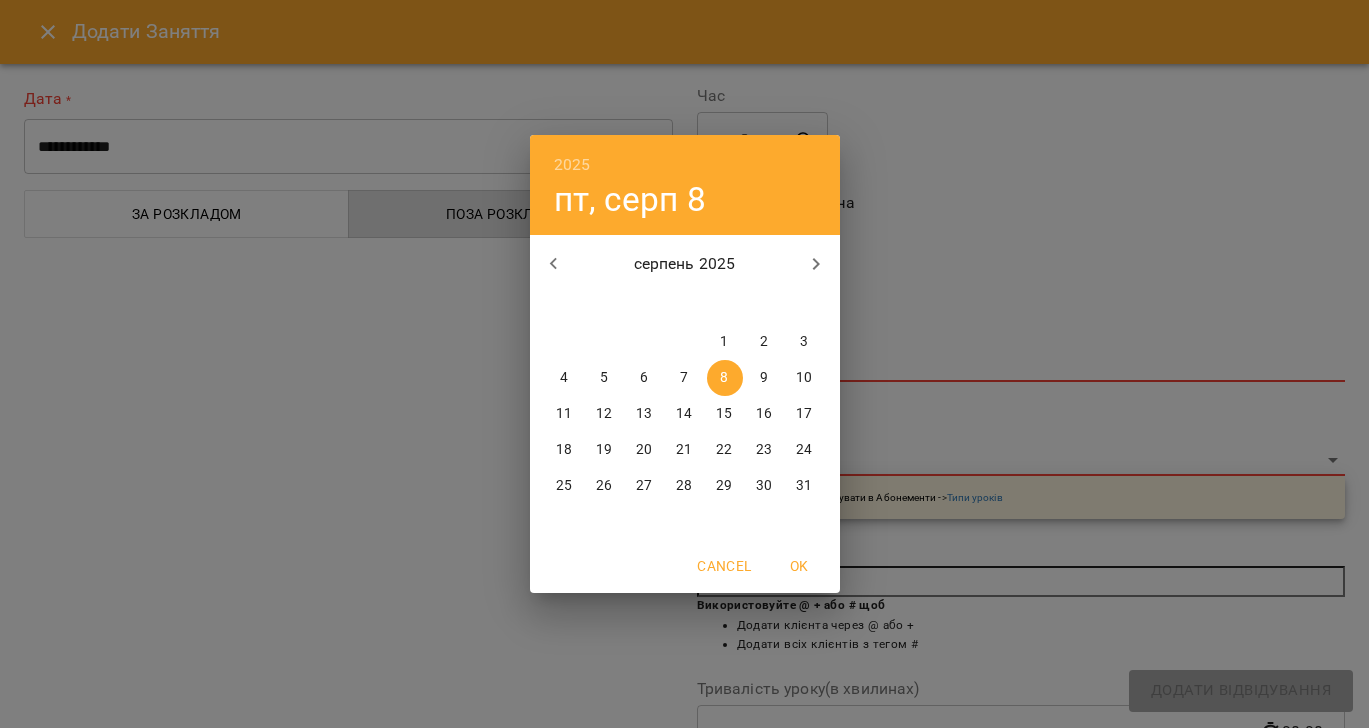 click on "12" at bounding box center [604, 414] 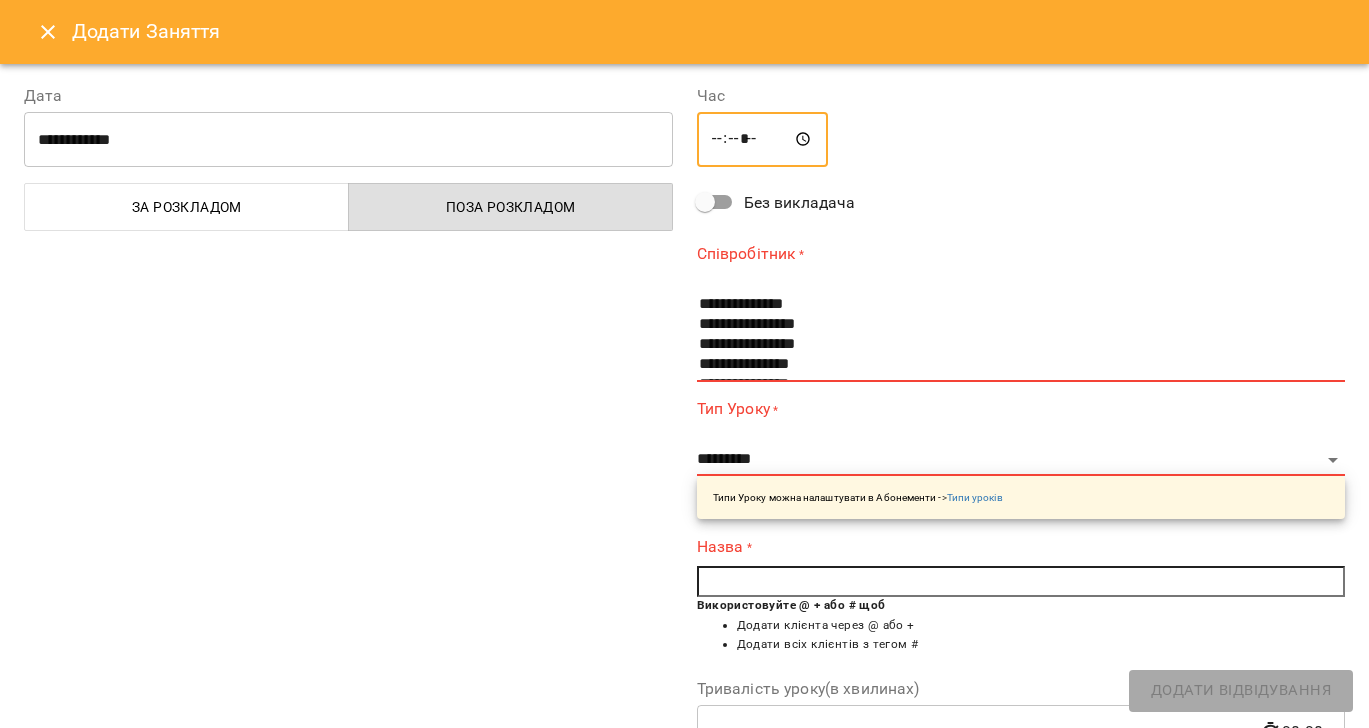 click on "*****" at bounding box center [763, 140] 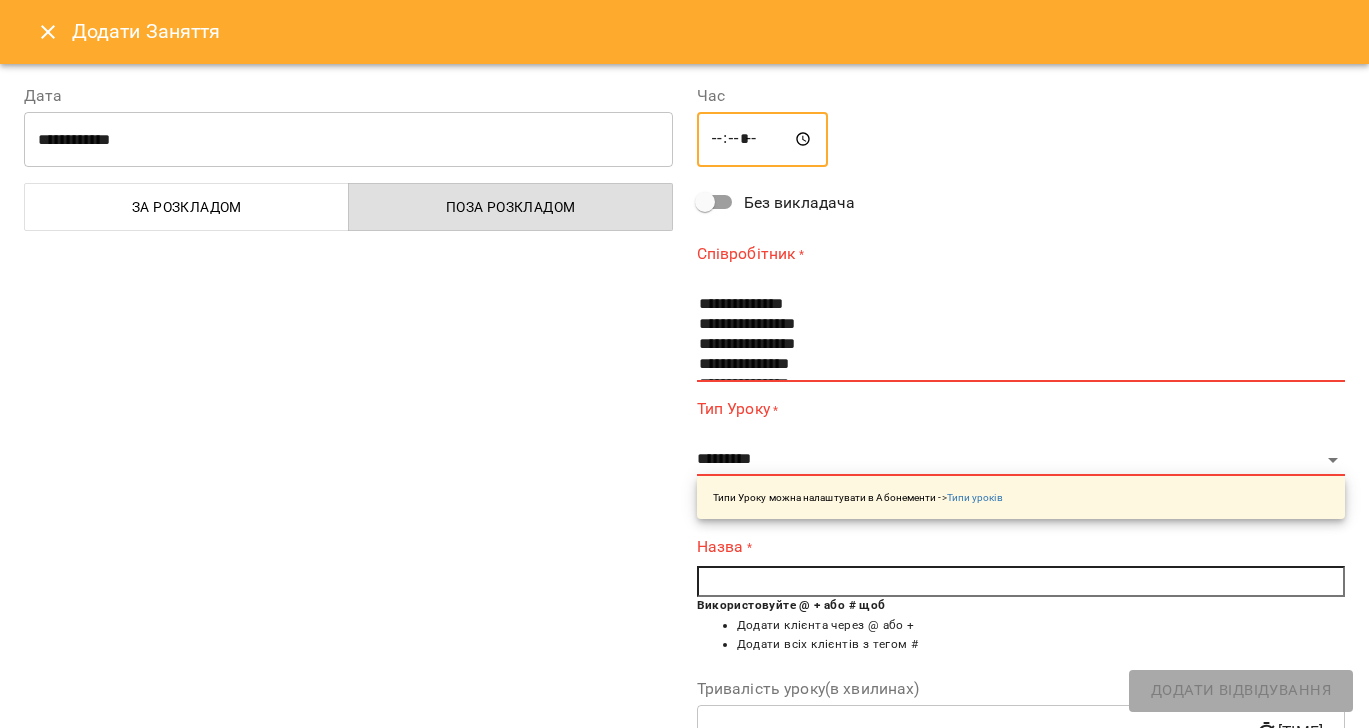 type on "*****" 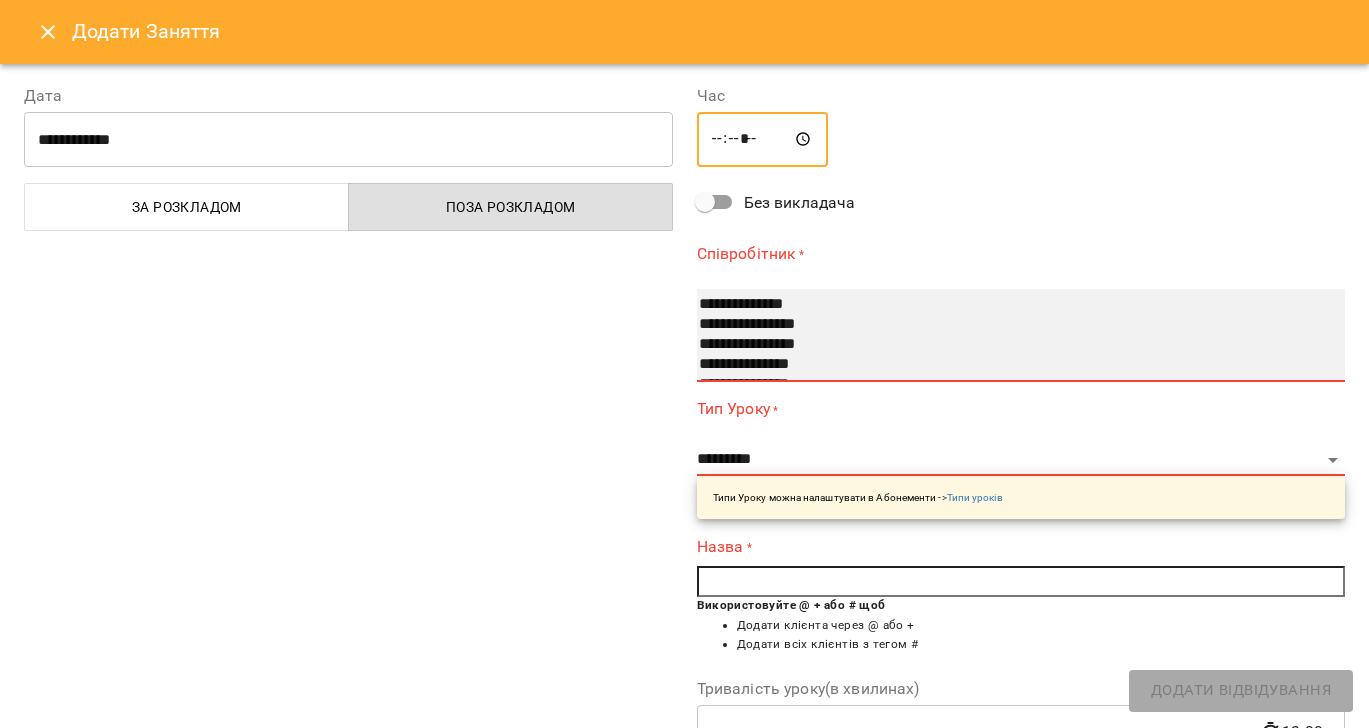 drag, startPoint x: 759, startPoint y: 298, endPoint x: 759, endPoint y: 319, distance: 21 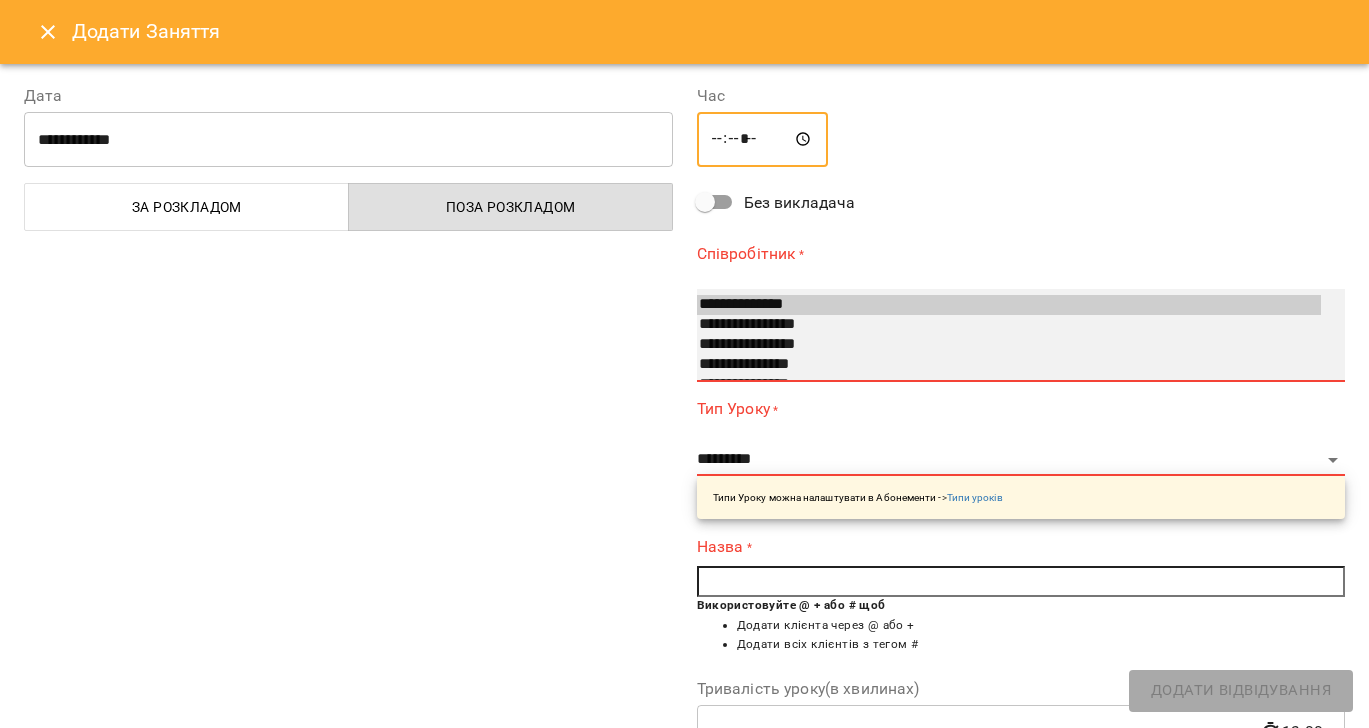 click on "**********" at bounding box center (1009, 305) 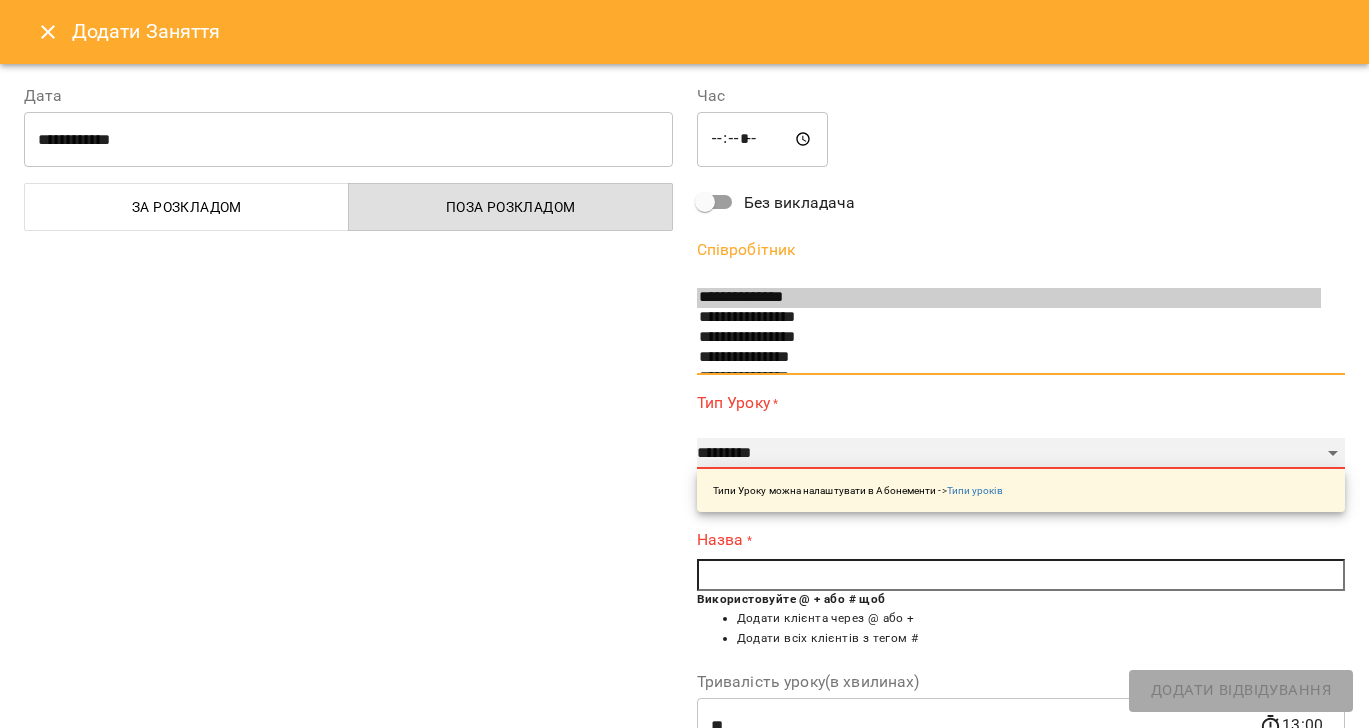 click on "**********" at bounding box center [1021, 454] 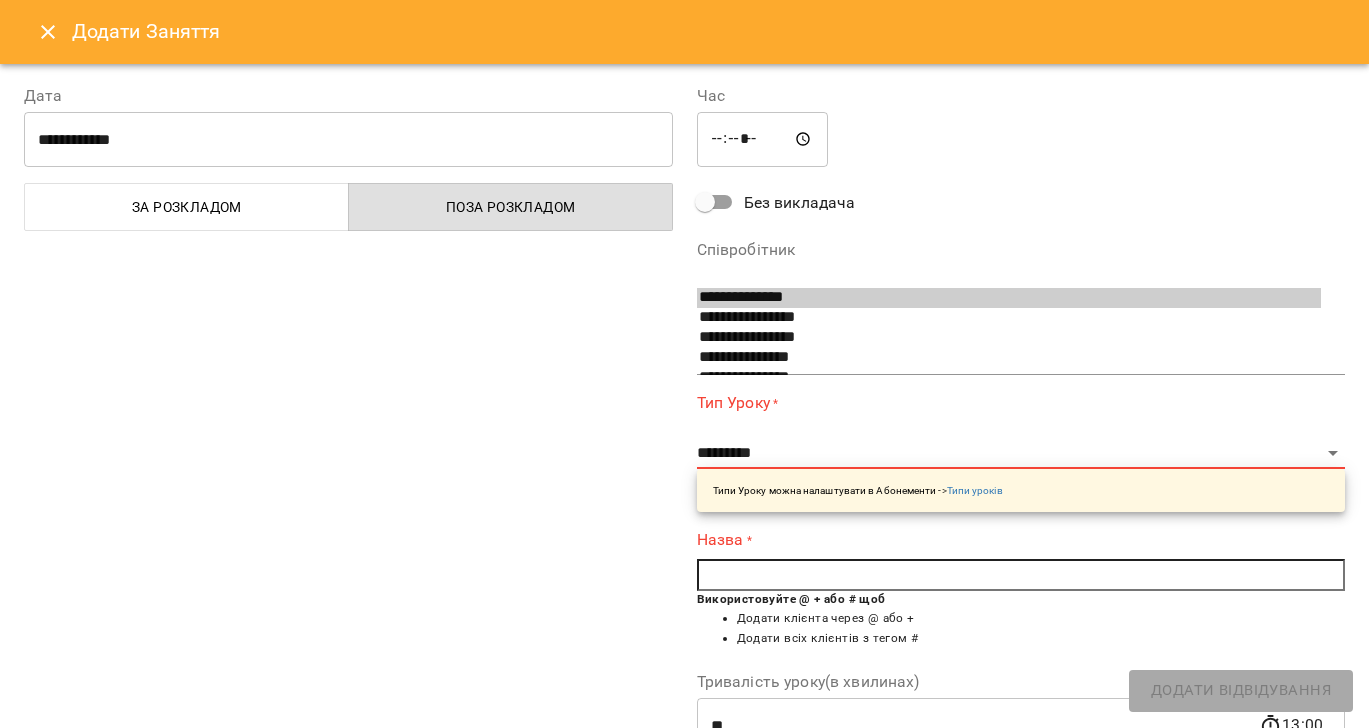 click at bounding box center (1021, 575) 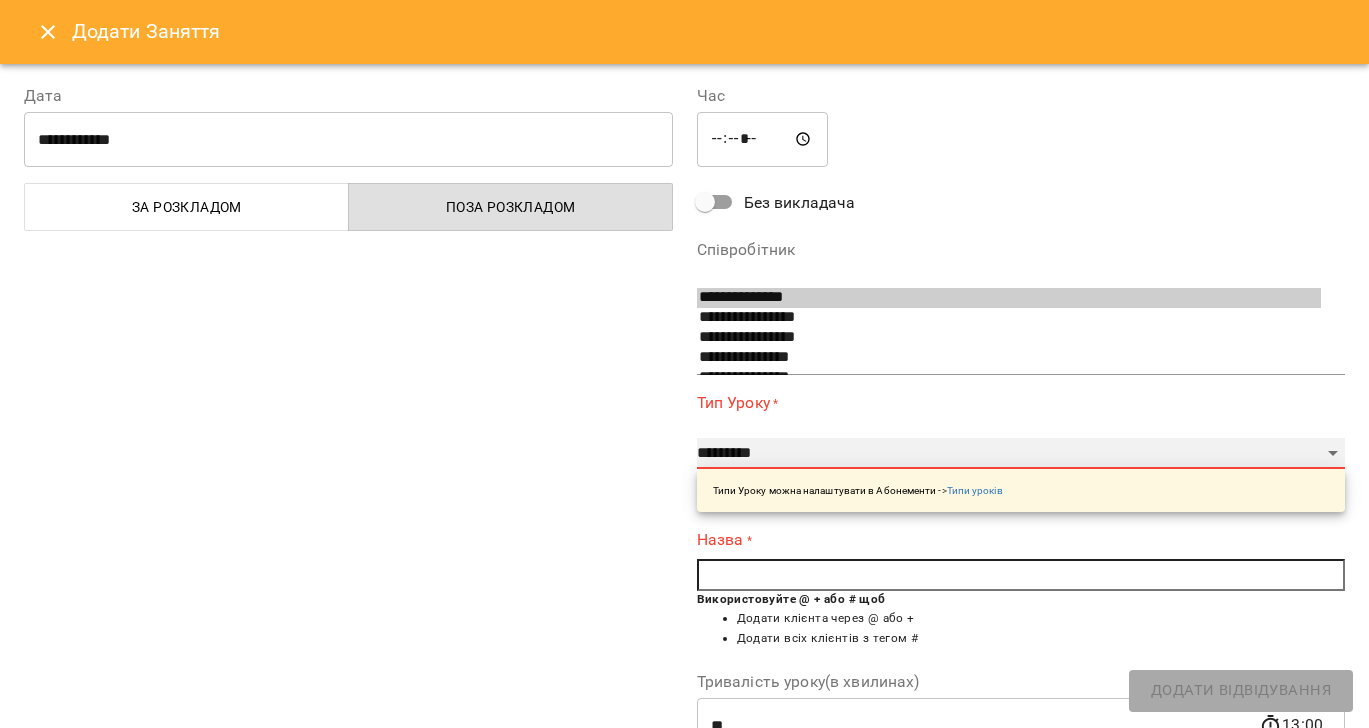 click on "**********" at bounding box center [1021, 454] 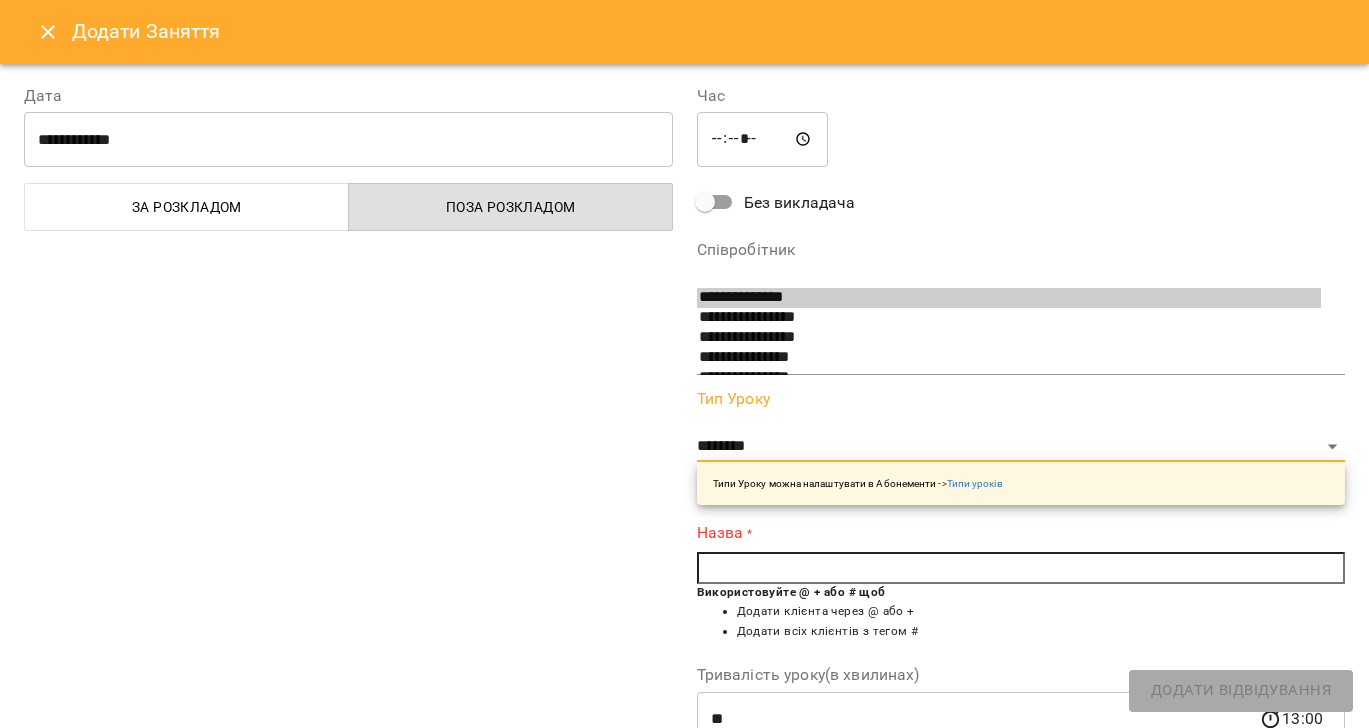 click at bounding box center (1021, 568) 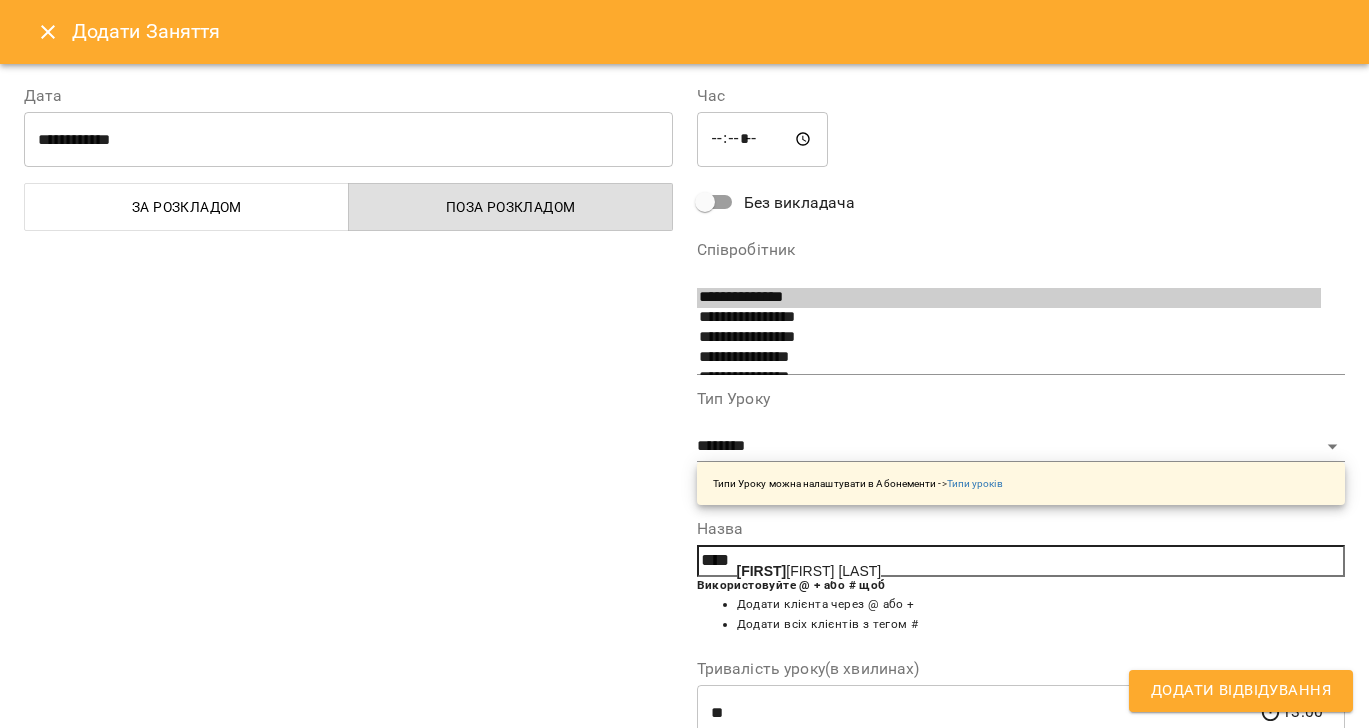 drag, startPoint x: 784, startPoint y: 569, endPoint x: 851, endPoint y: 576, distance: 67.36468 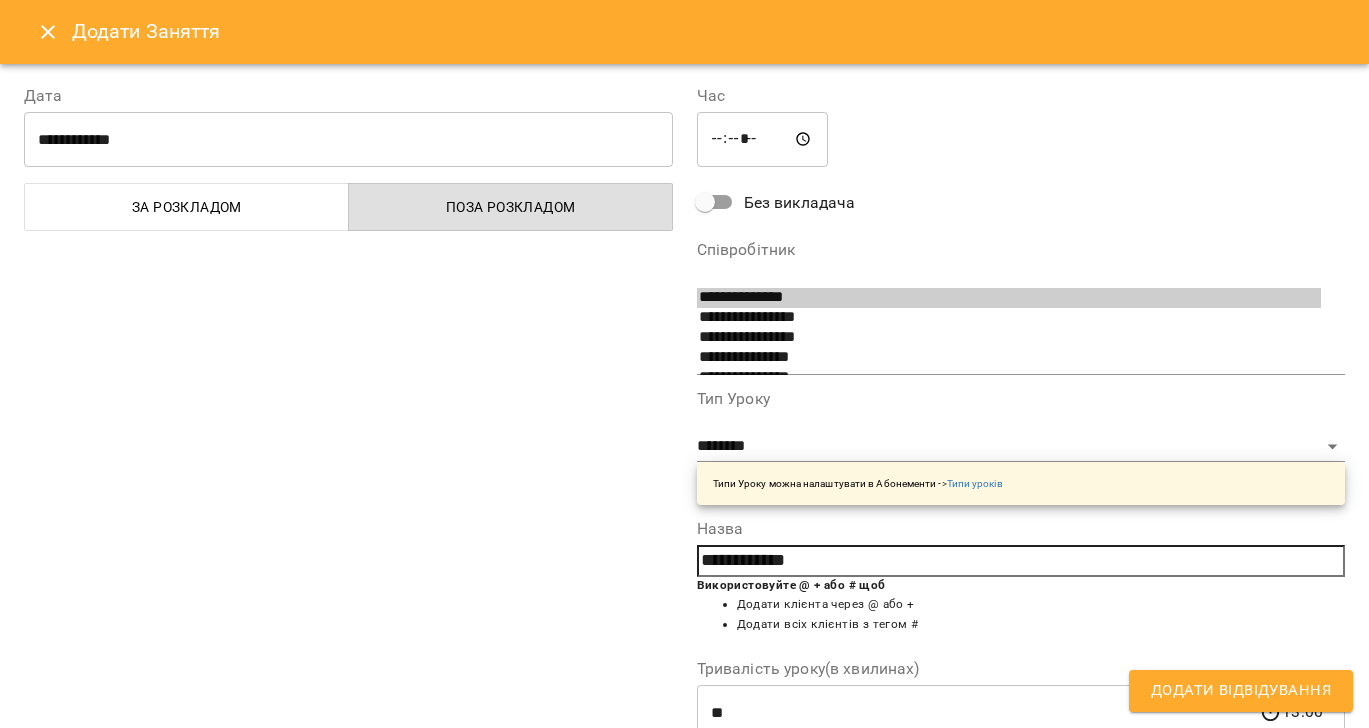 click on "Додати Відвідування" at bounding box center (1241, 691) 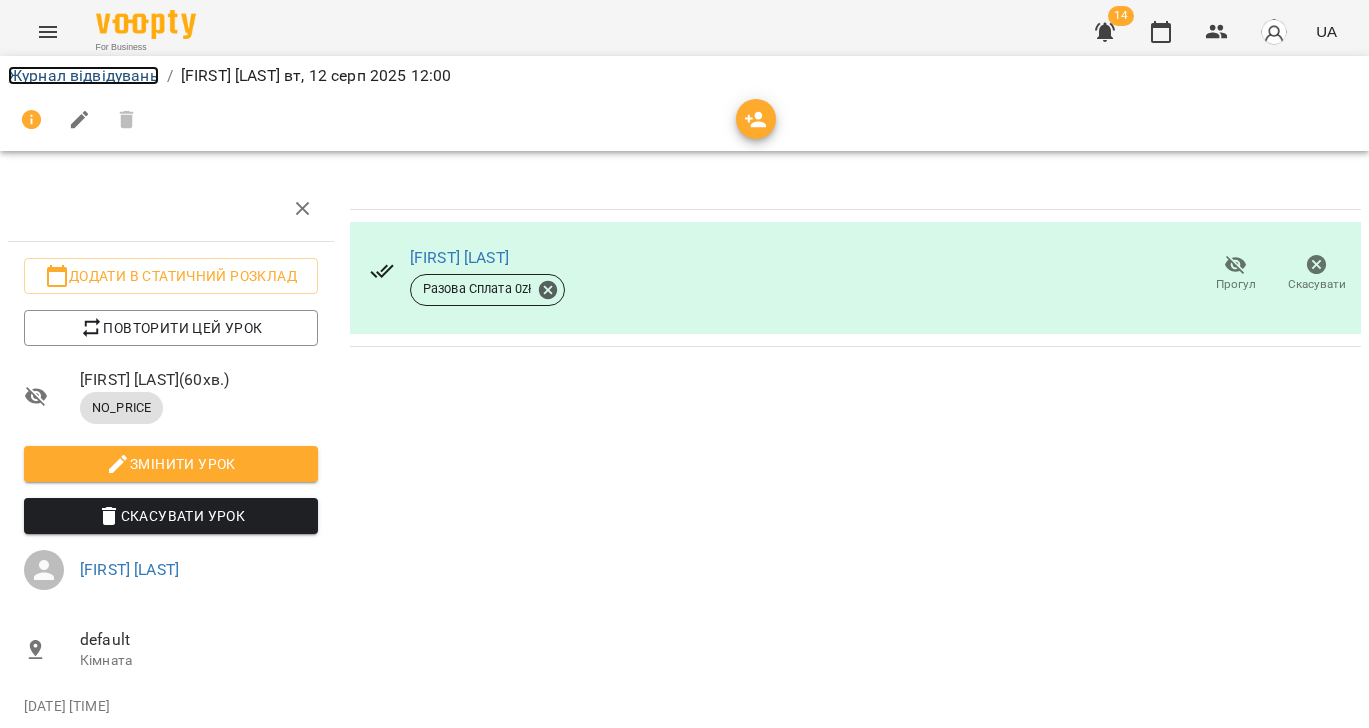 click on "Журнал відвідувань" at bounding box center [83, 75] 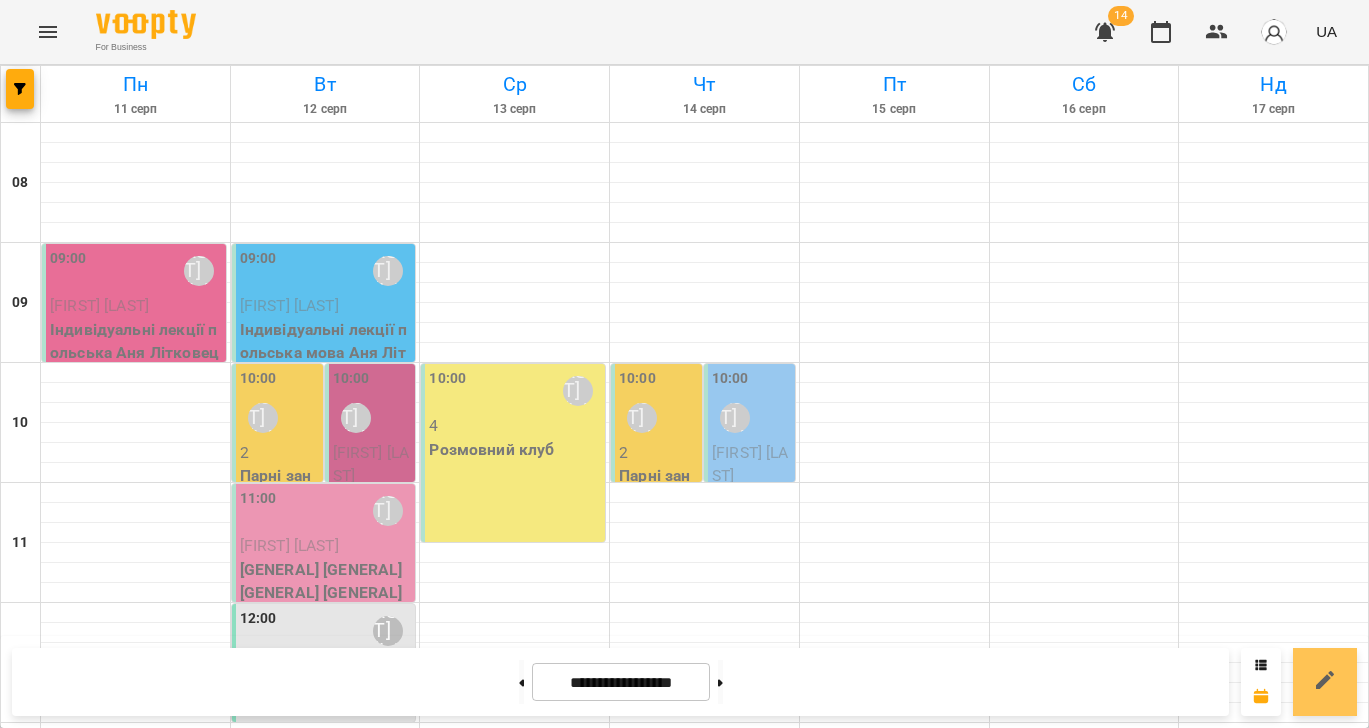 drag, startPoint x: 1315, startPoint y: 671, endPoint x: 1313, endPoint y: 647, distance: 24.083189 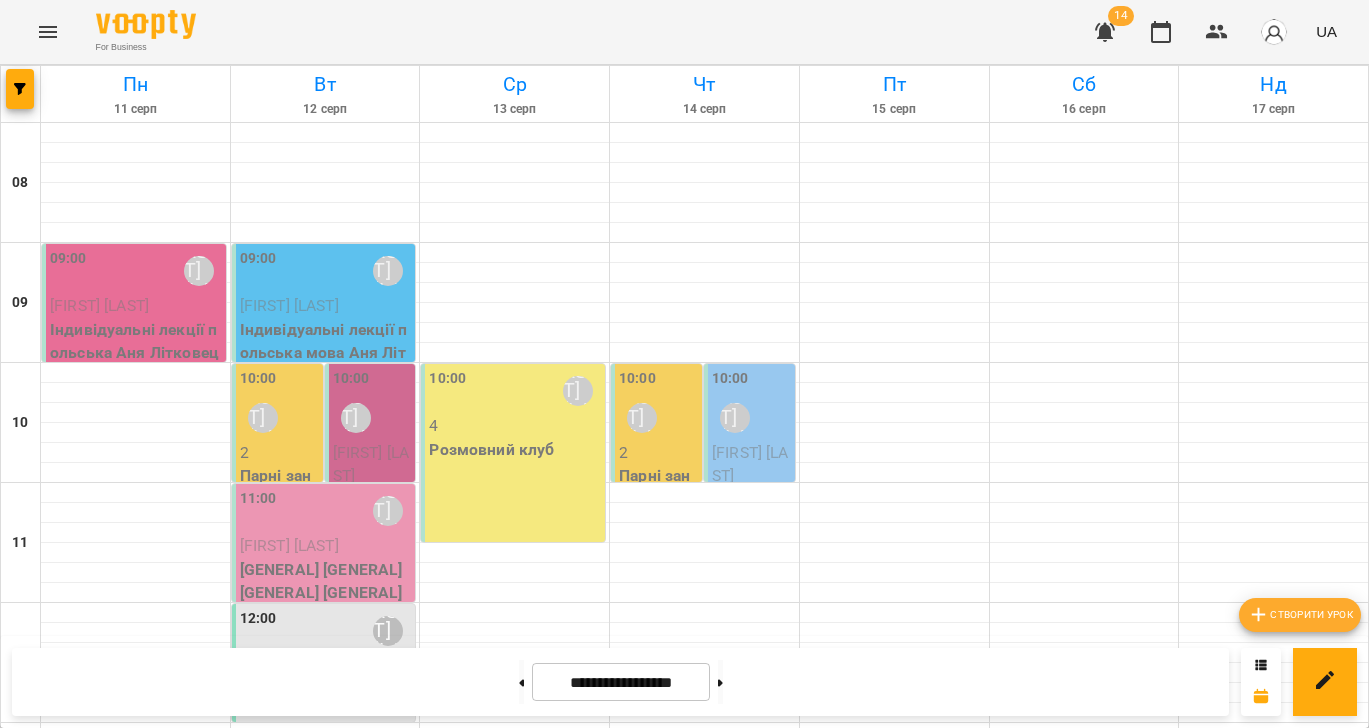 click on "Створити урок" at bounding box center (1300, 615) 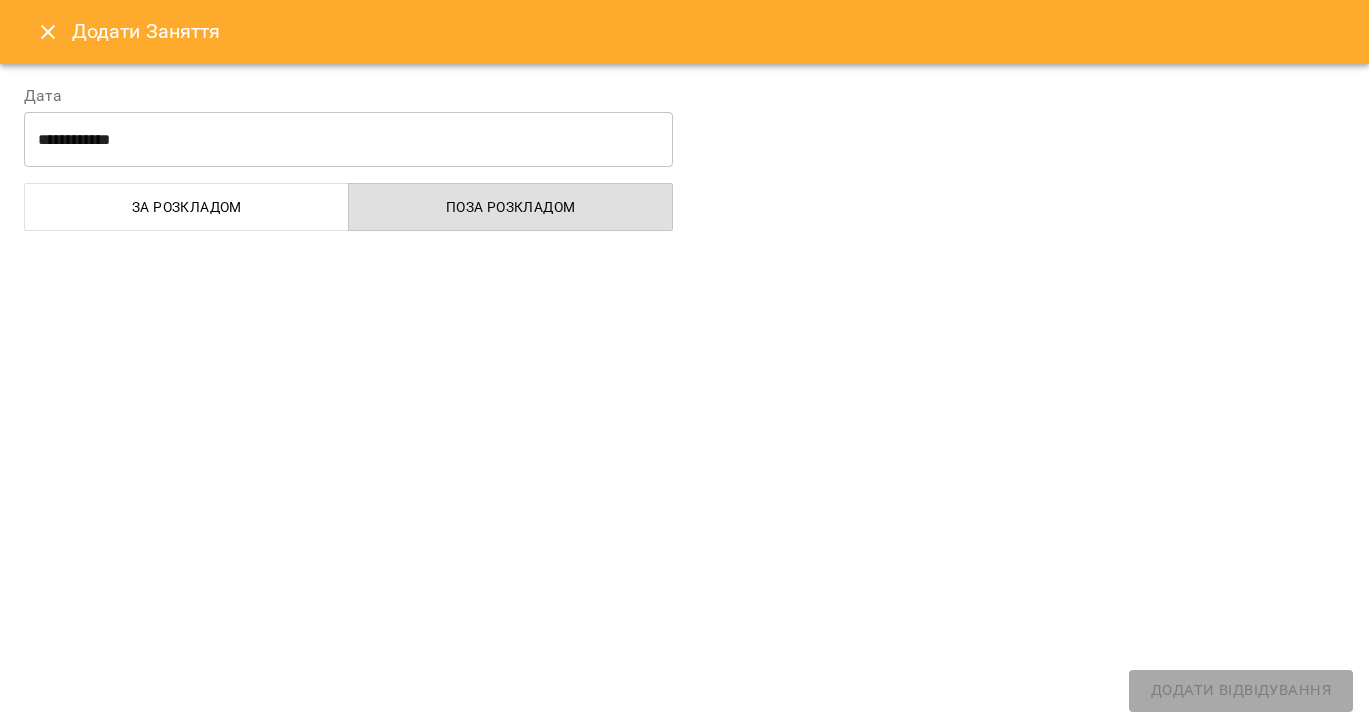 select 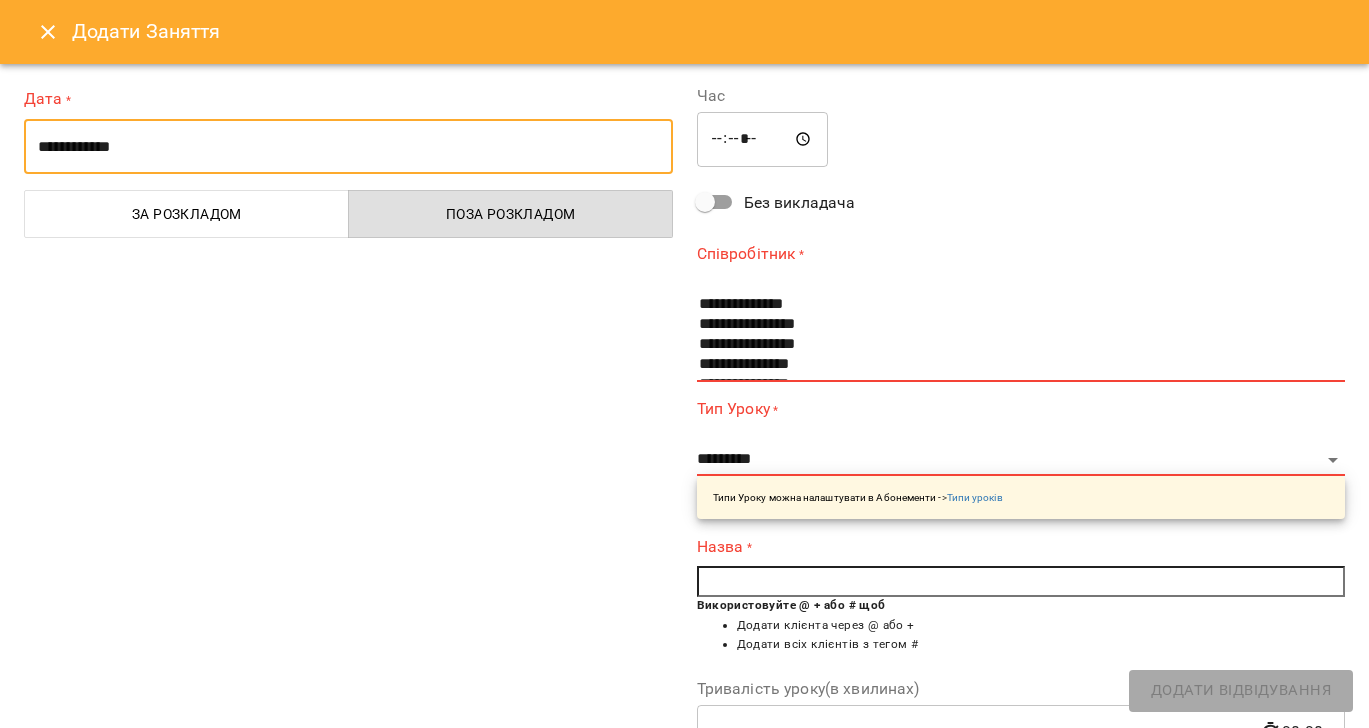click on "**********" at bounding box center (348, 147) 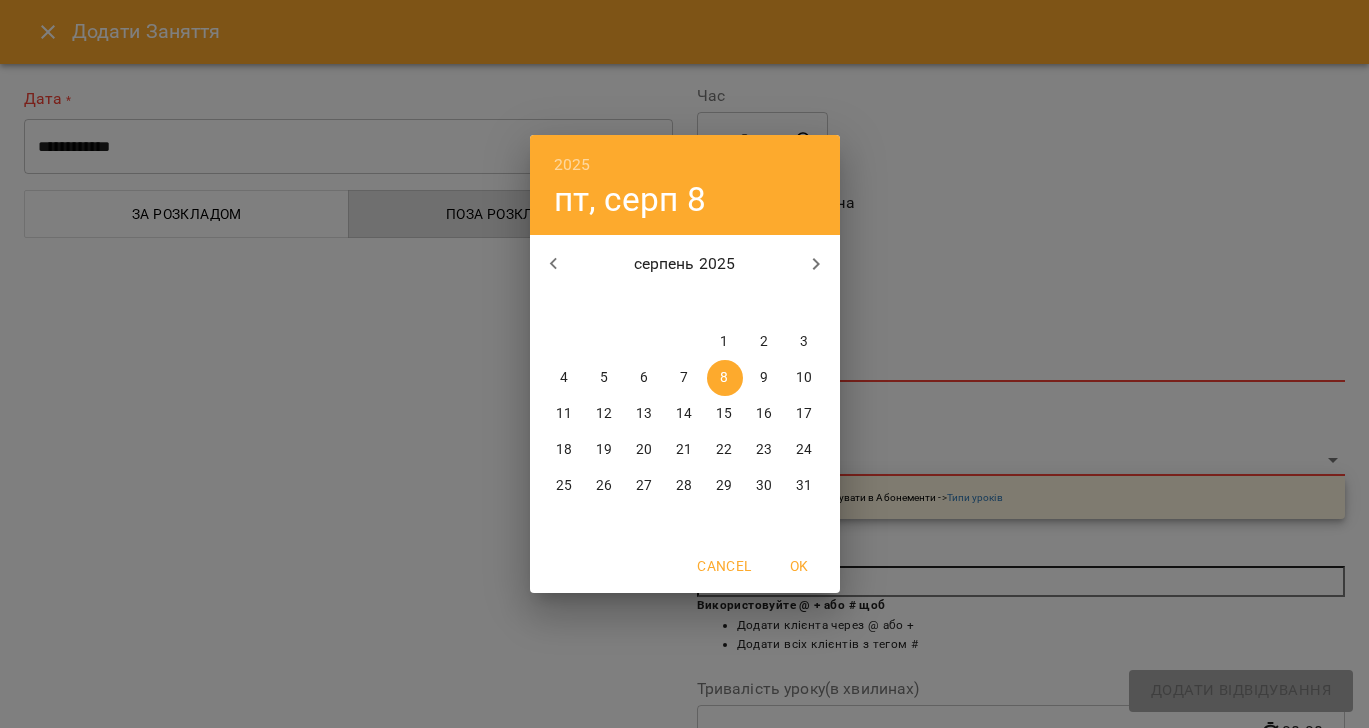 click on "13" at bounding box center [644, 414] 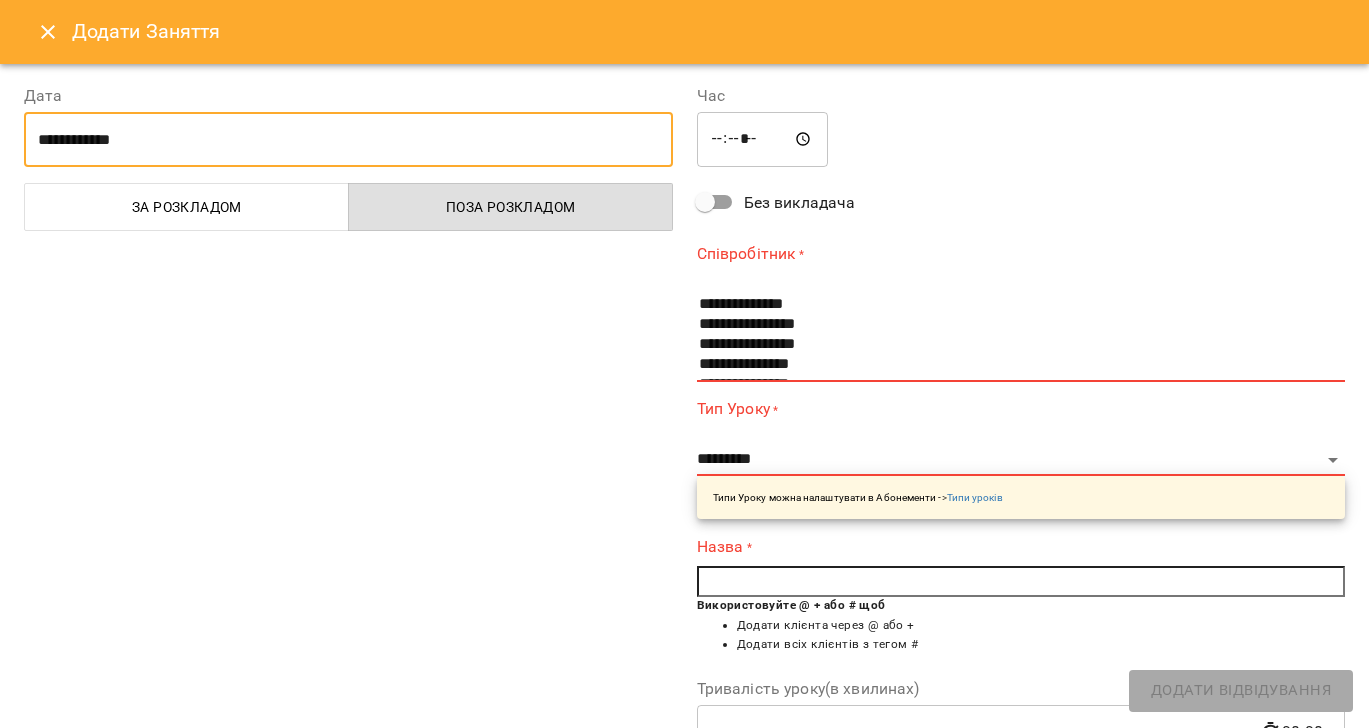 click on "*****" at bounding box center (763, 140) 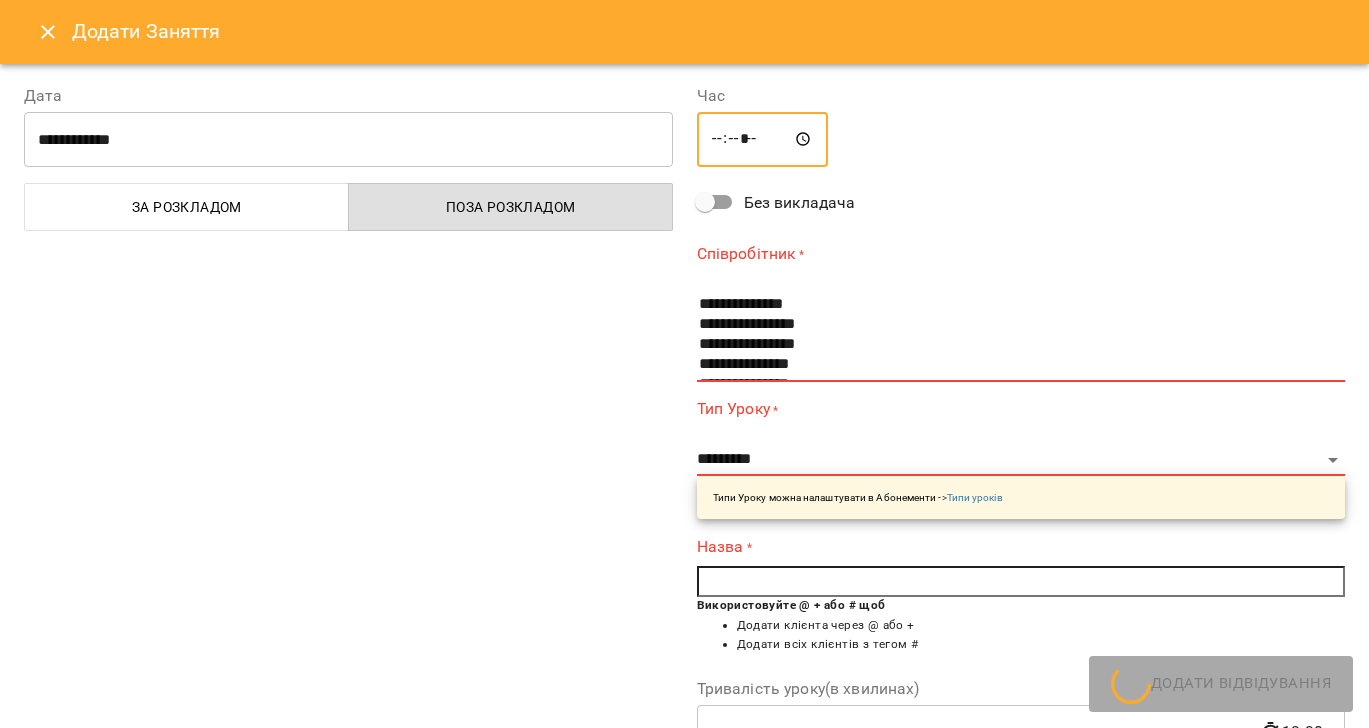 type on "*****" 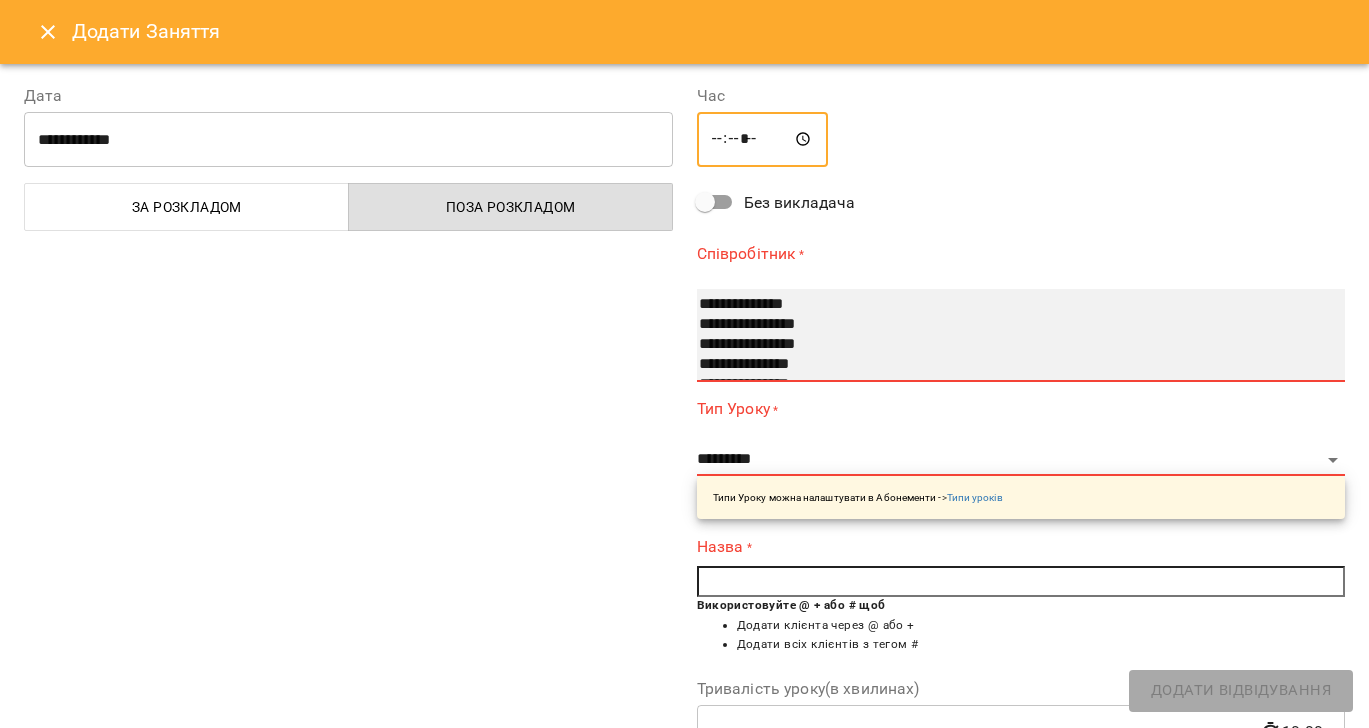 drag, startPoint x: 754, startPoint y: 300, endPoint x: 772, endPoint y: 348, distance: 51.264023 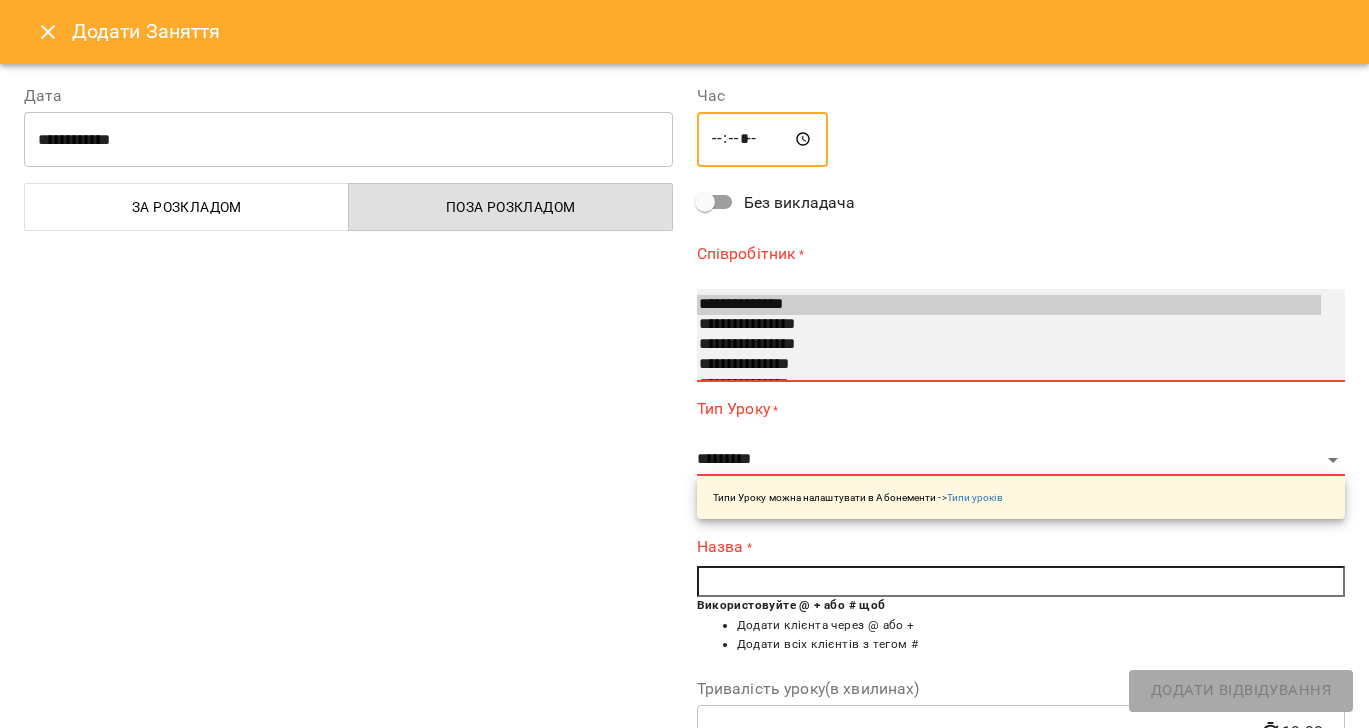 click on "**********" at bounding box center (1009, 305) 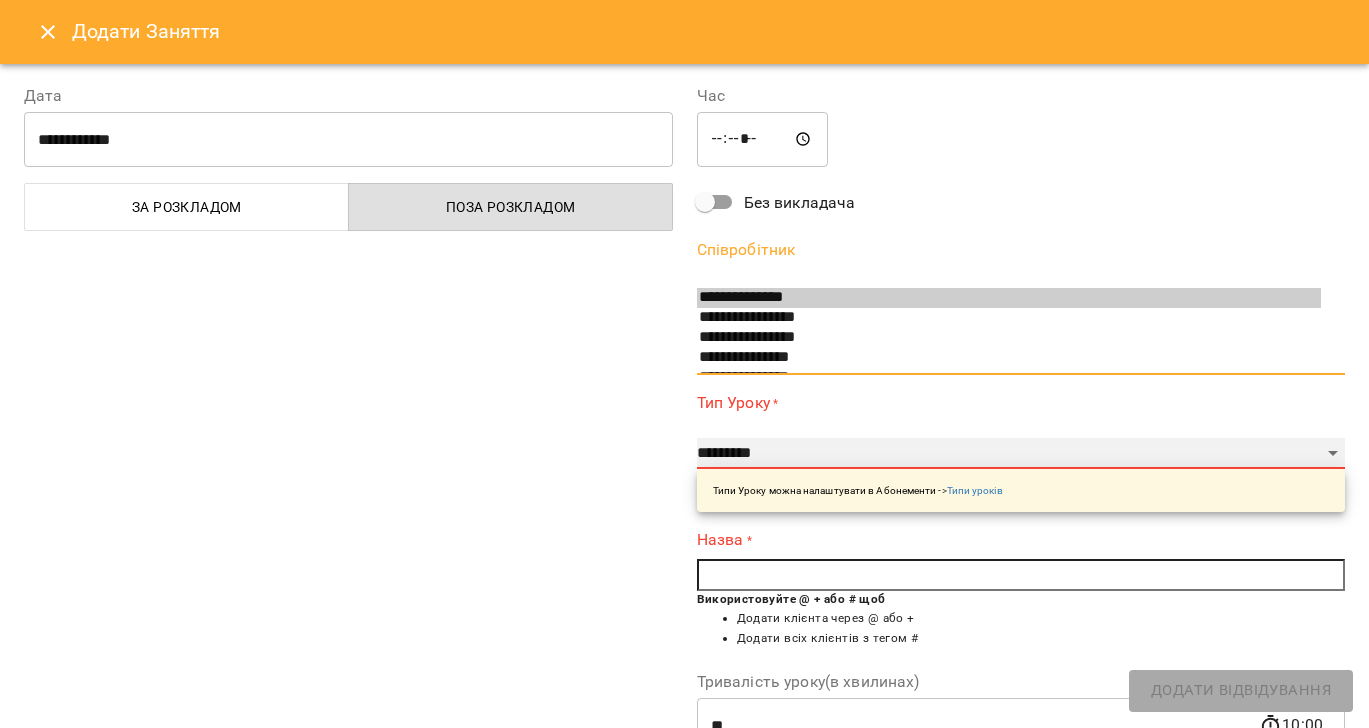 click on "**********" at bounding box center (1021, 454) 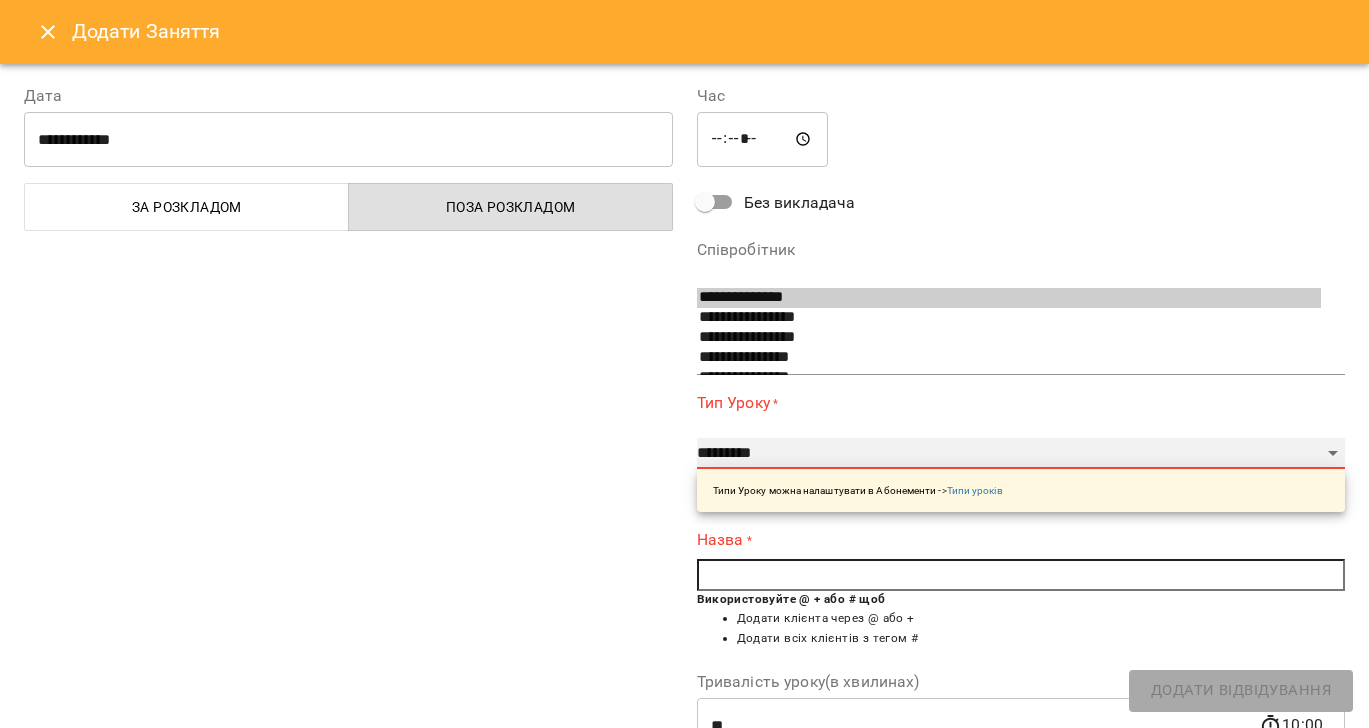 select on "**********" 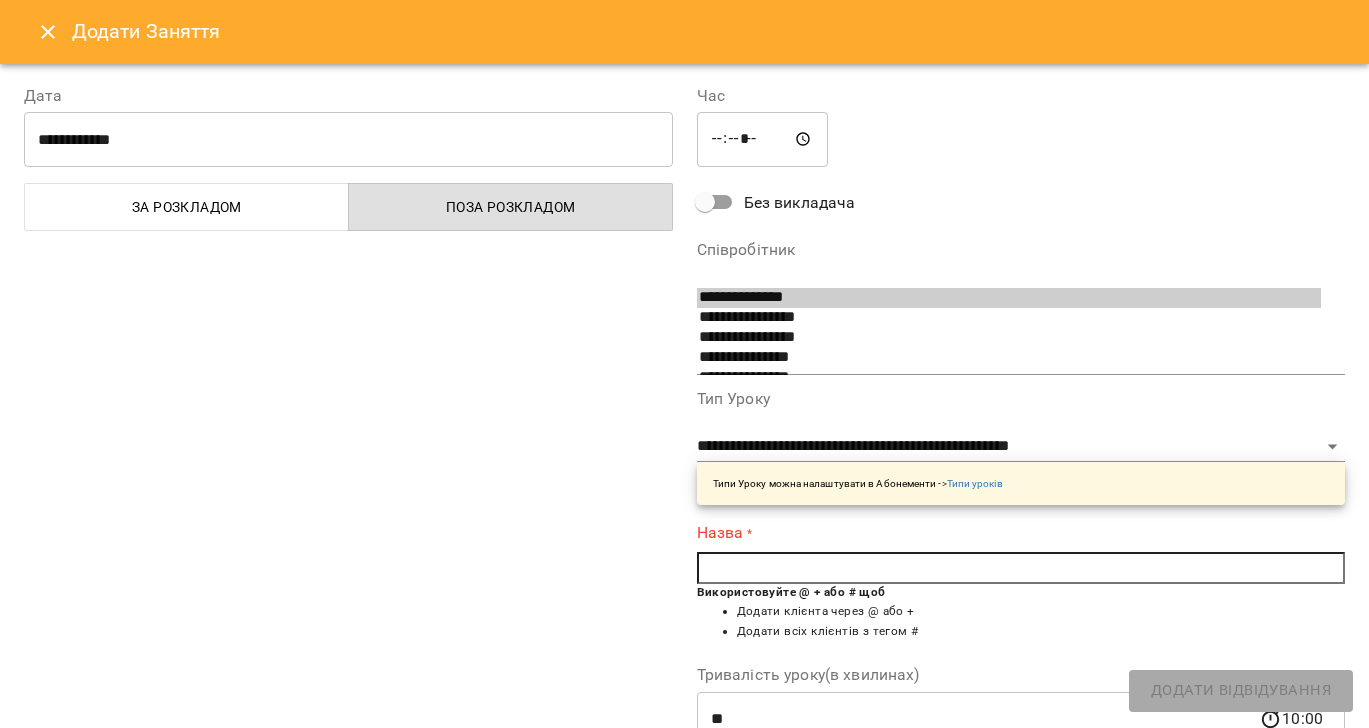 click at bounding box center (1021, 568) 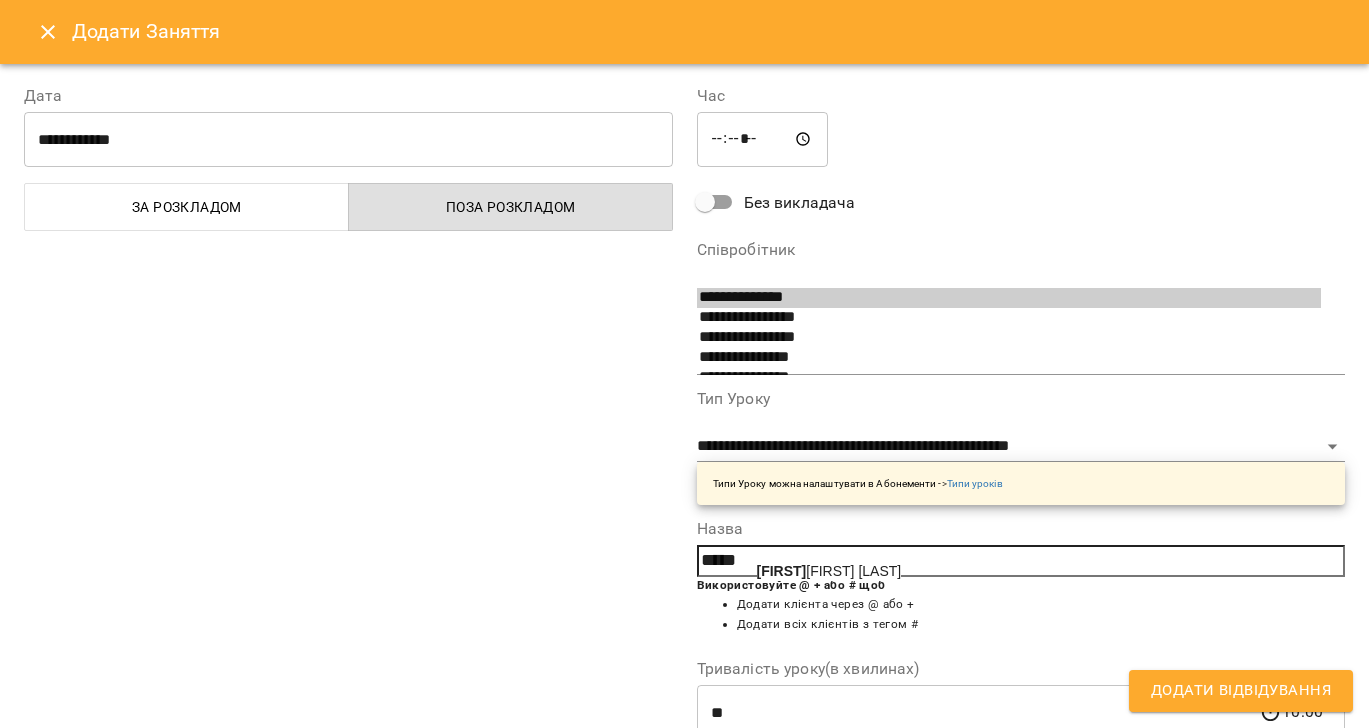 drag, startPoint x: 834, startPoint y: 568, endPoint x: 1113, endPoint y: 634, distance: 286.7002 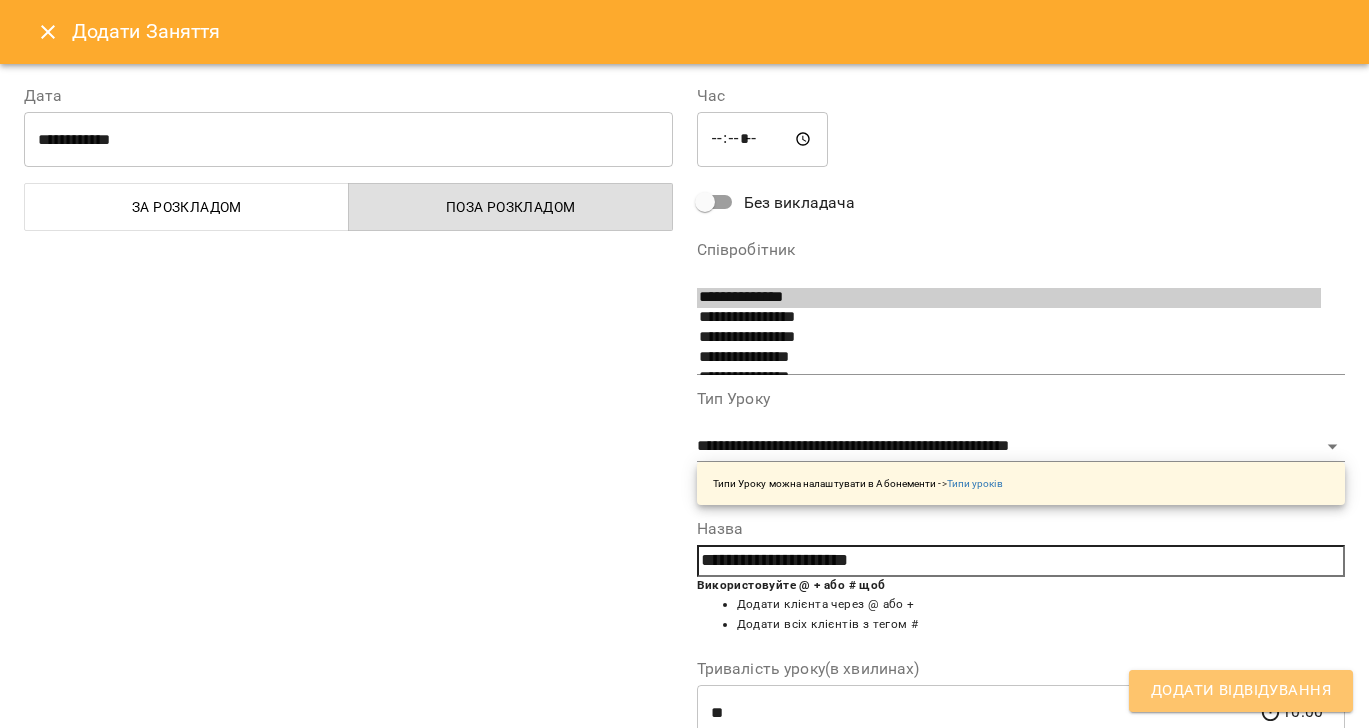 click on "Додати Відвідування" at bounding box center [1241, 691] 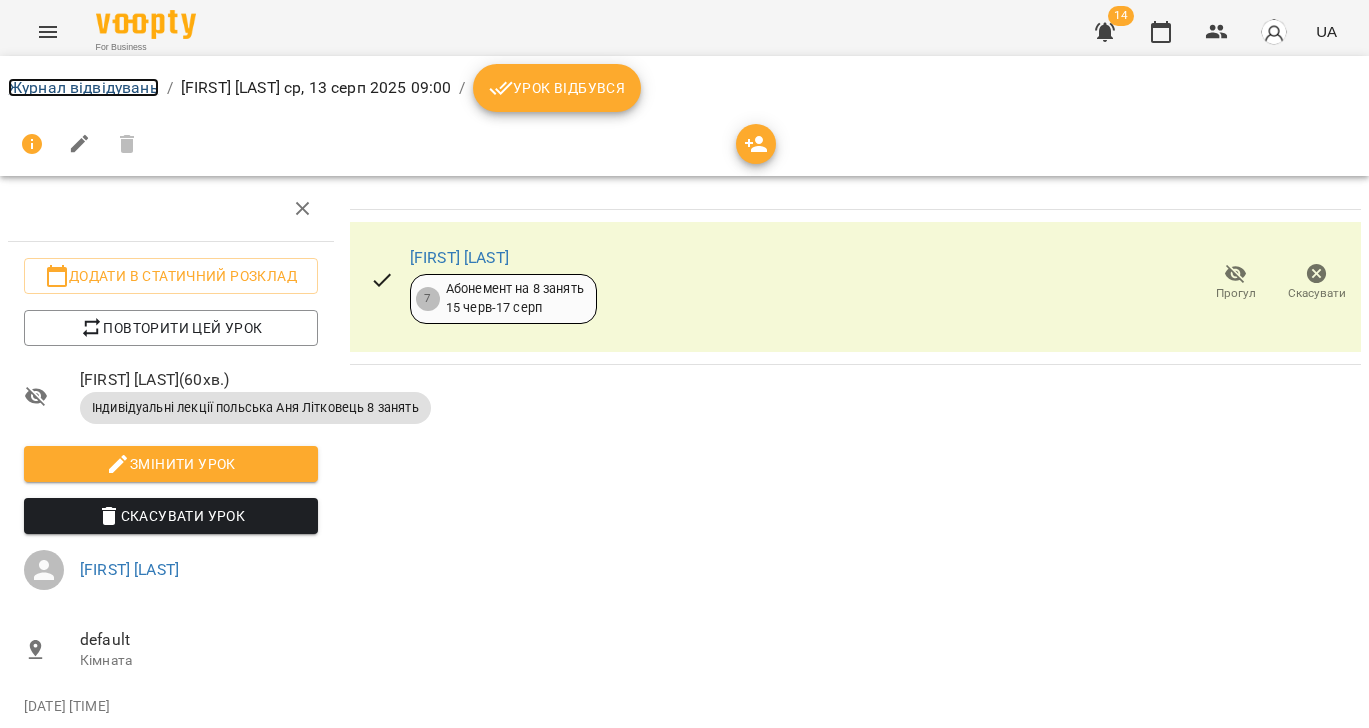 drag, startPoint x: 89, startPoint y: 86, endPoint x: 517, endPoint y: 152, distance: 433.0589 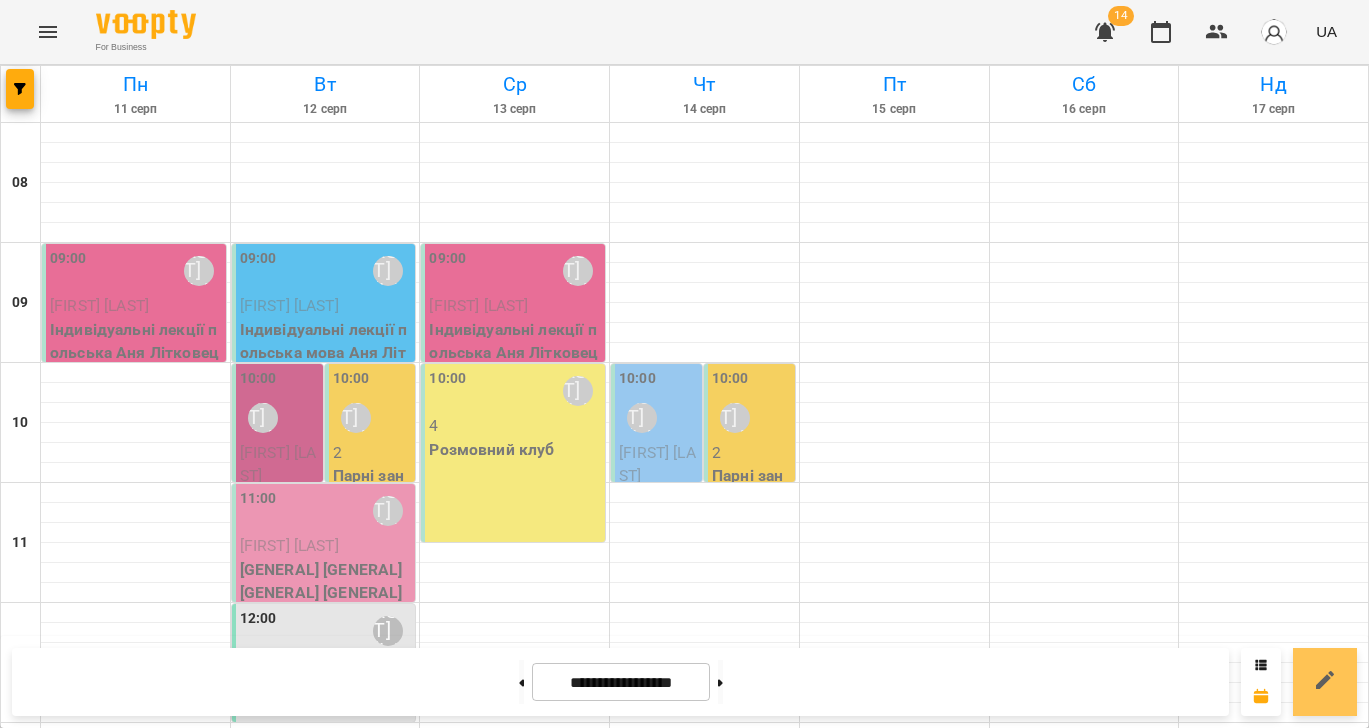 drag, startPoint x: 1320, startPoint y: 685, endPoint x: 1314, endPoint y: 659, distance: 26.683329 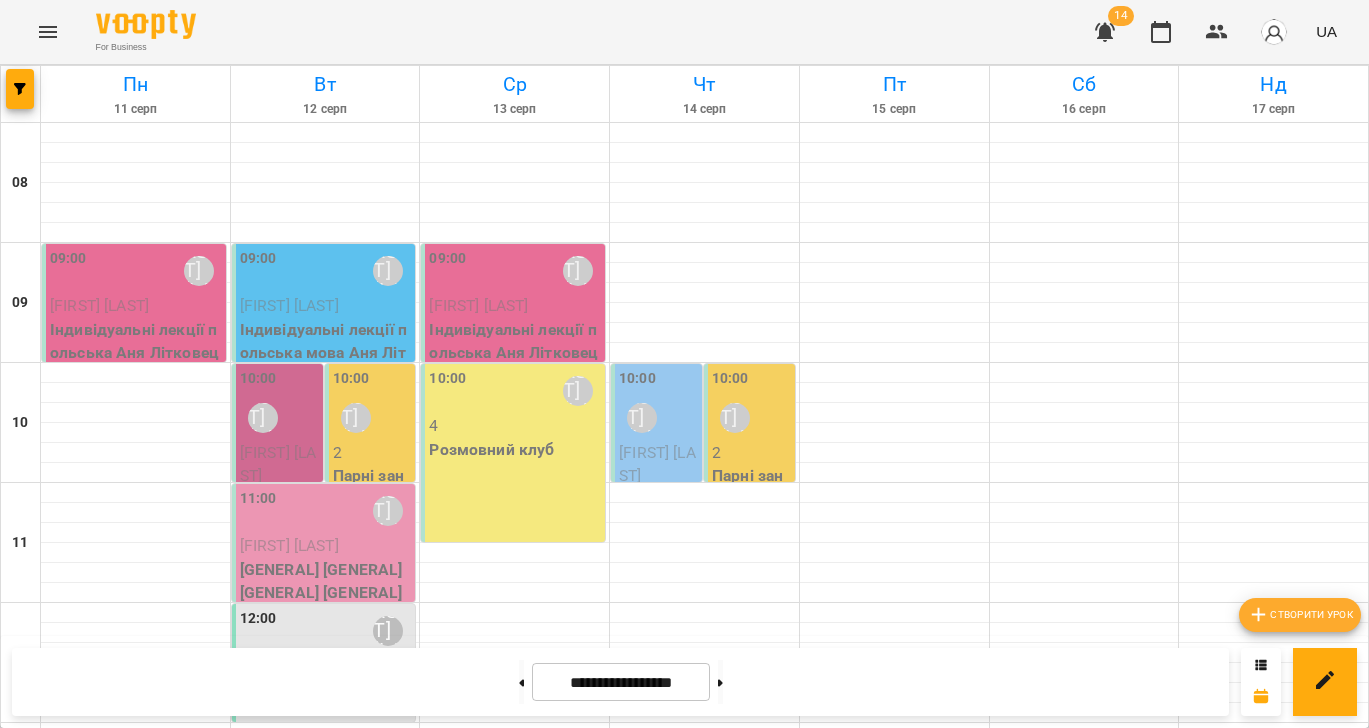 click on "Створити урок" at bounding box center (1300, 615) 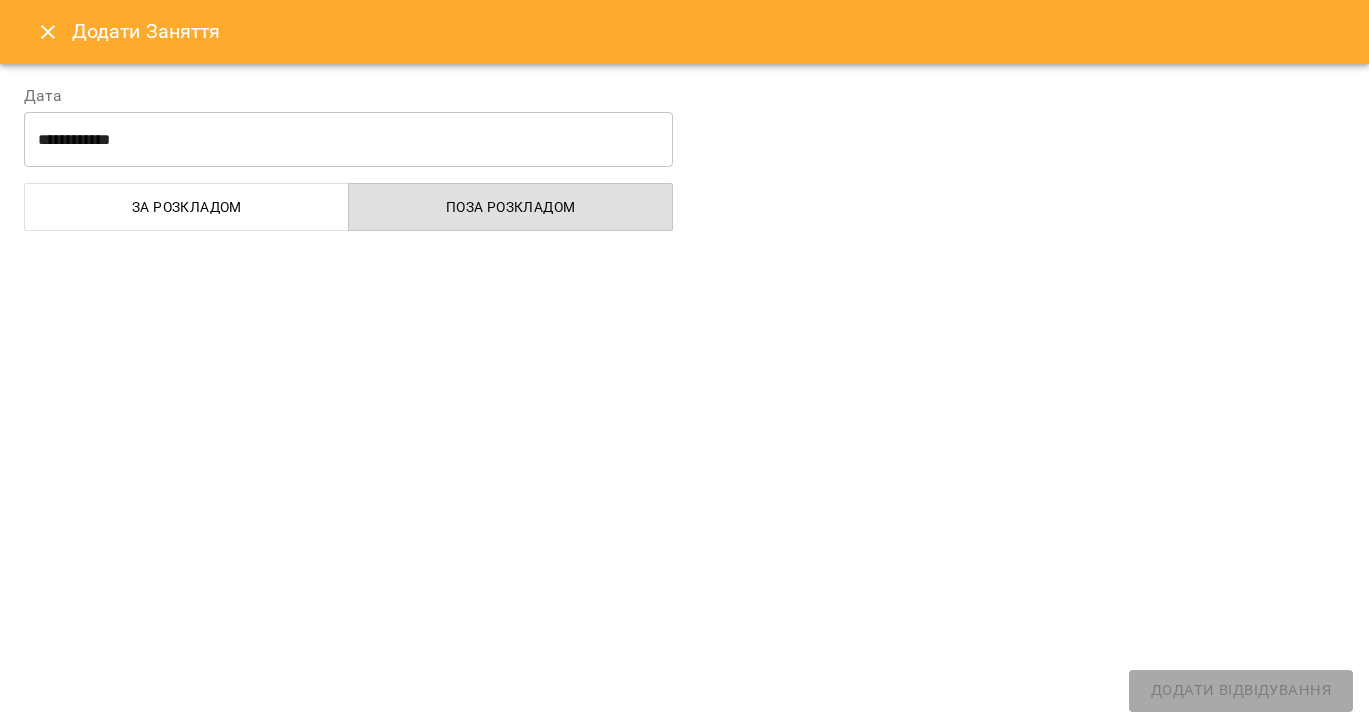 select 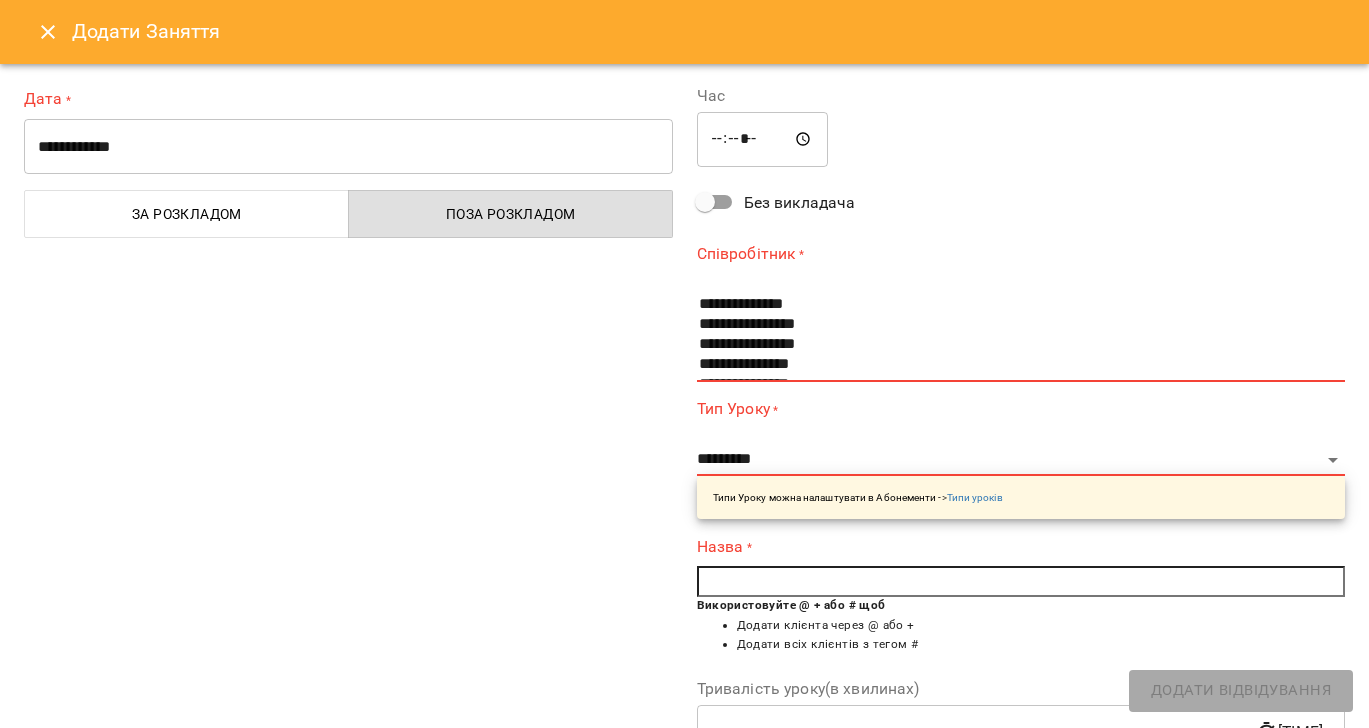 click on "**********" at bounding box center [348, 147] 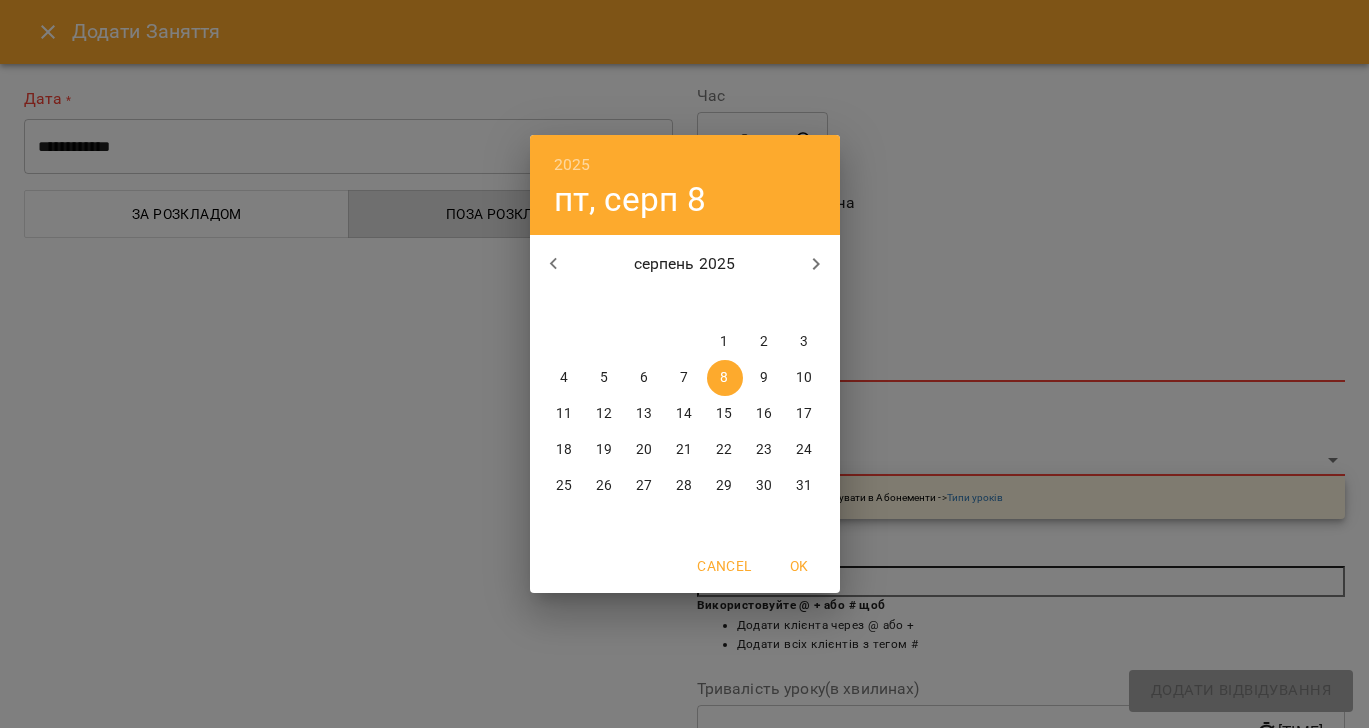 click on "2025 пт, серп 8 серпень 2025 пн вт ср чт пт сб нд 28 29 30 31 1 2 3 4 5 6 7 8 9 10 11 12 13 14 15 16 17 18 19 20 21 22 23 24 25 26 27 28 29 30 31 Cancel OK" at bounding box center (684, 364) 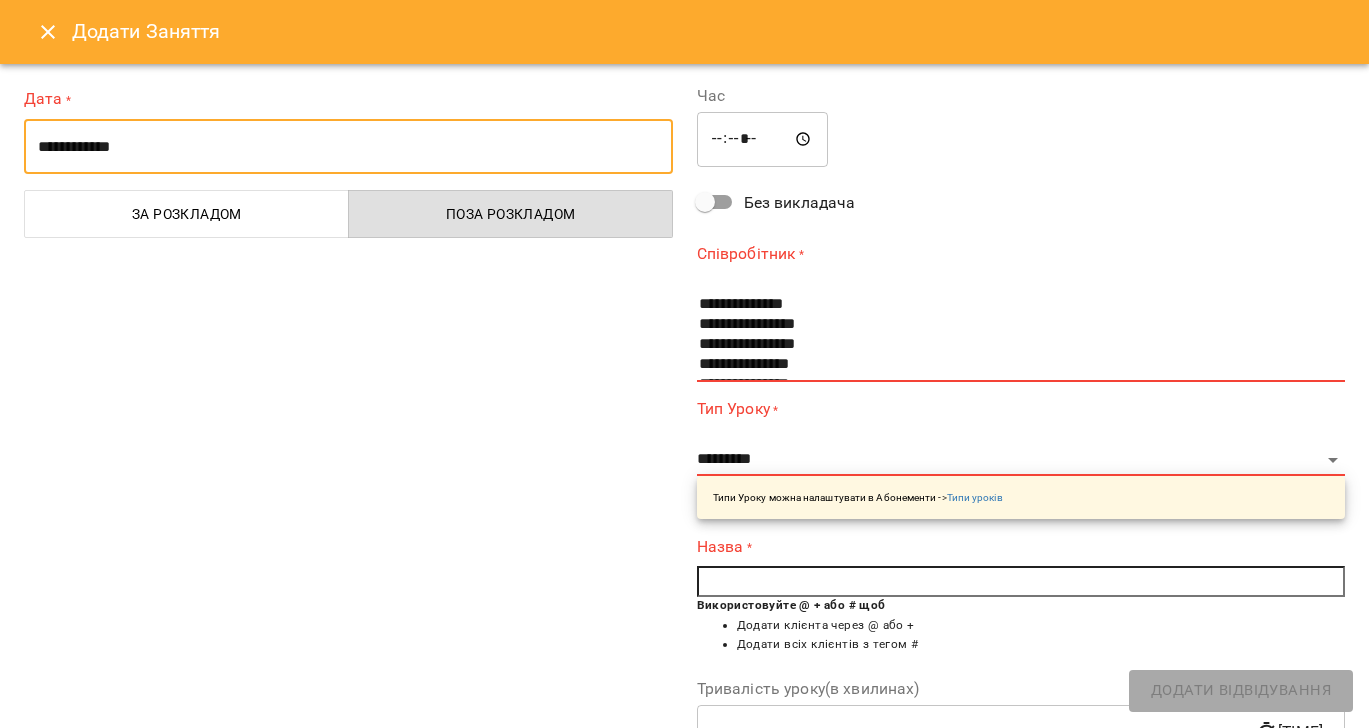 click on "**********" at bounding box center [348, 147] 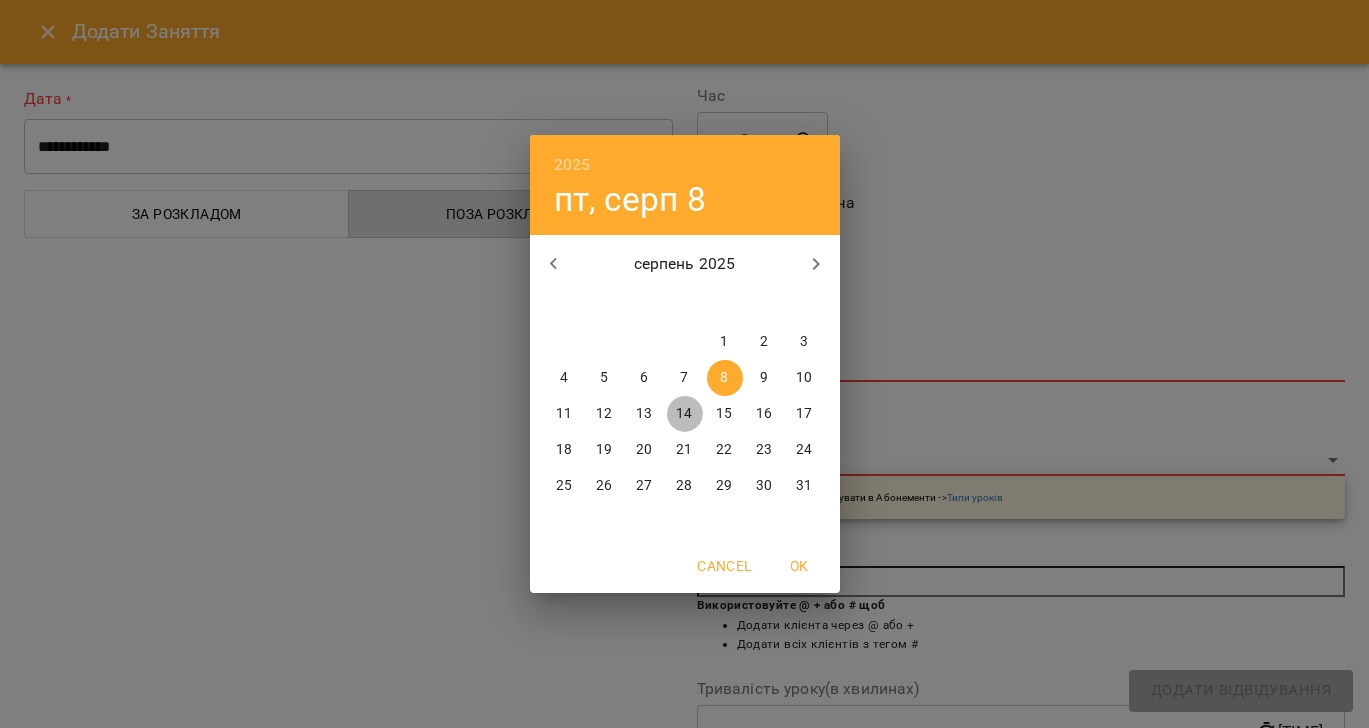 drag, startPoint x: 684, startPoint y: 413, endPoint x: 725, endPoint y: 149, distance: 267.16473 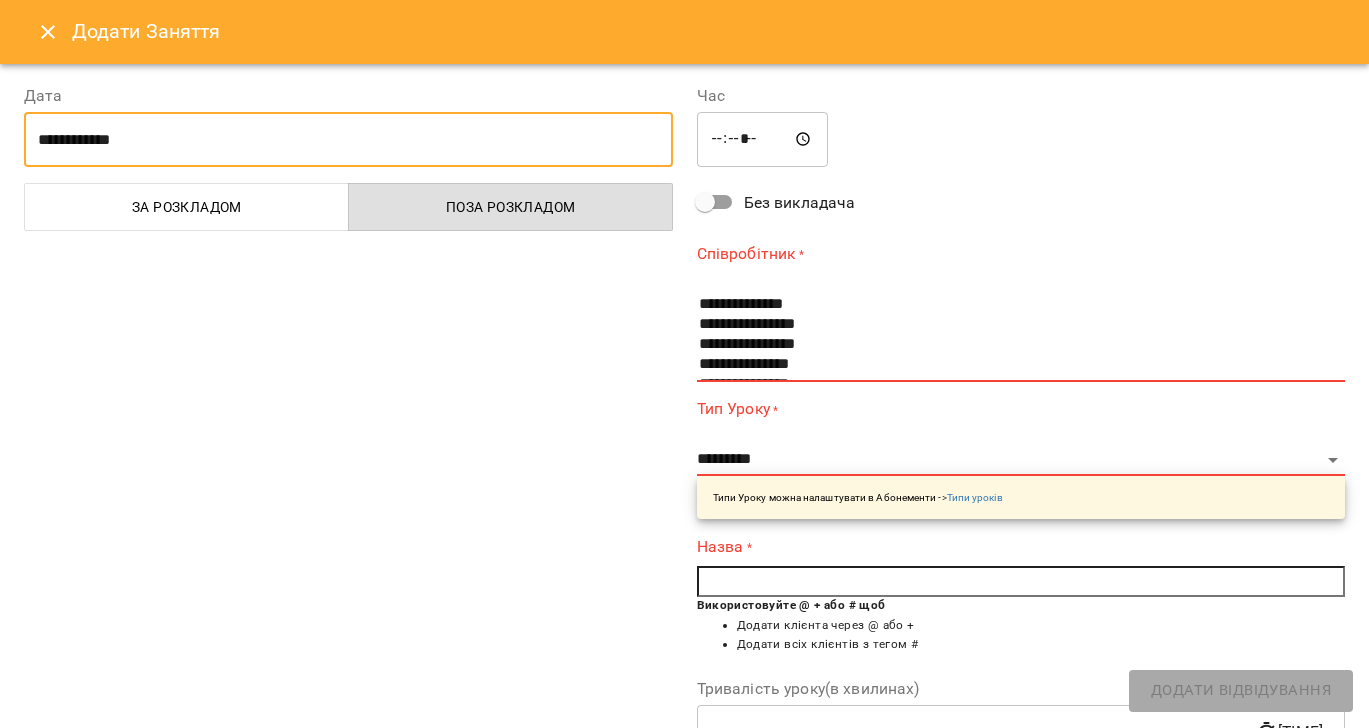 click on "*****" at bounding box center [763, 140] 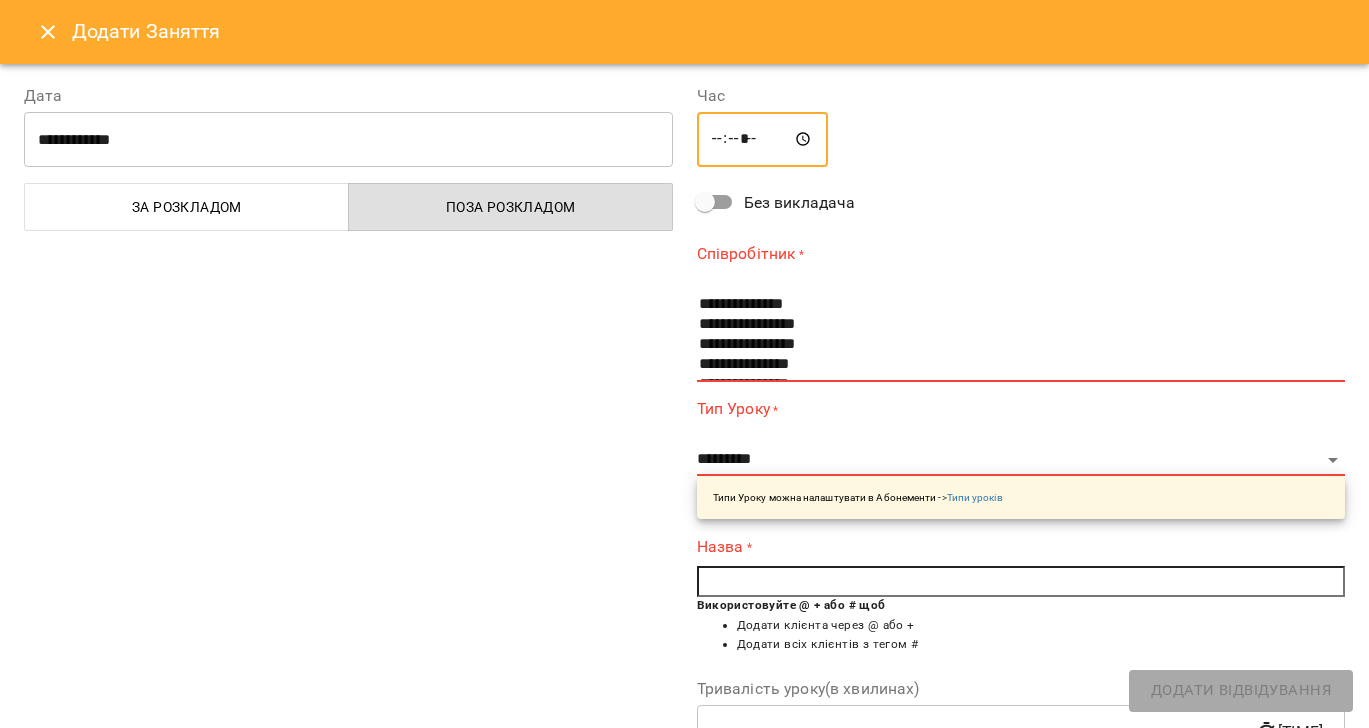 type on "*****" 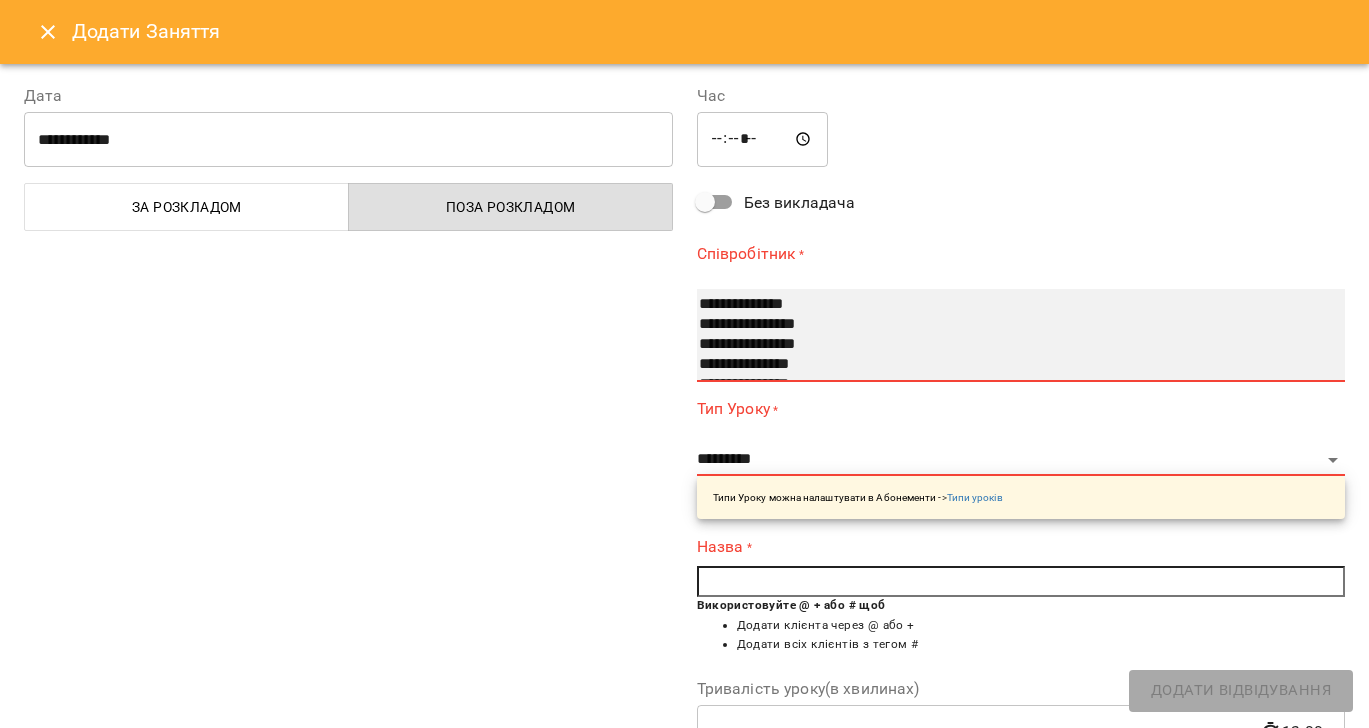 select on "**********" 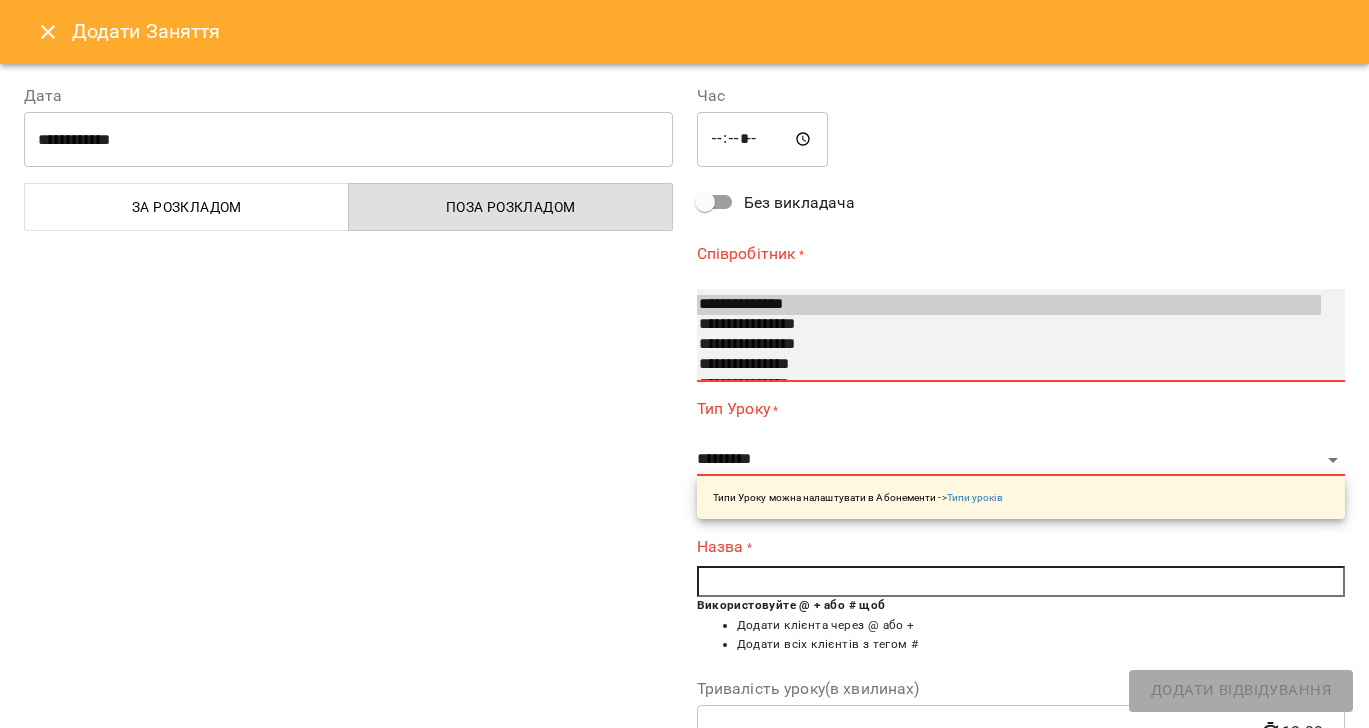 click on "**********" at bounding box center (1009, 305) 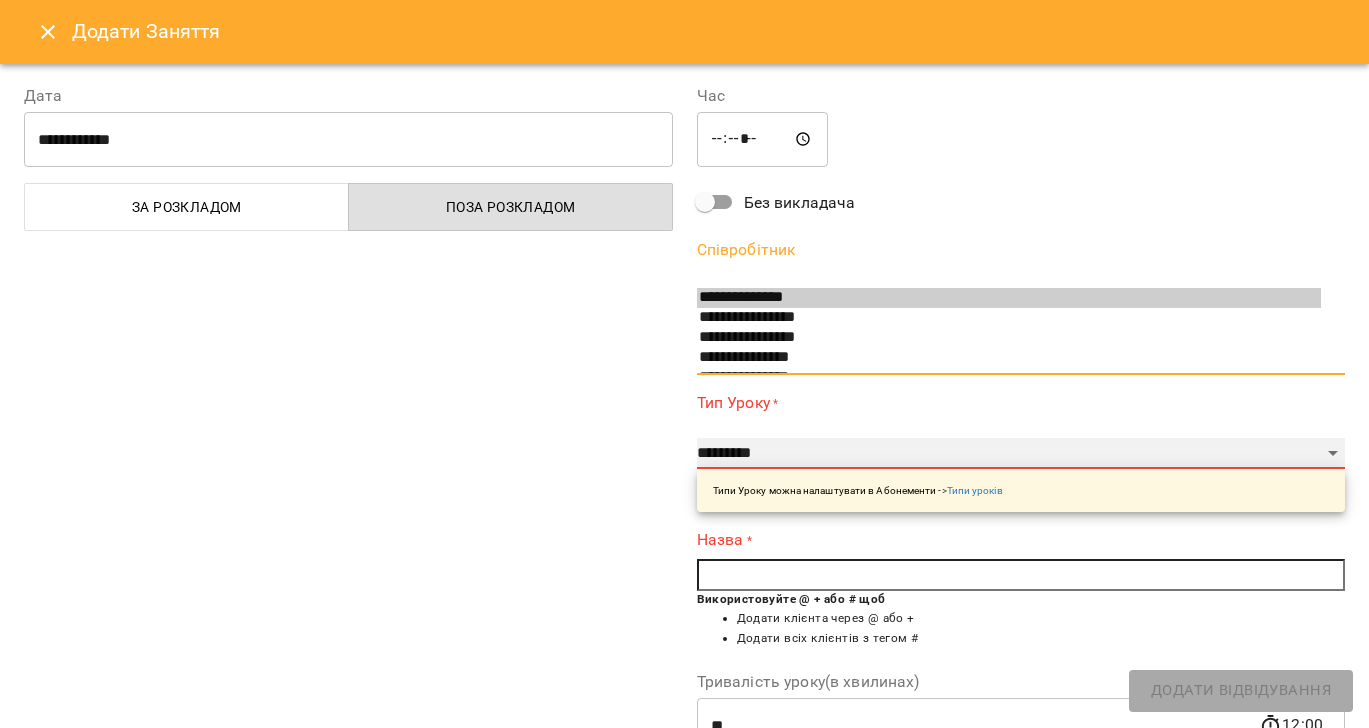 click on "**********" at bounding box center (1021, 454) 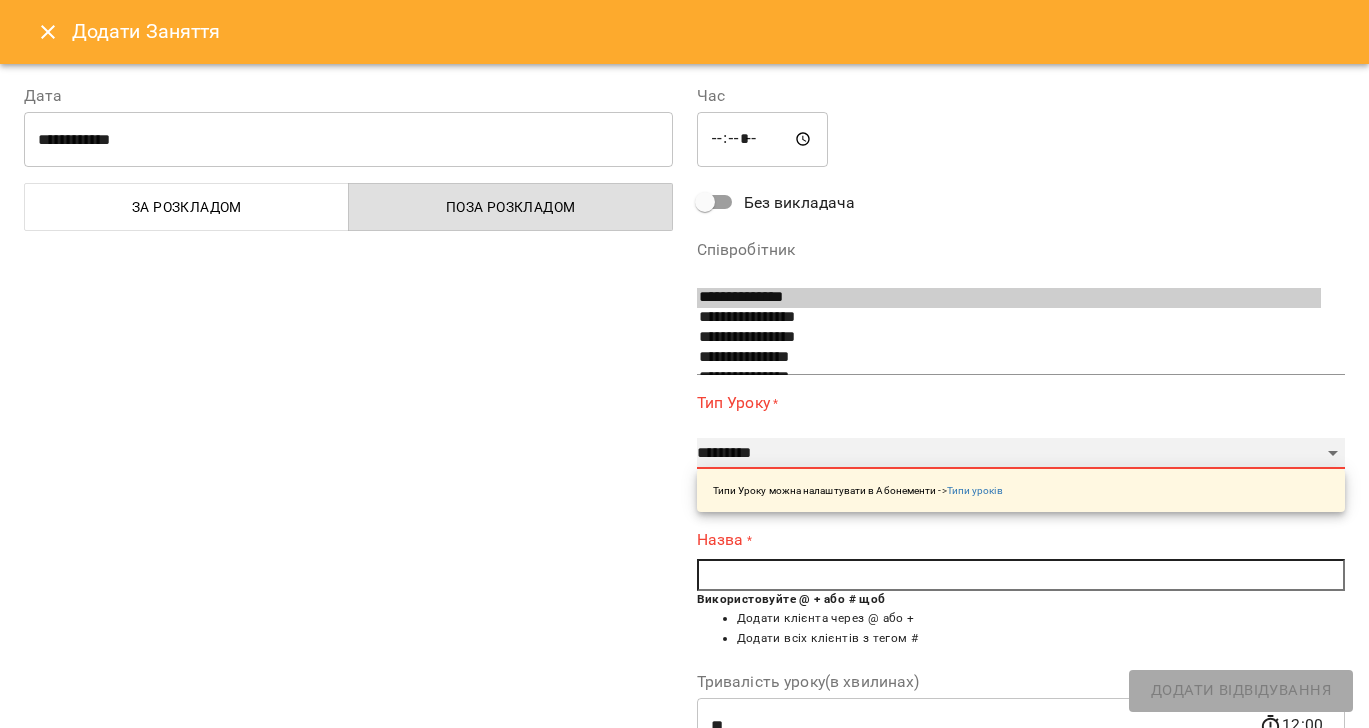 select on "**********" 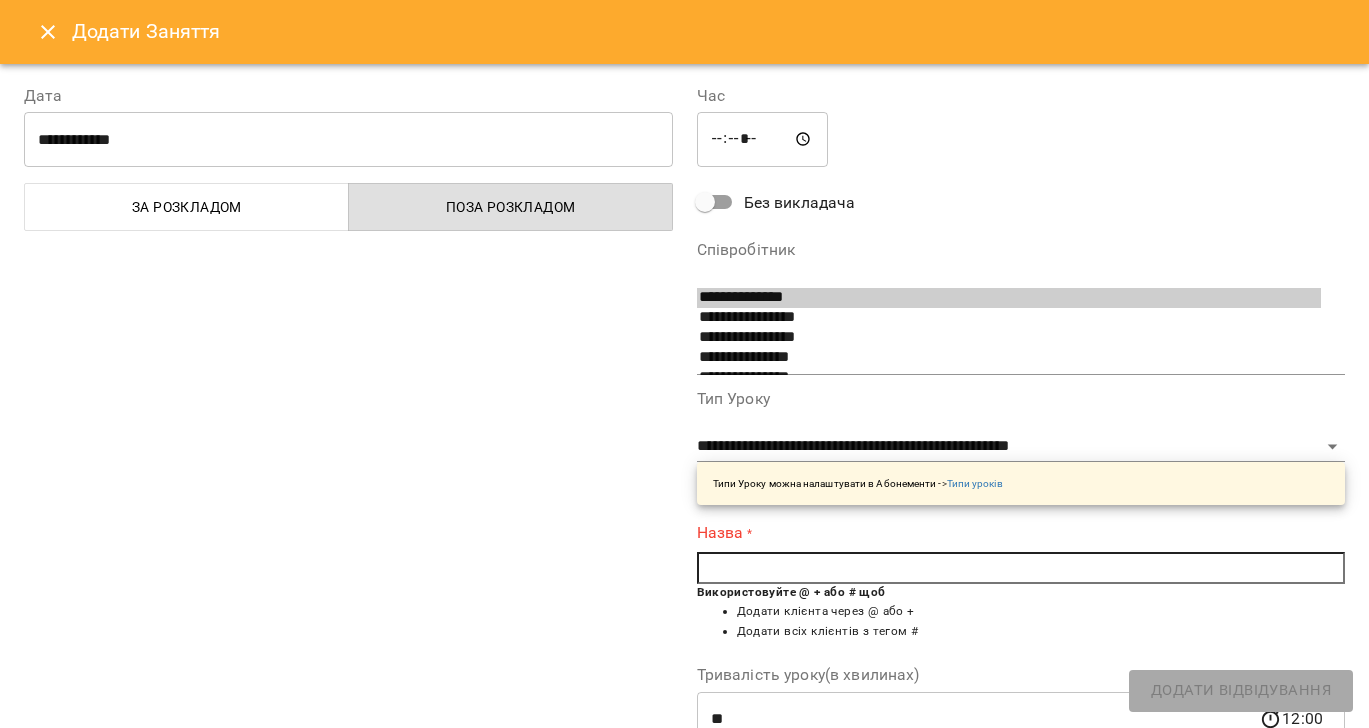 click at bounding box center [1021, 568] 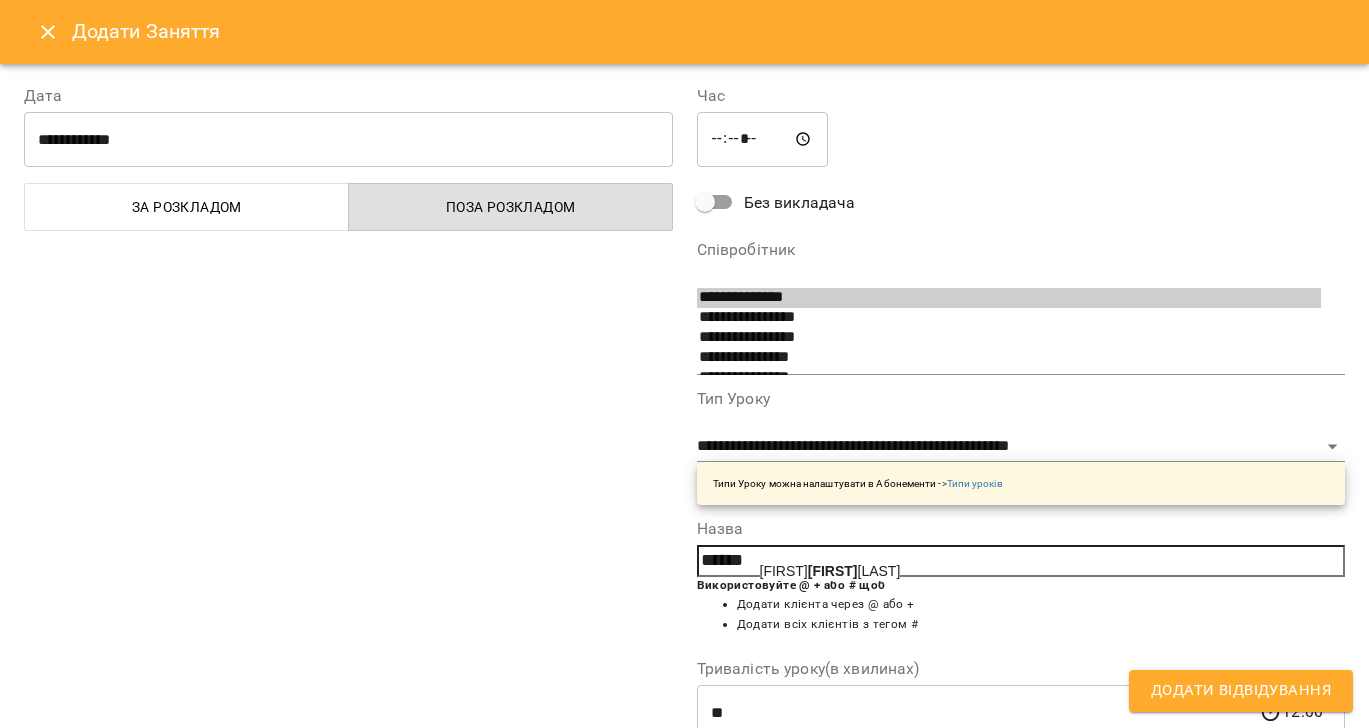 click on "[FIRST]" at bounding box center (833, 571) 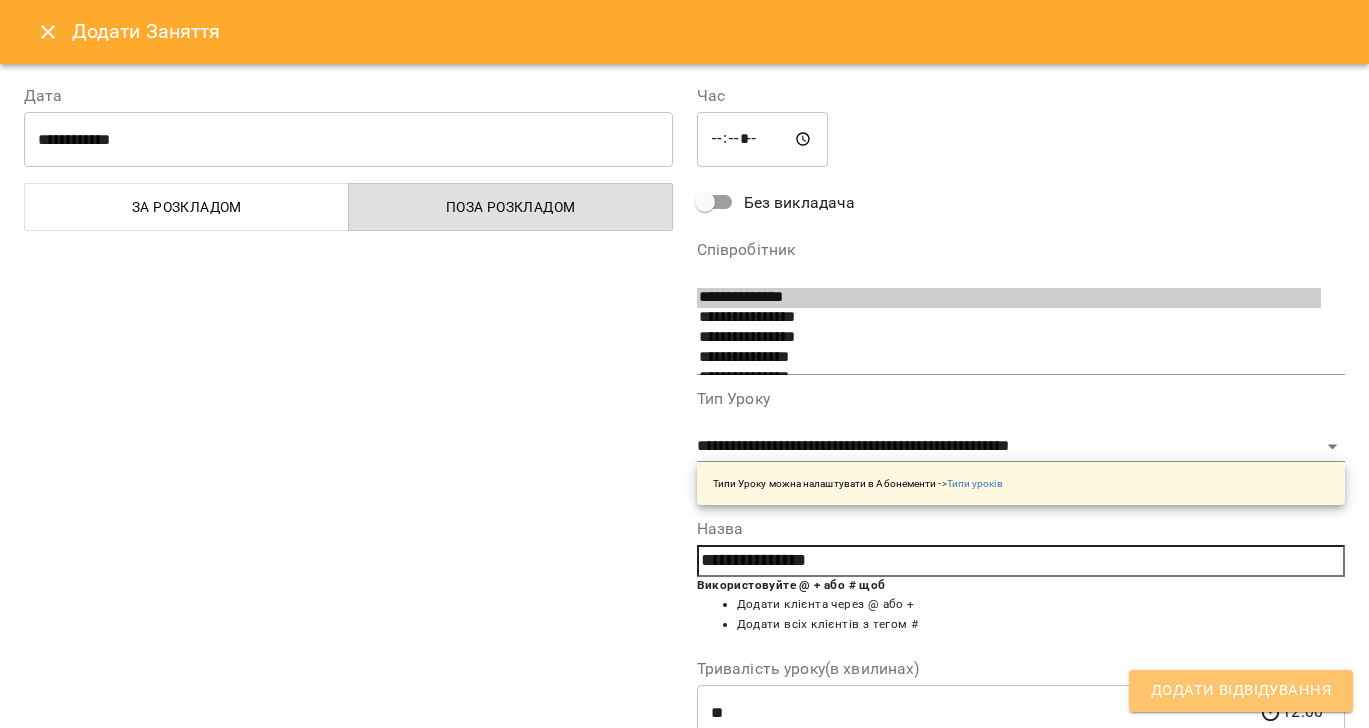 drag, startPoint x: 1215, startPoint y: 691, endPoint x: 1184, endPoint y: 681, distance: 32.572994 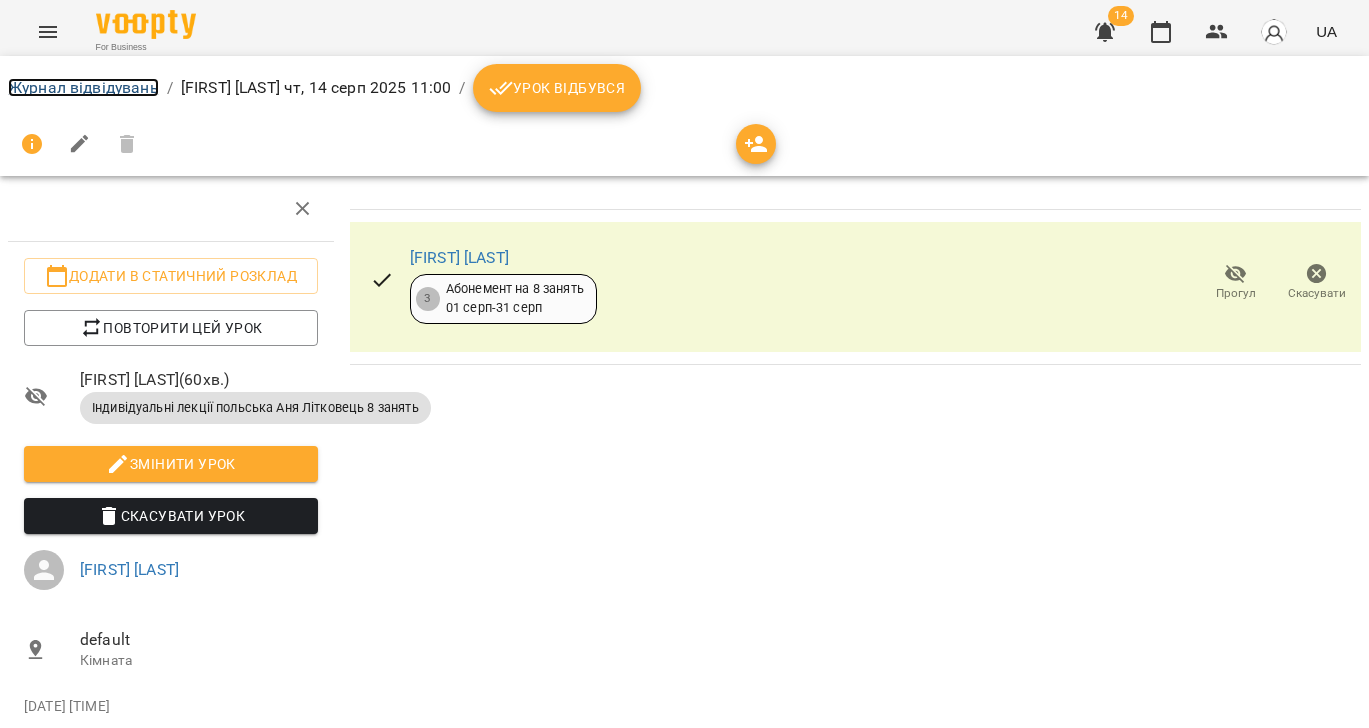 click on "Журнал відвідувань" at bounding box center (83, 87) 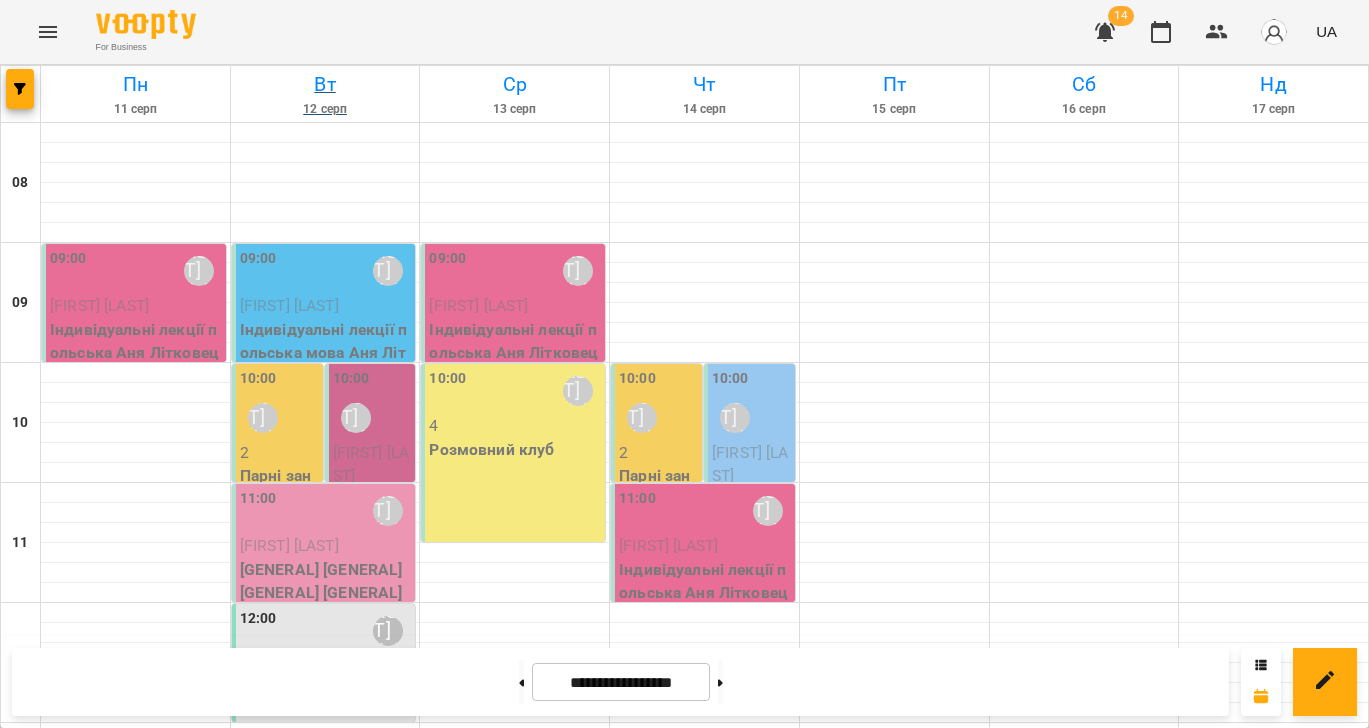 scroll, scrollTop: 51, scrollLeft: 0, axis: vertical 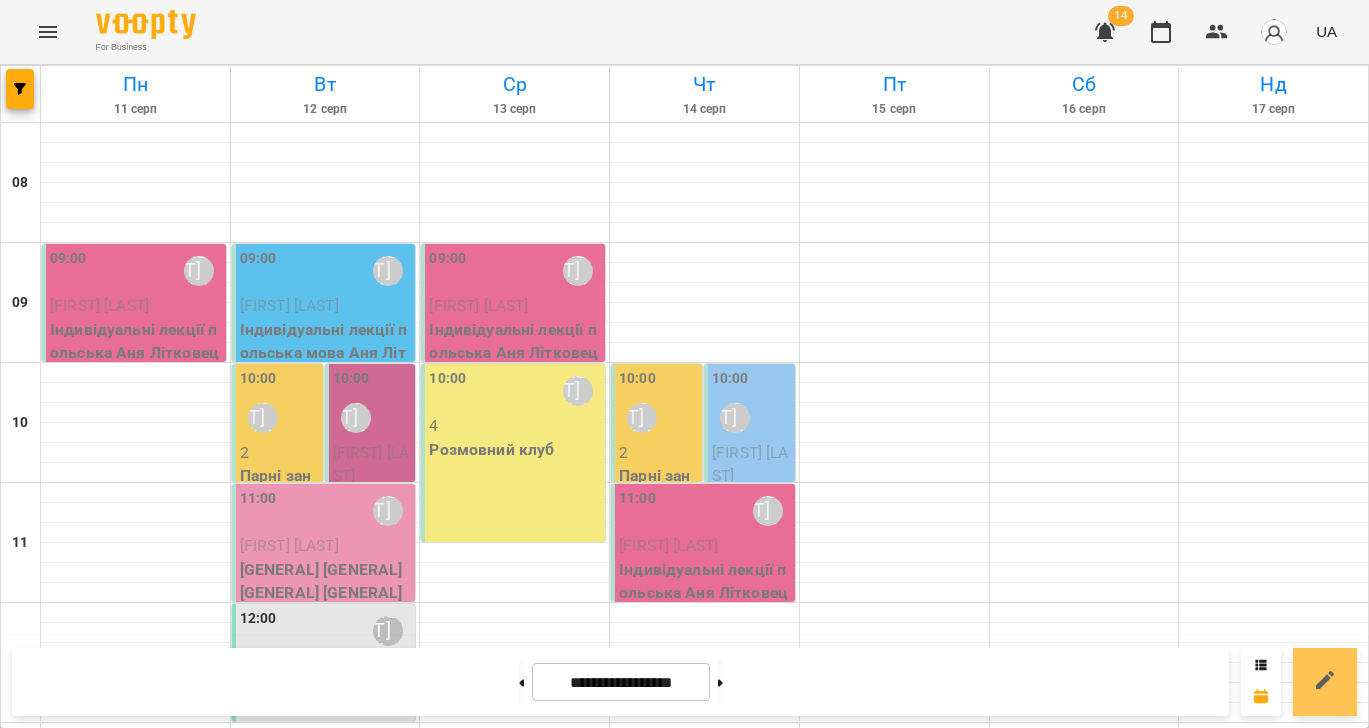 click at bounding box center (1325, 682) 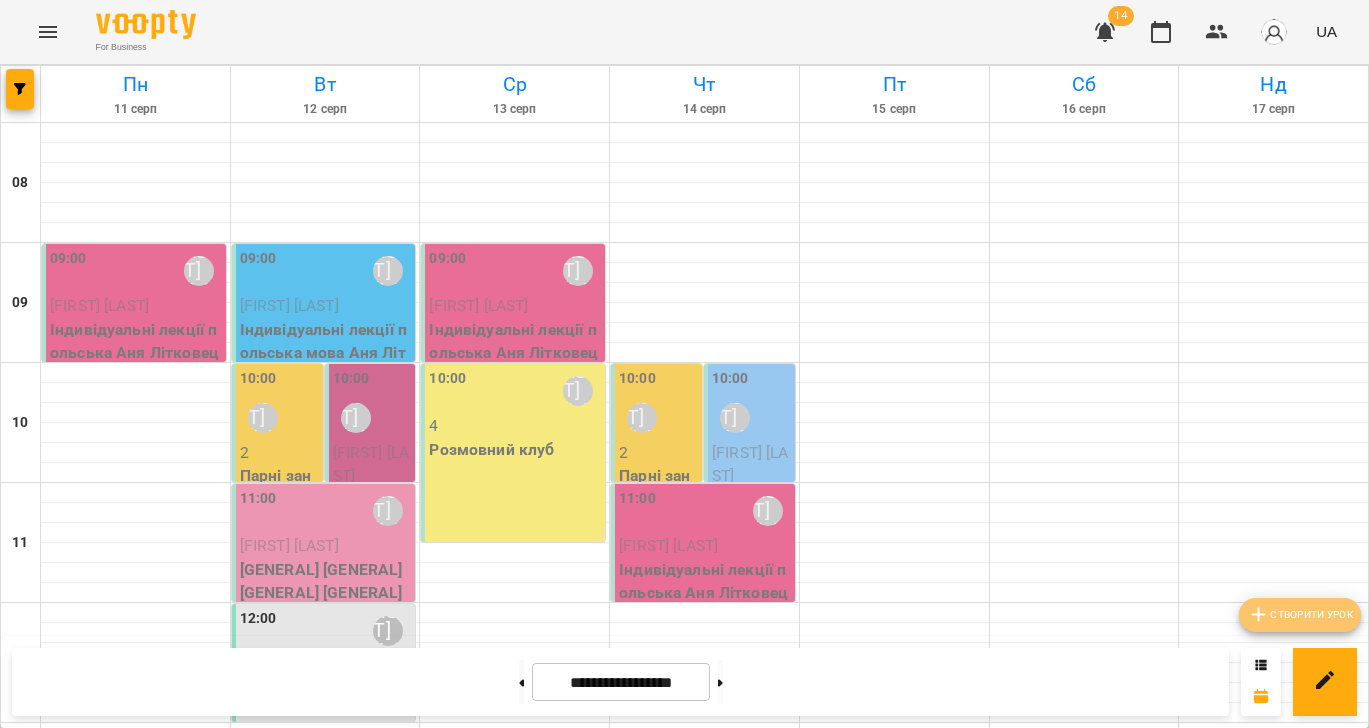 click on "Створити урок" at bounding box center [1300, 615] 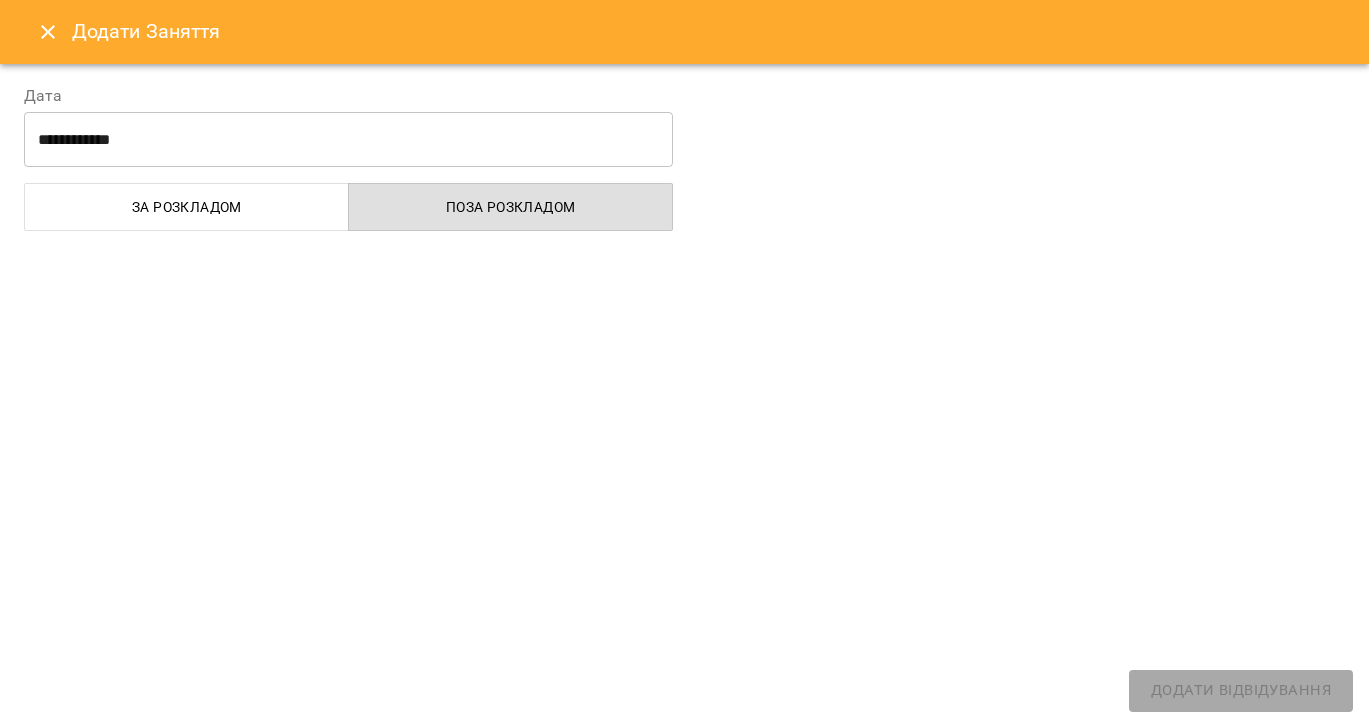 select 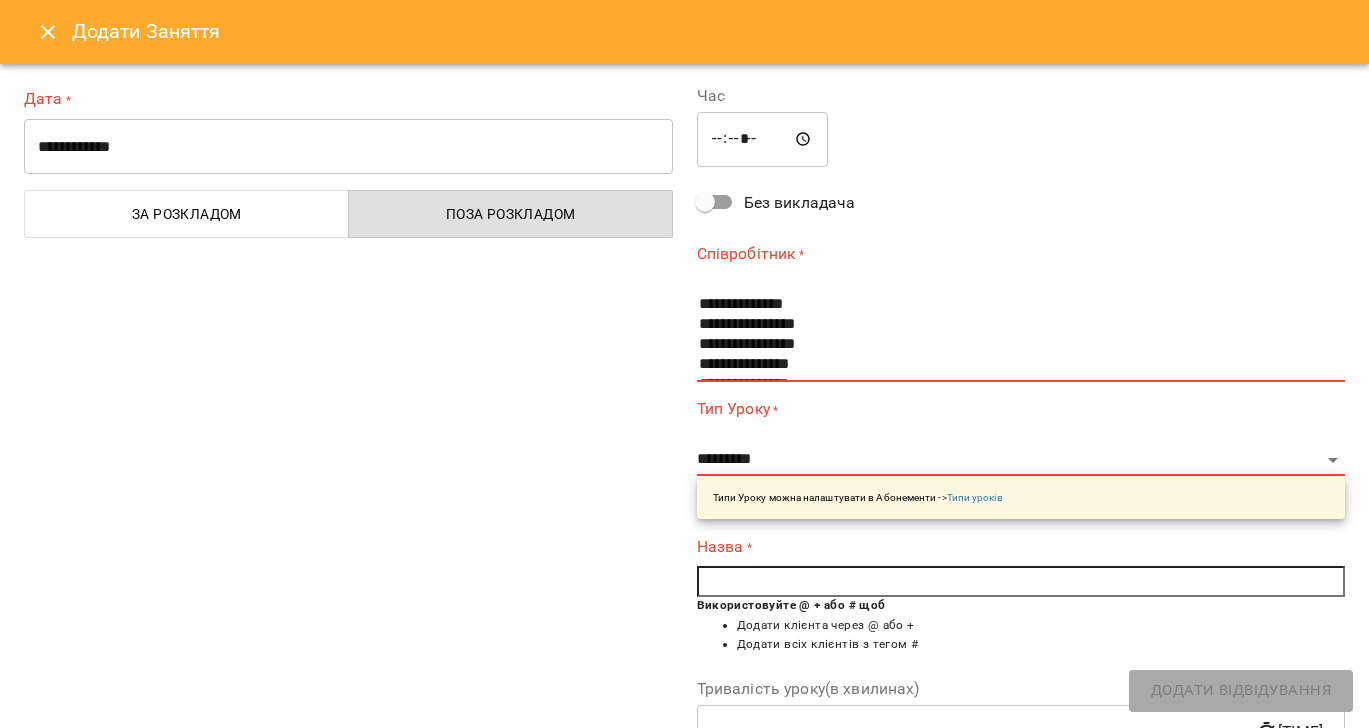 click on "**********" at bounding box center (348, 147) 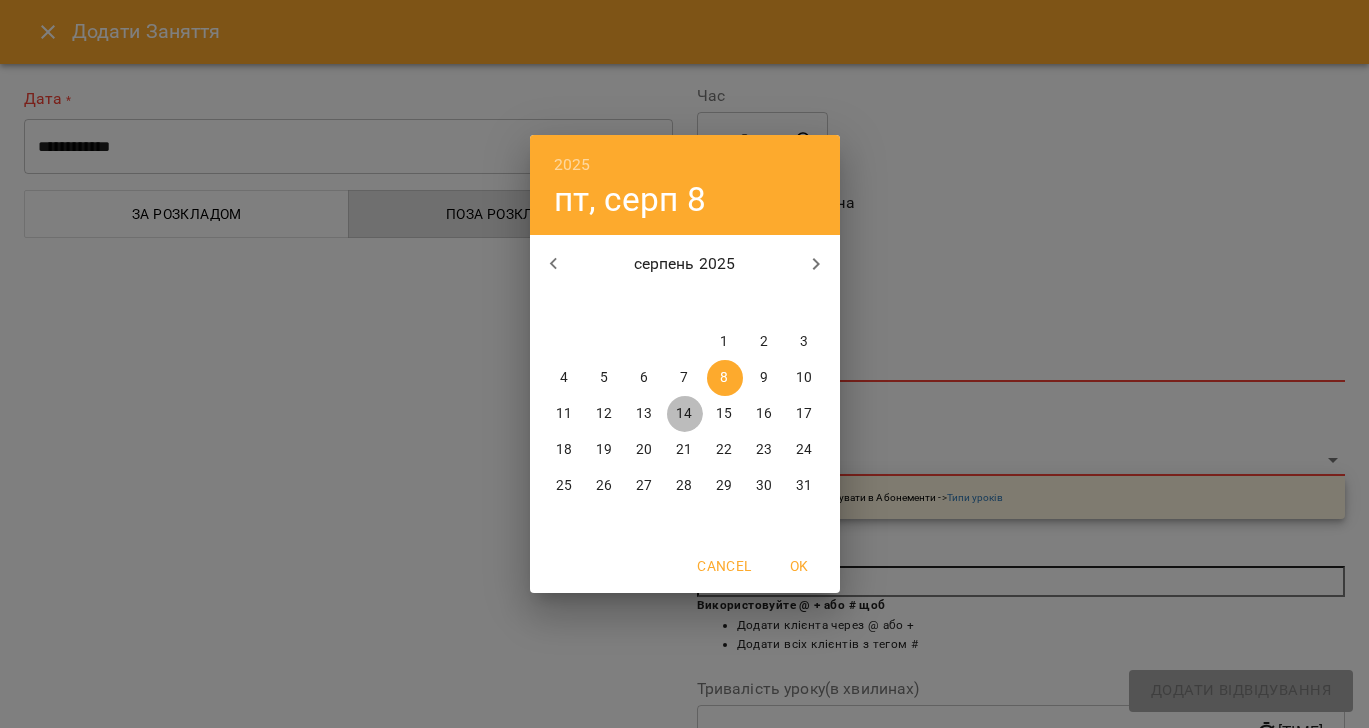 click on "14" at bounding box center (684, 414) 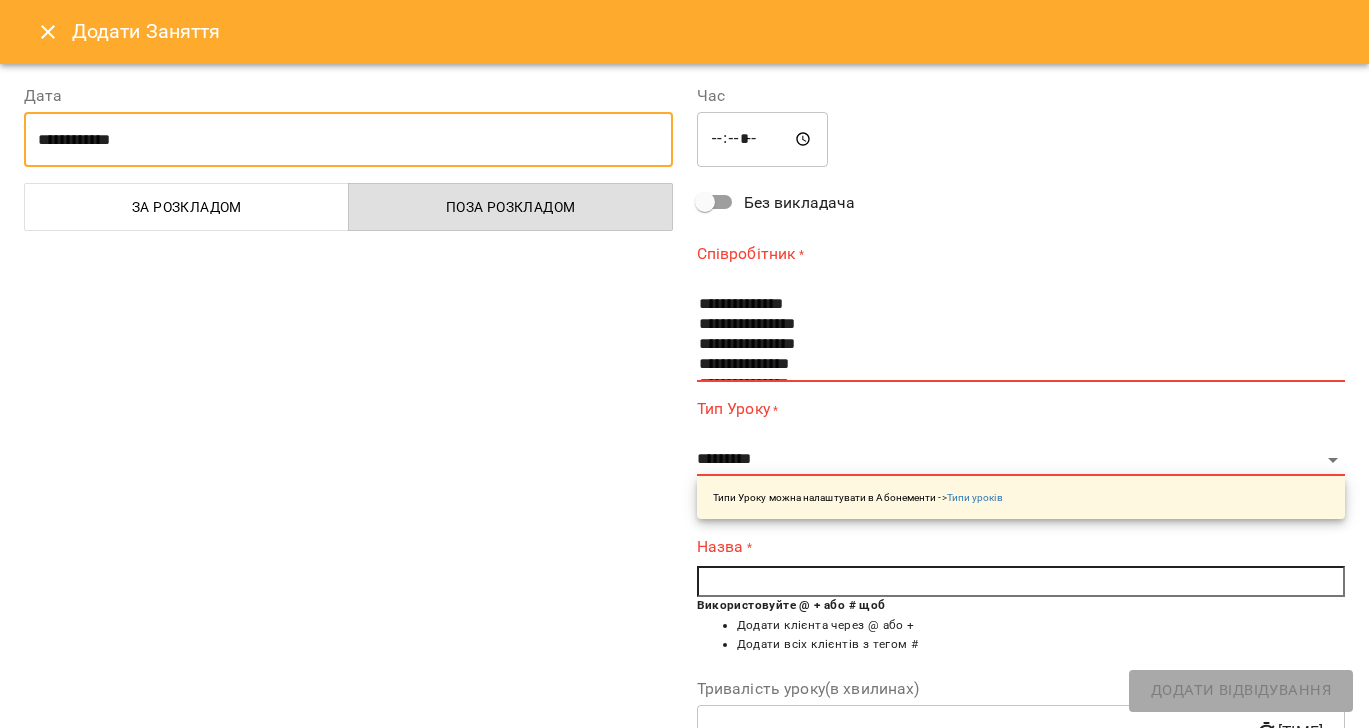 click on "*****" at bounding box center [763, 140] 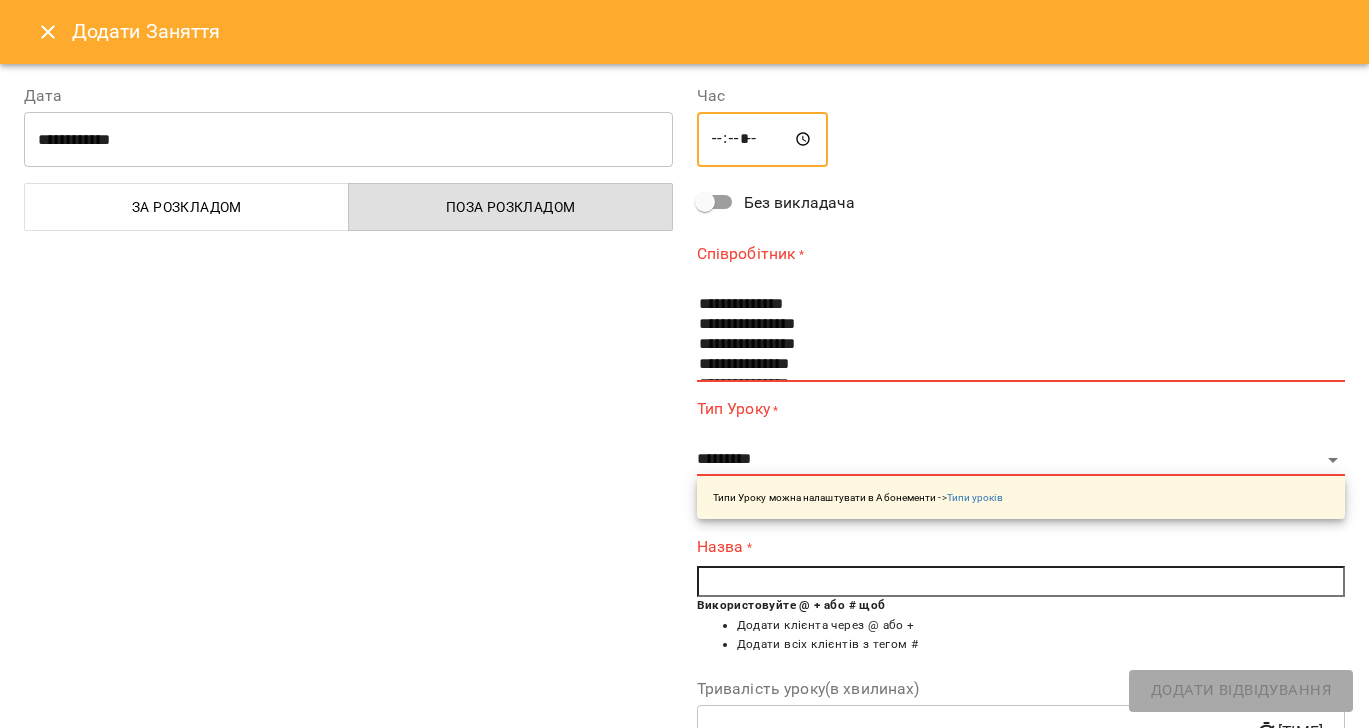 type on "*****" 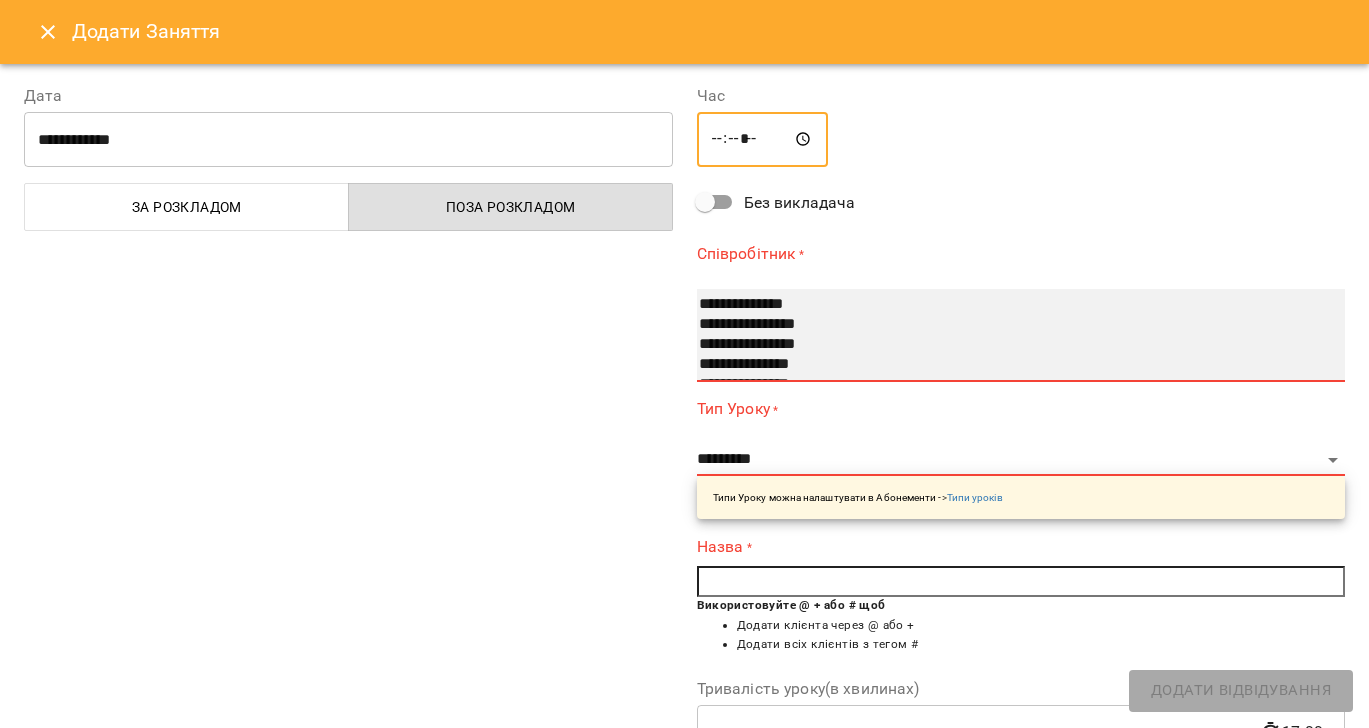 select on "**********" 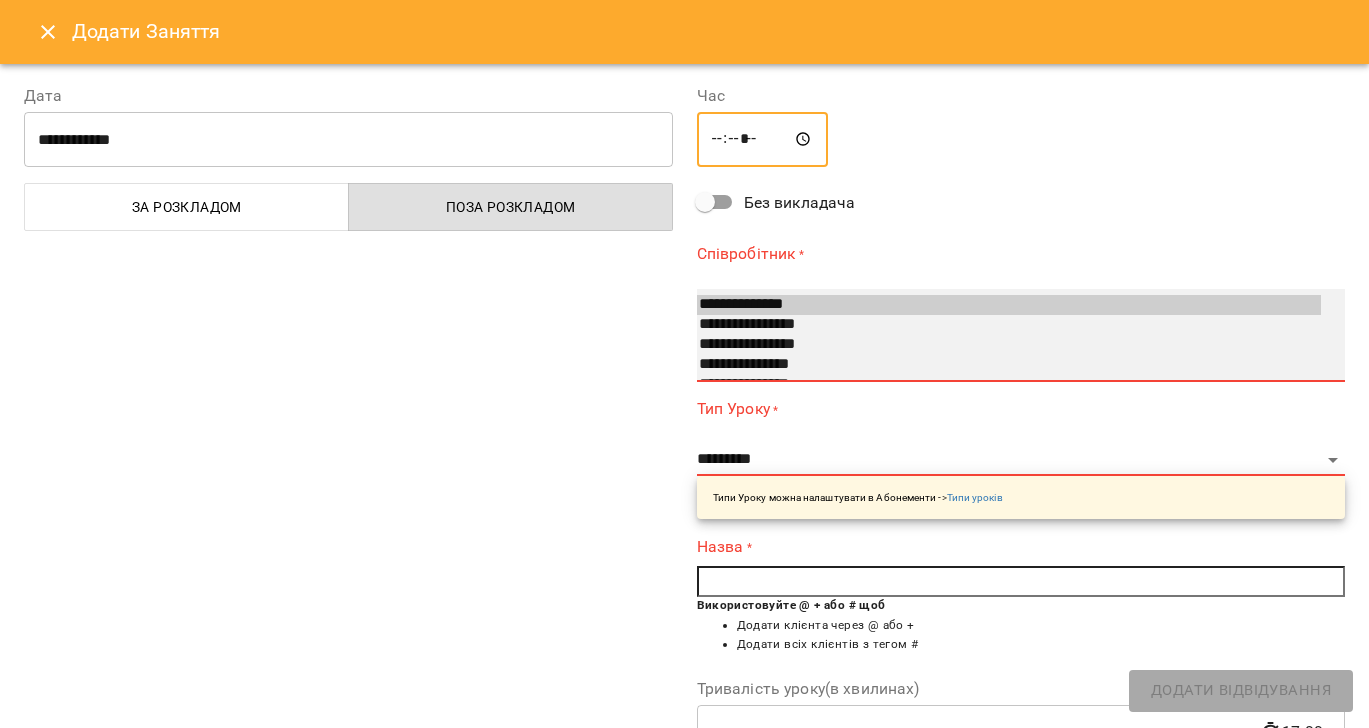 click on "**********" at bounding box center [1009, 305] 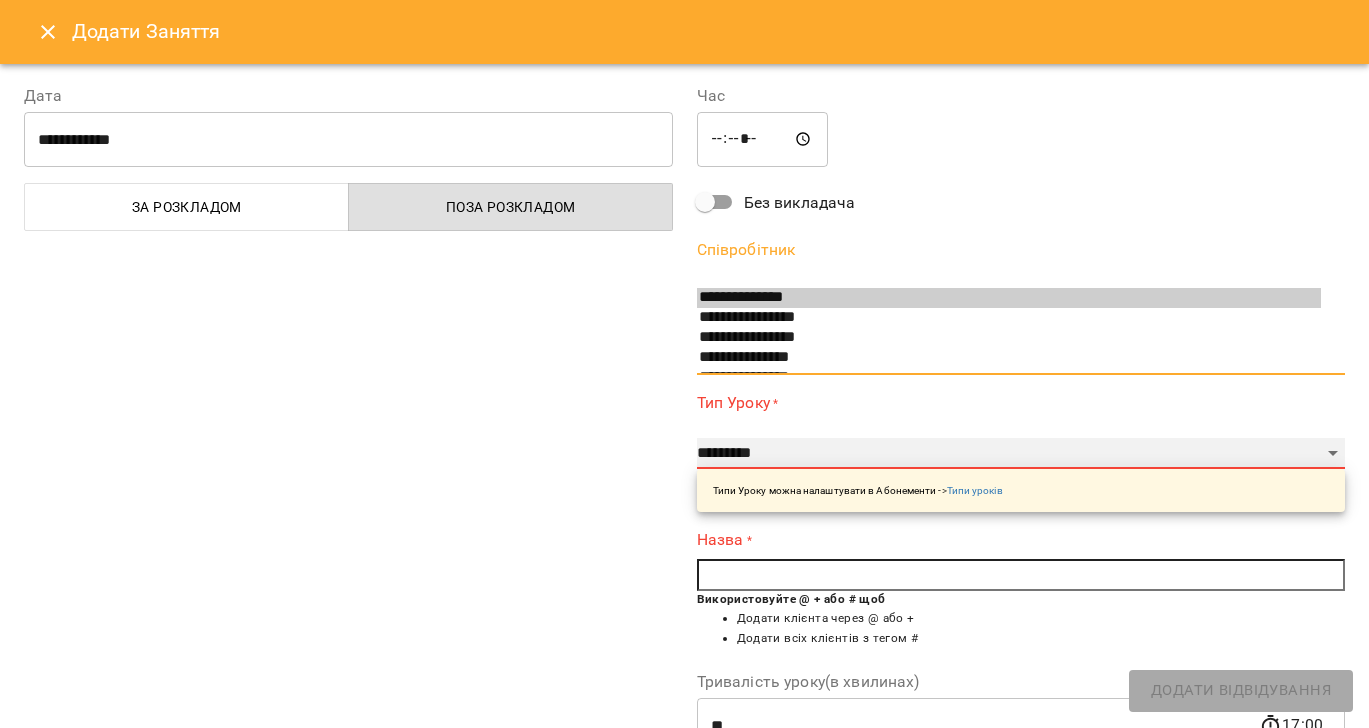 click on "**********" at bounding box center (1021, 454) 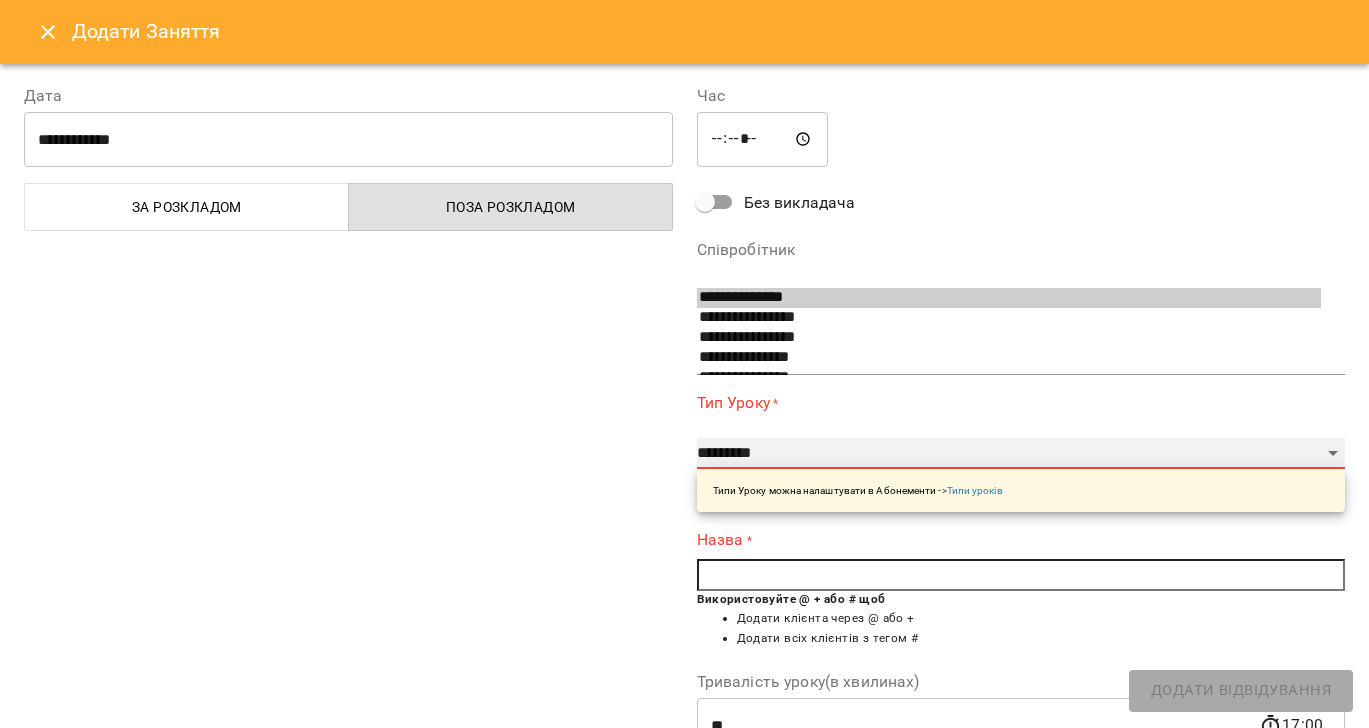 select on "**********" 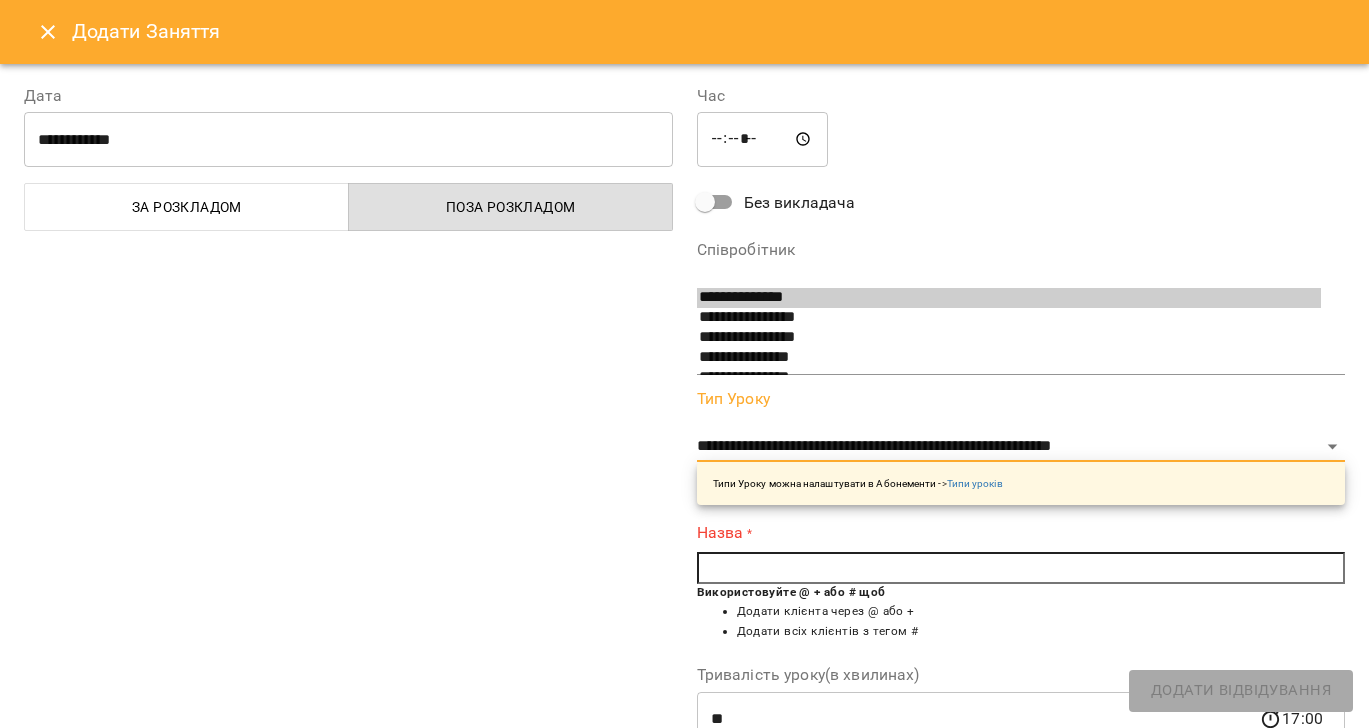 click at bounding box center (1021, 568) 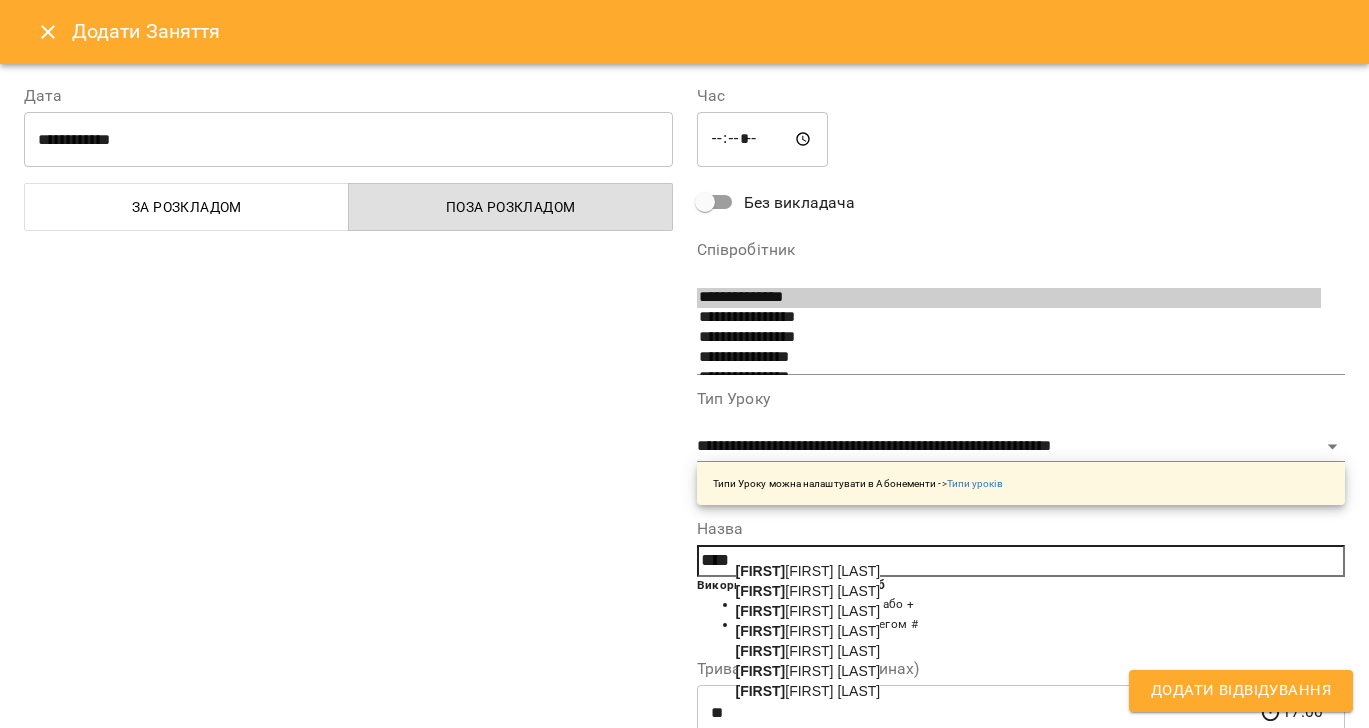 click on "[FIRST] [LAST]" at bounding box center [808, 611] 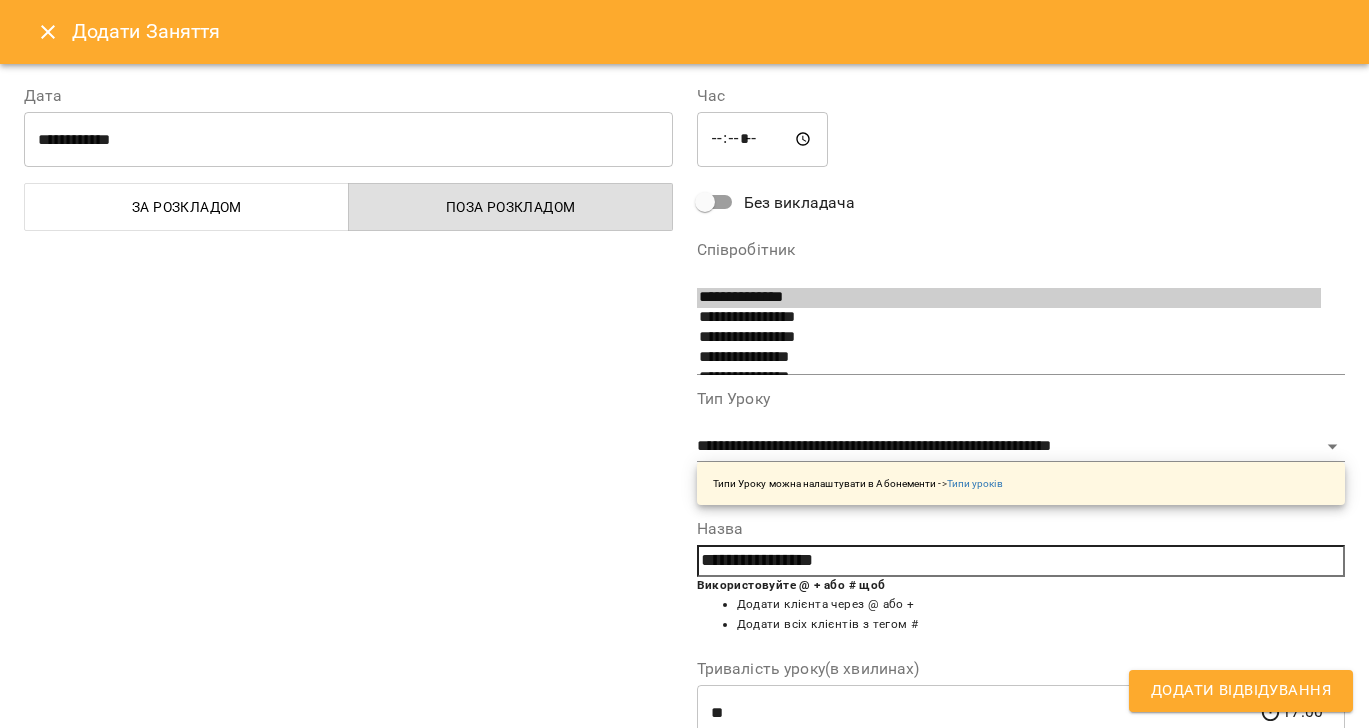 drag, startPoint x: 1182, startPoint y: 689, endPoint x: 1160, endPoint y: 692, distance: 22.203604 